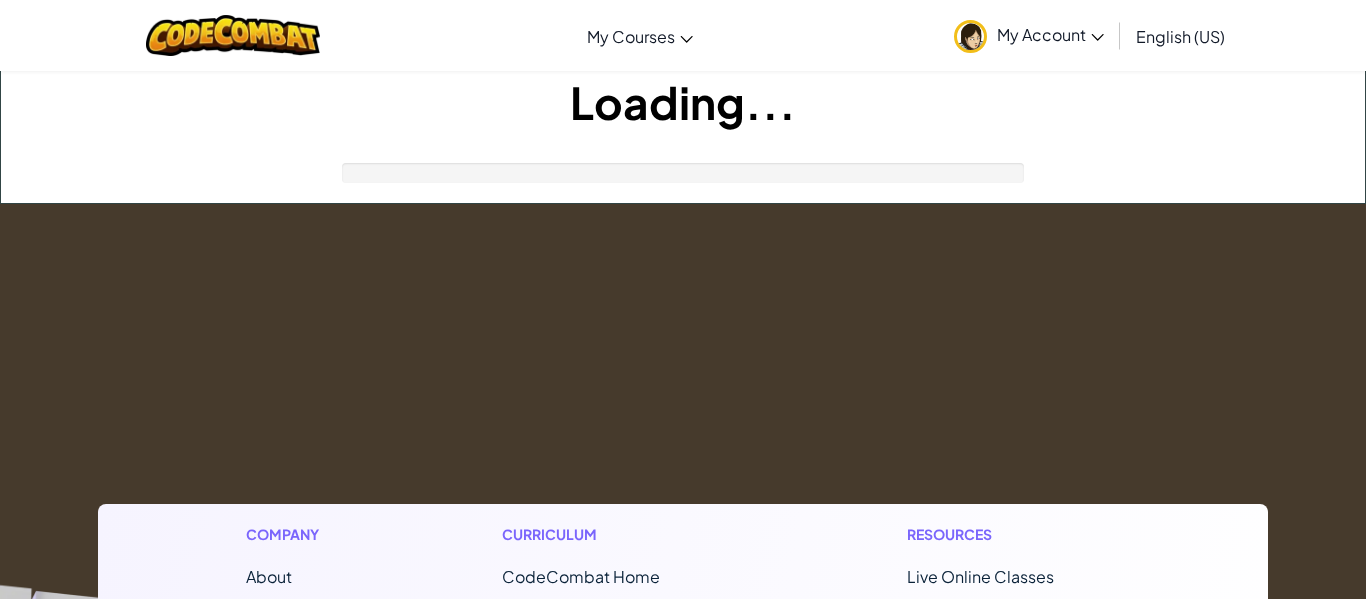scroll, scrollTop: 0, scrollLeft: 0, axis: both 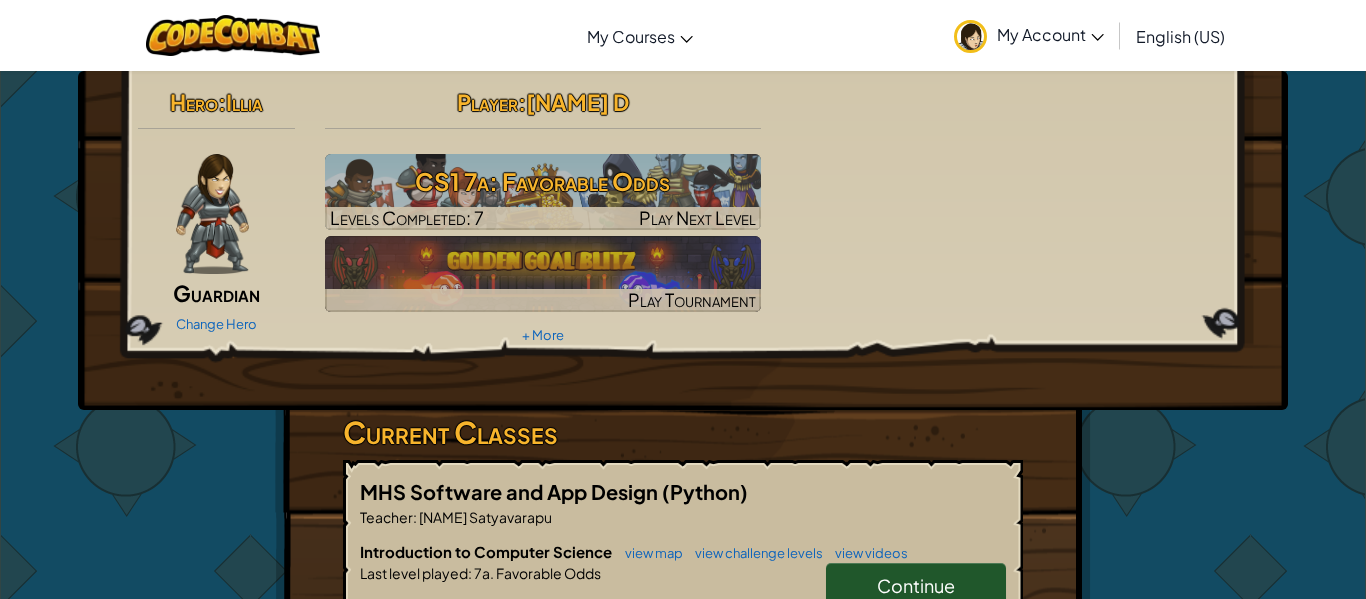 click on "Hero : Illia Guardian Change Hero Player : [NAME] D CS1 7a: Favorable Odds Levels Completed: 7 Play Next Level Play Tournament + More" at bounding box center [683, 240] 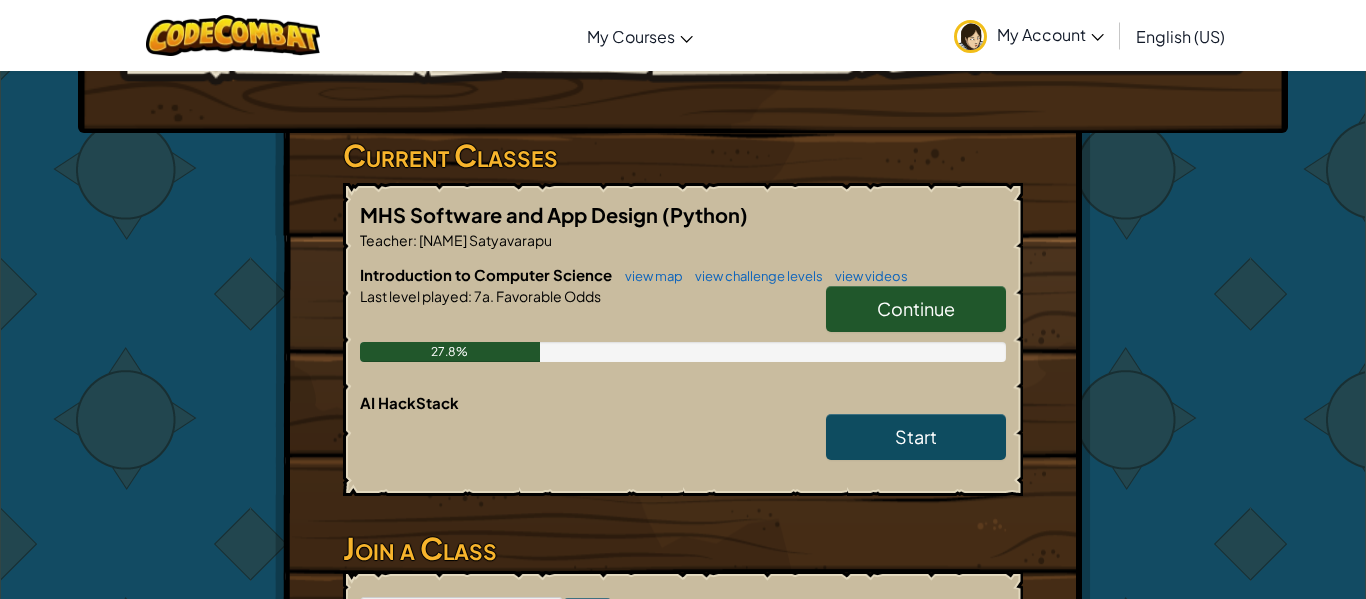 scroll, scrollTop: 278, scrollLeft: 0, axis: vertical 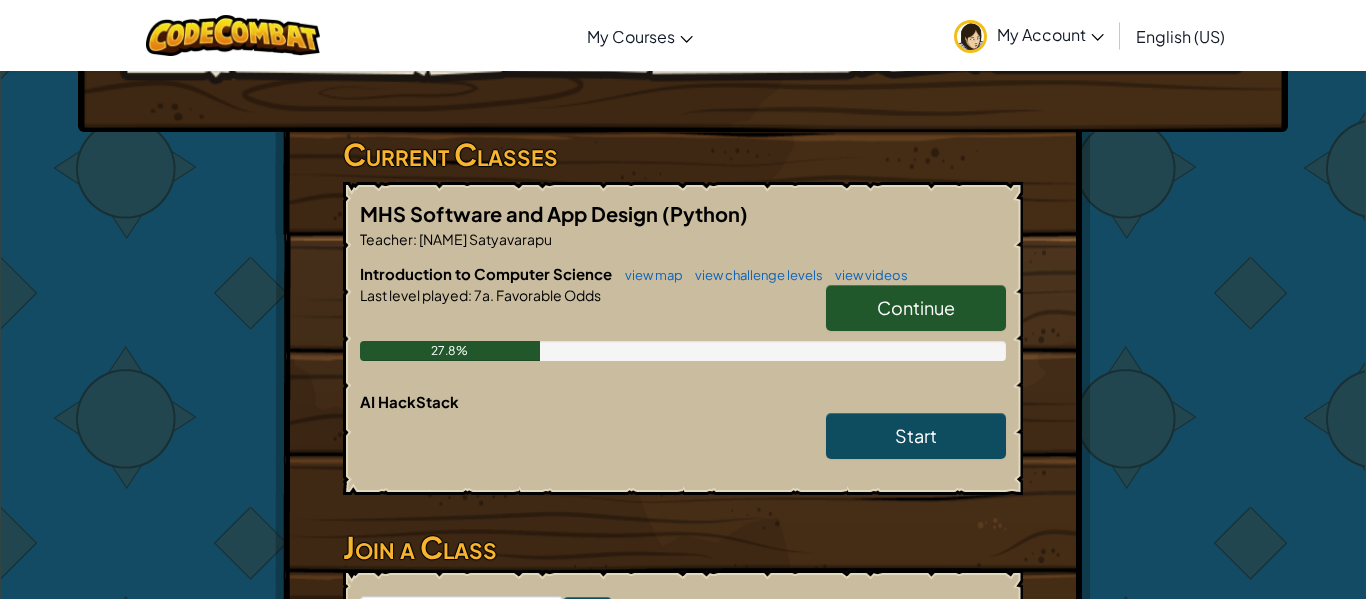 click on "Continue" at bounding box center [916, 307] 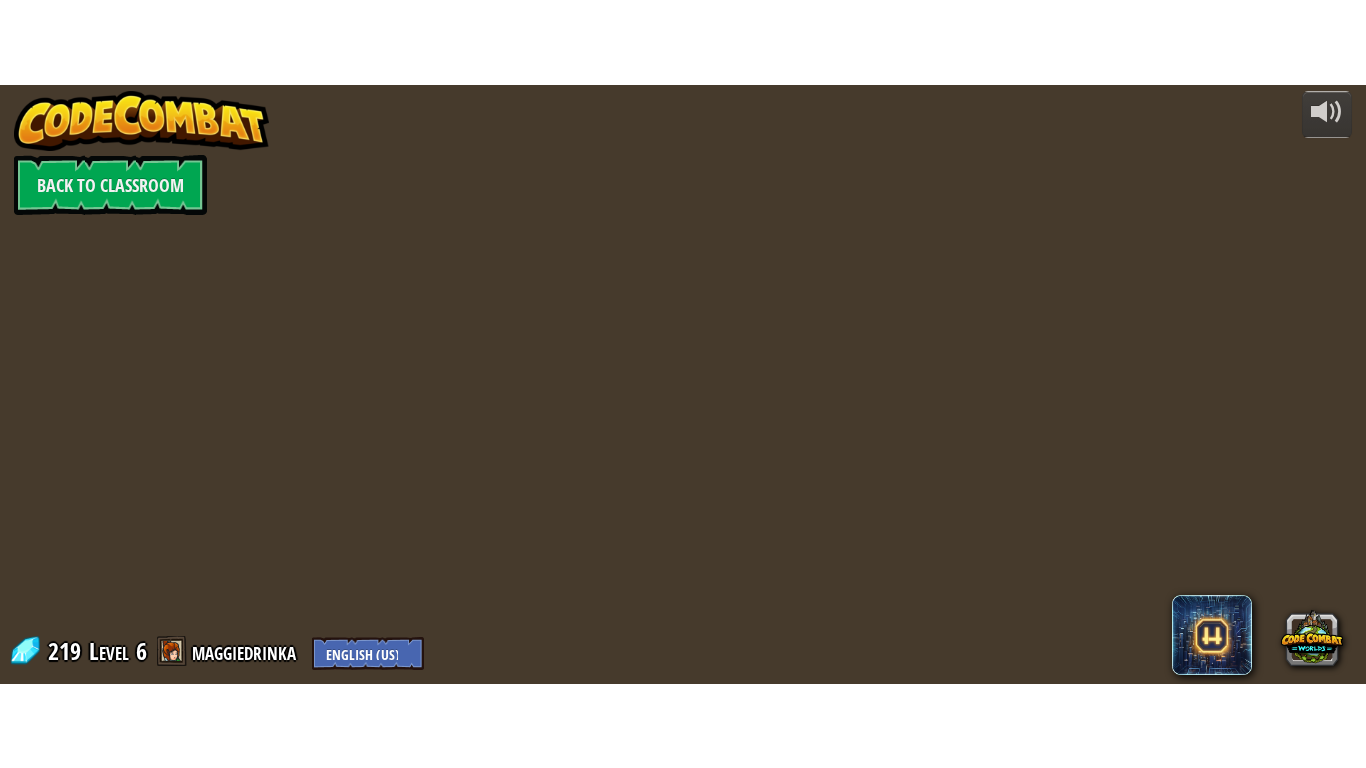 scroll, scrollTop: 0, scrollLeft: 0, axis: both 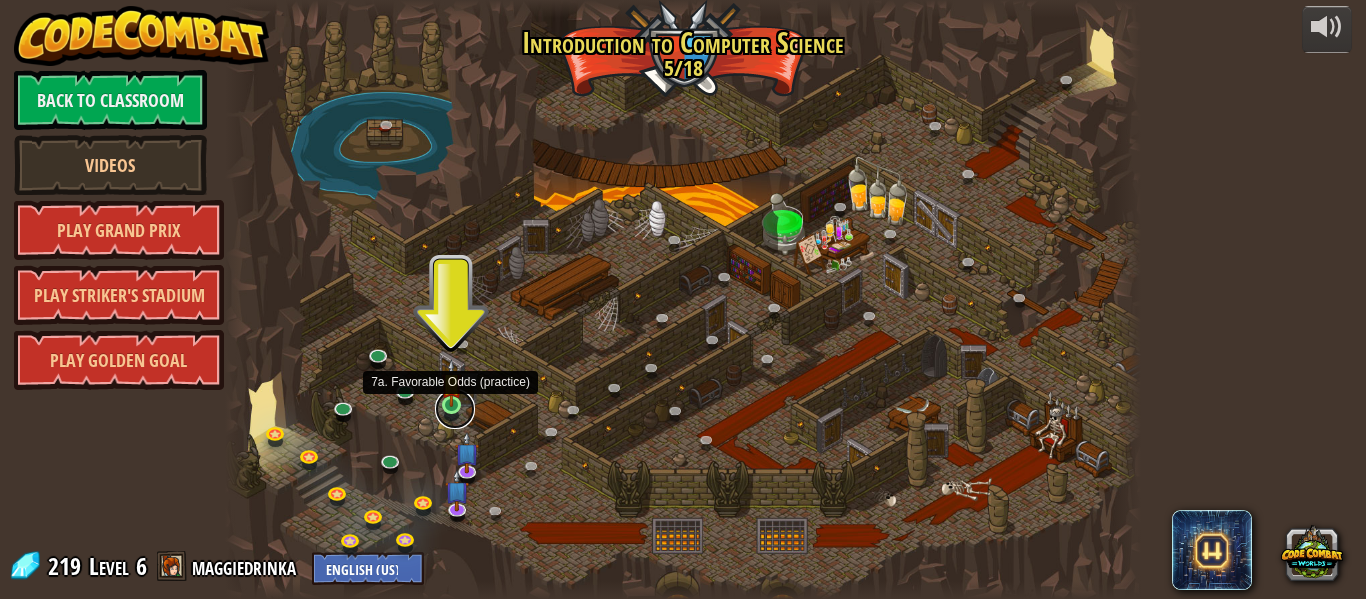 click at bounding box center (455, 409) 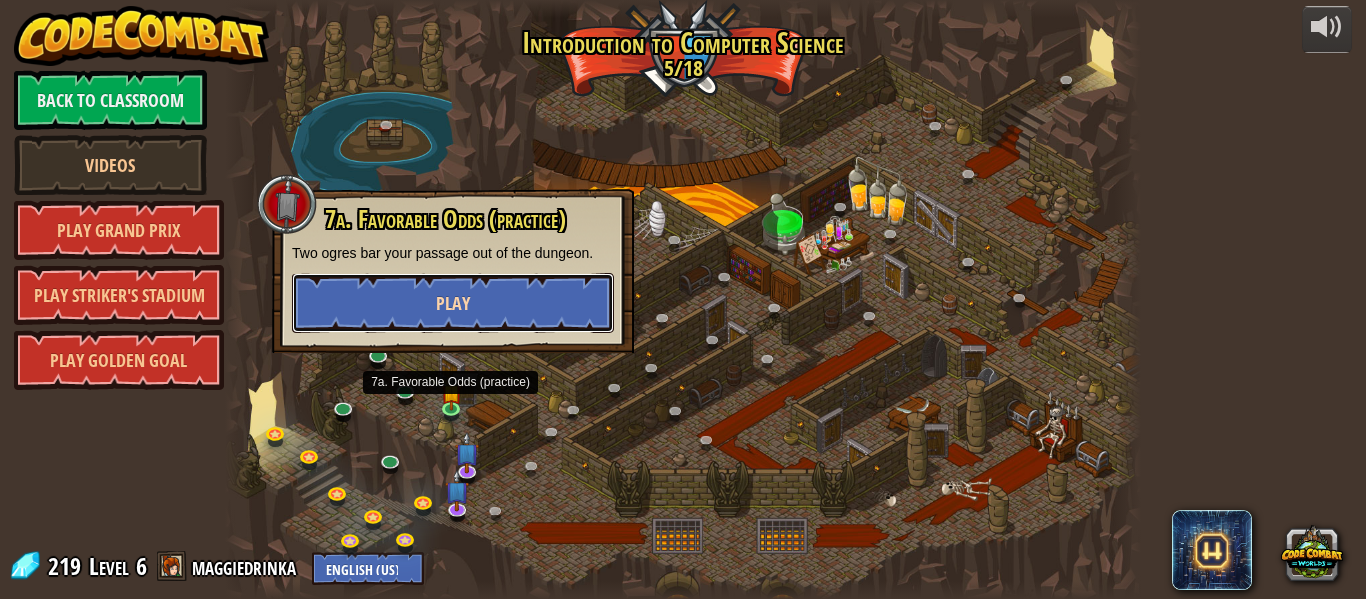 click on "Play" at bounding box center (453, 303) 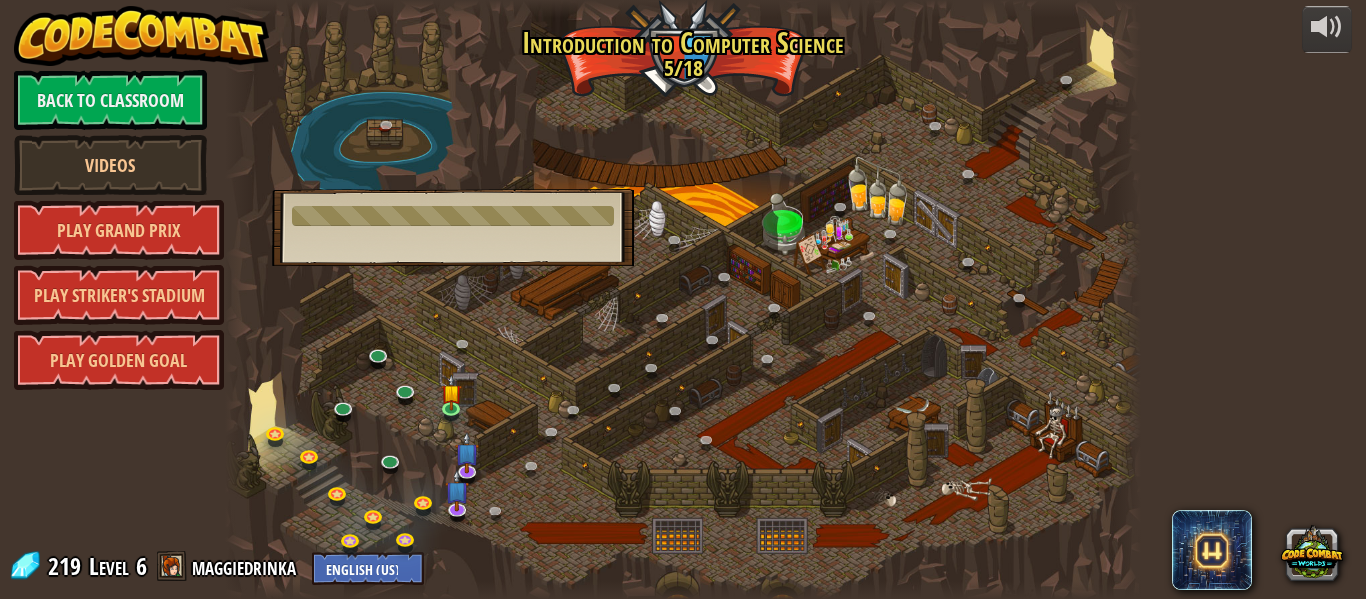 click at bounding box center (683, 299) 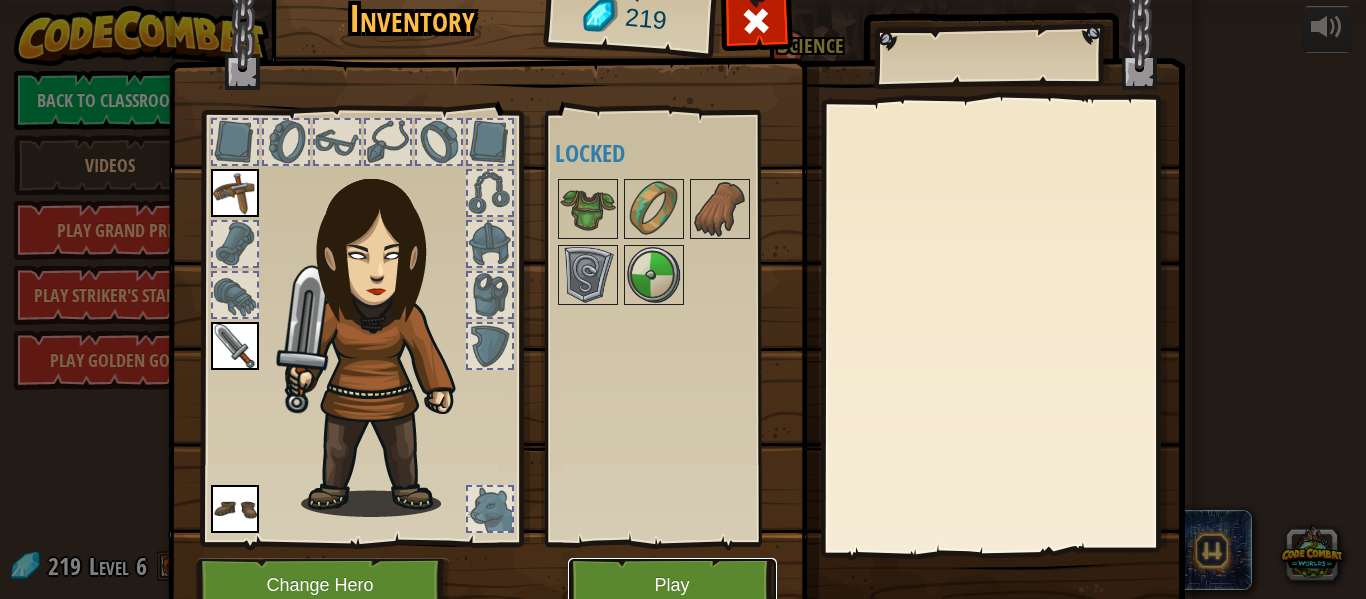 click on "Play" at bounding box center (672, 585) 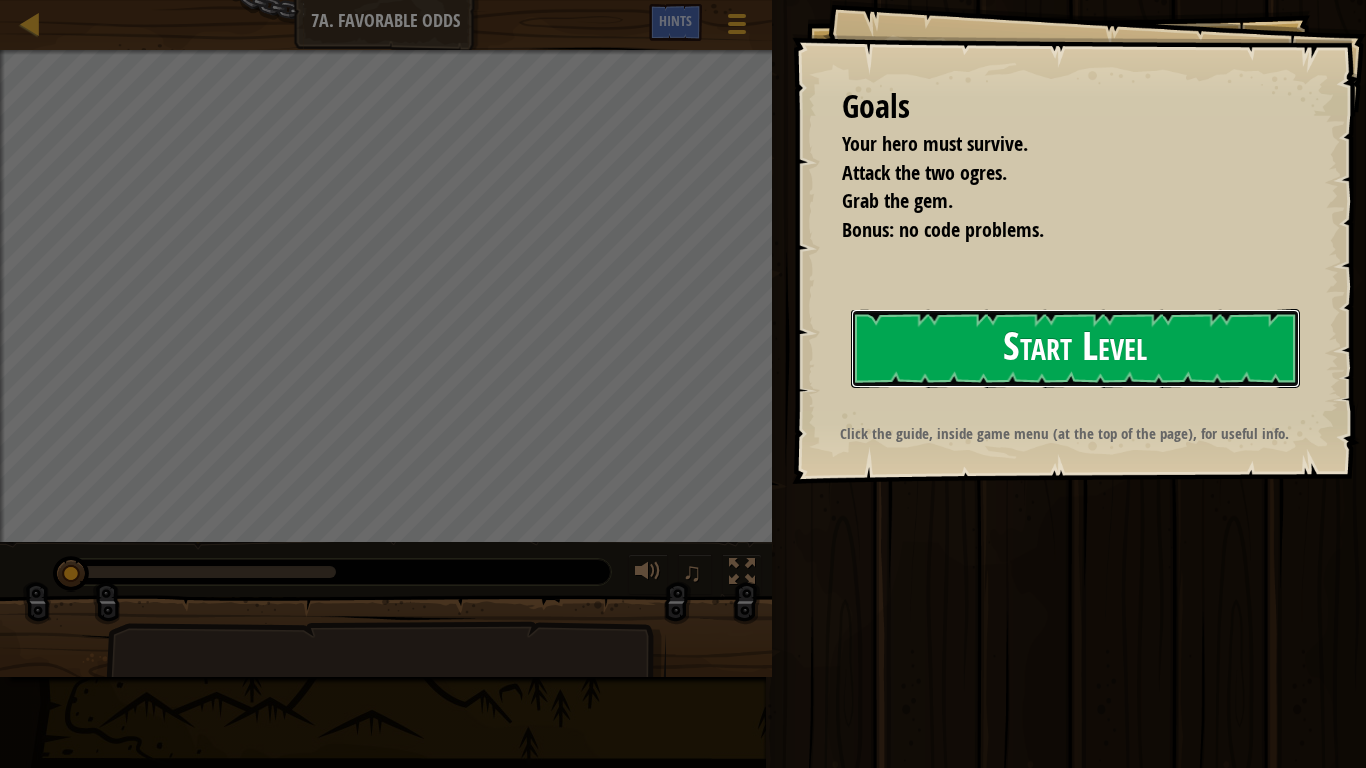 click on "Start Level" at bounding box center (1075, 348) 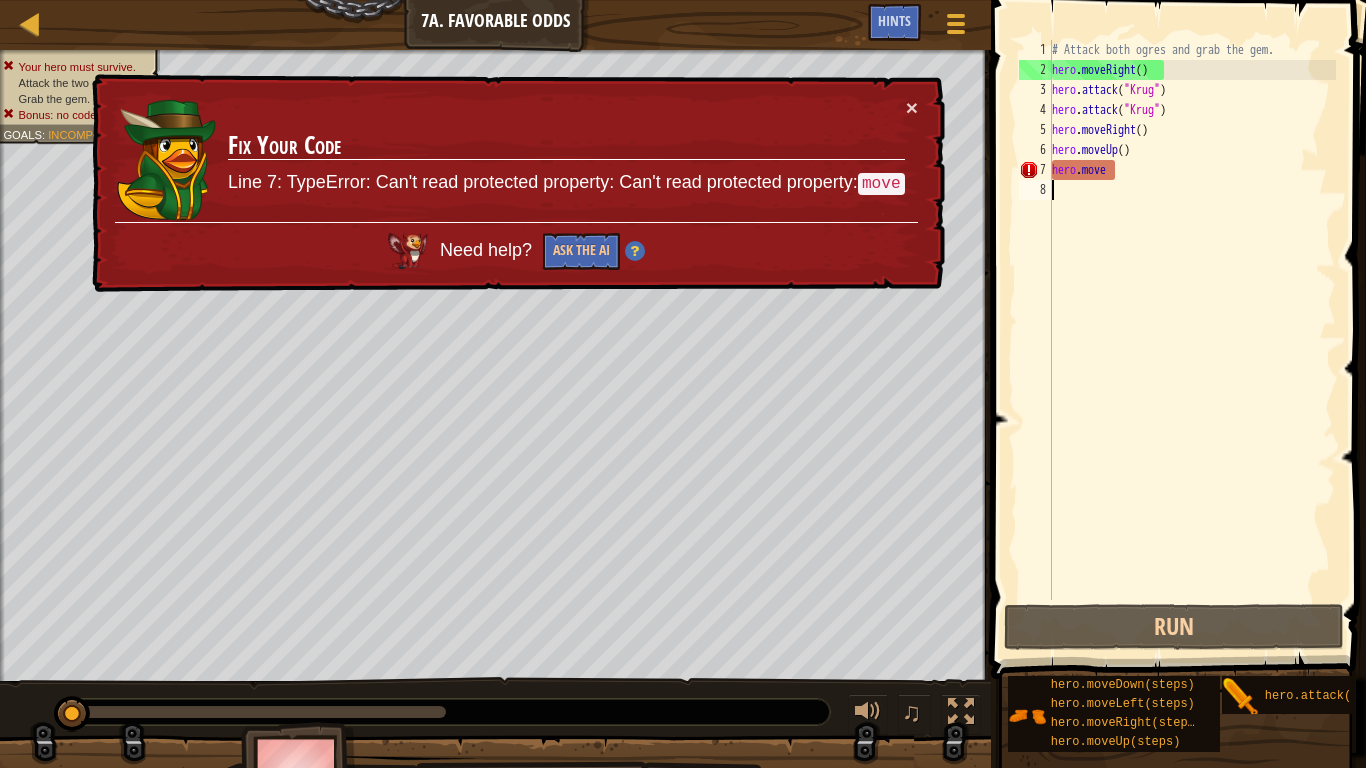 click on "× Fix Your Code Line 7: TypeError: Can't read protected property: Can't read protected property:  move
Need help? Ask the AI" at bounding box center [516, 183] 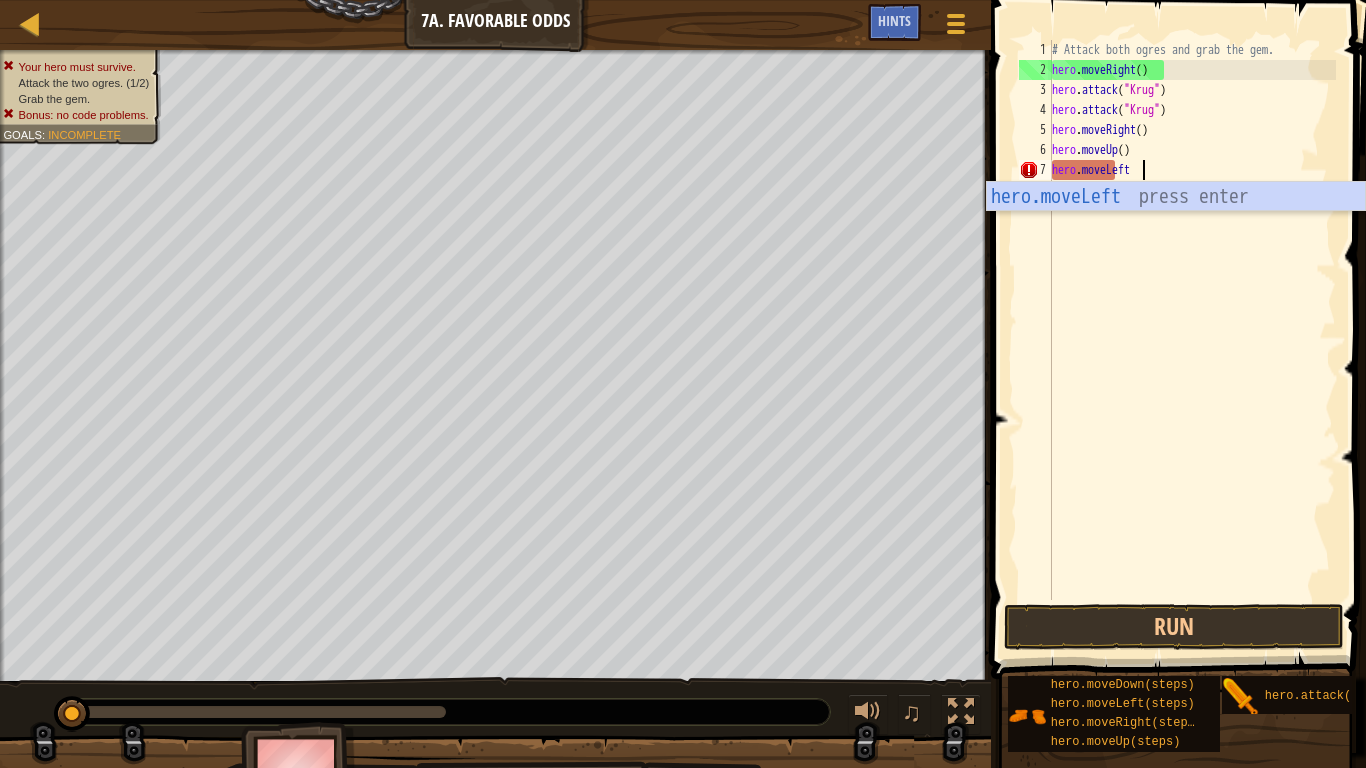 scroll, scrollTop: 9, scrollLeft: 12, axis: both 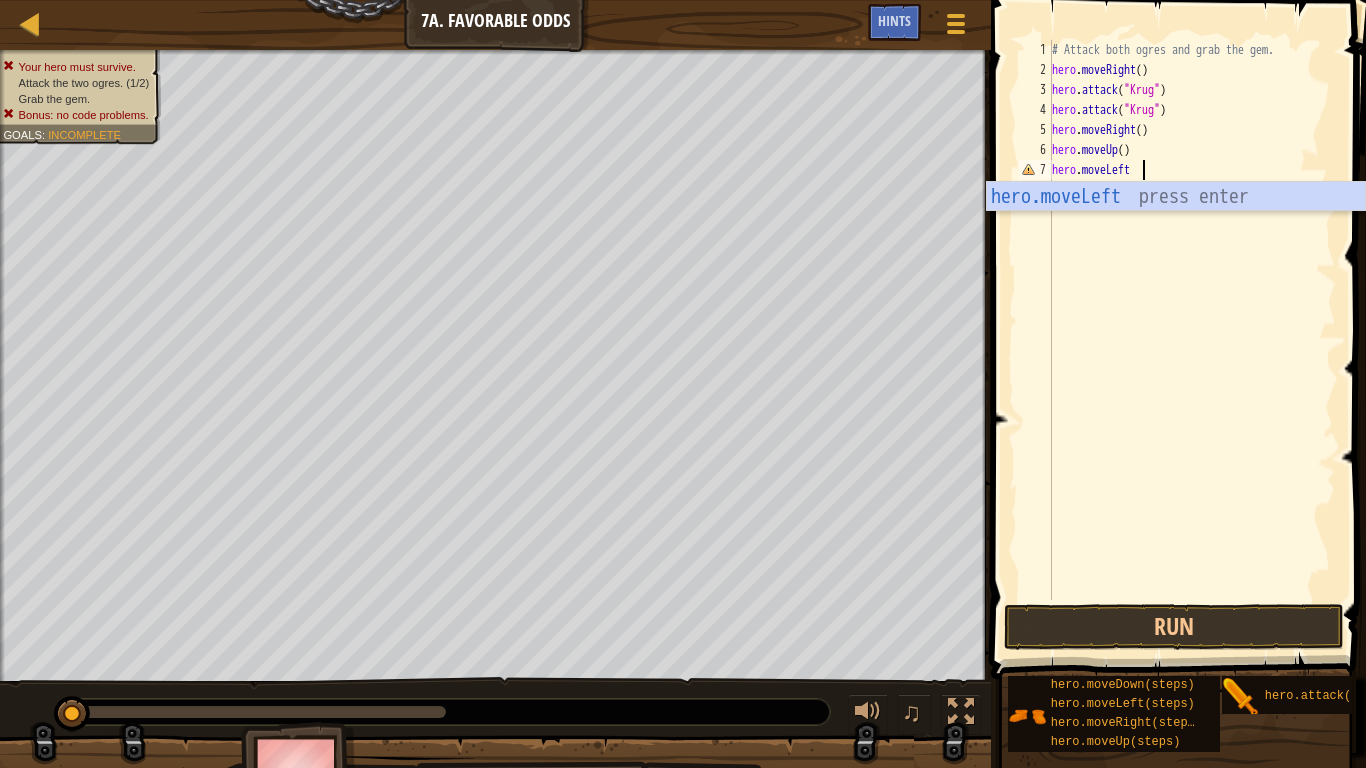 type on "hero.moveLeft()" 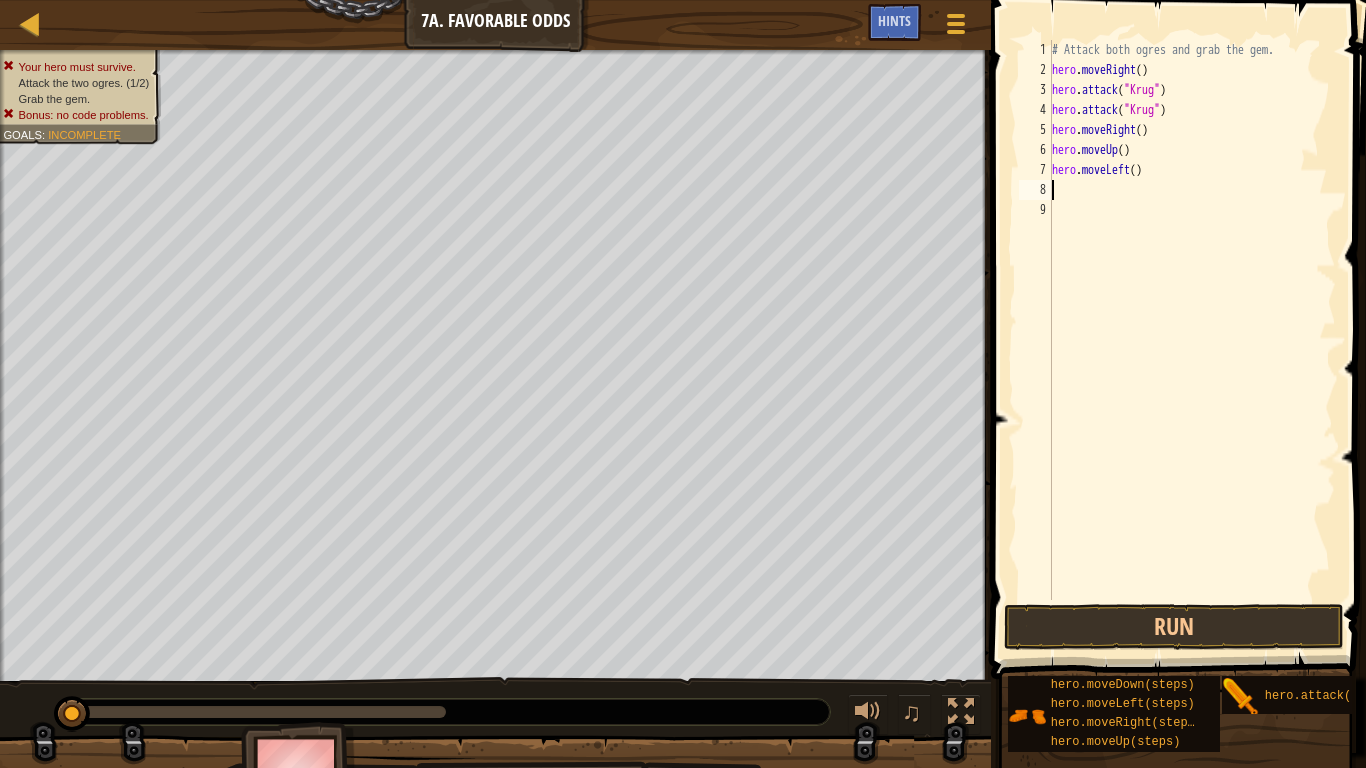 scroll, scrollTop: 9, scrollLeft: 0, axis: vertical 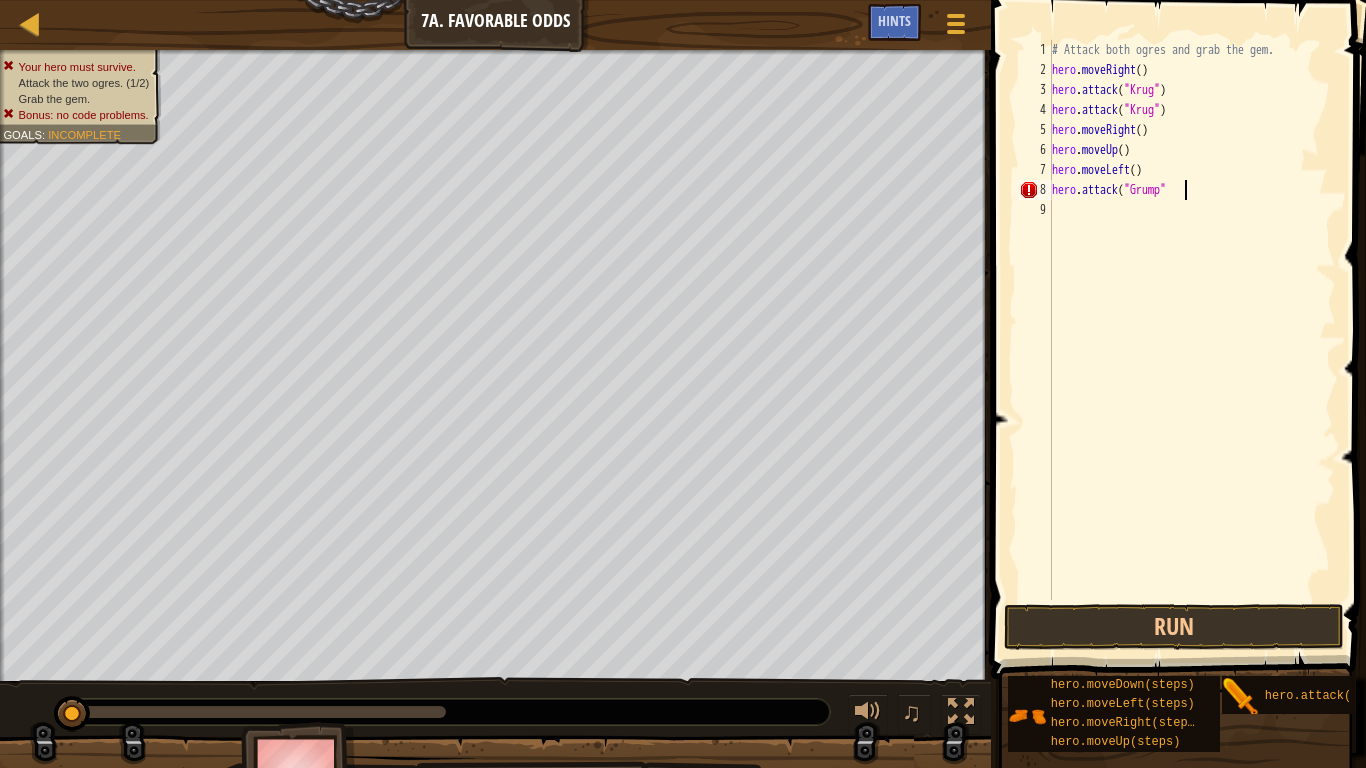 type on "hero.attack("Grump")" 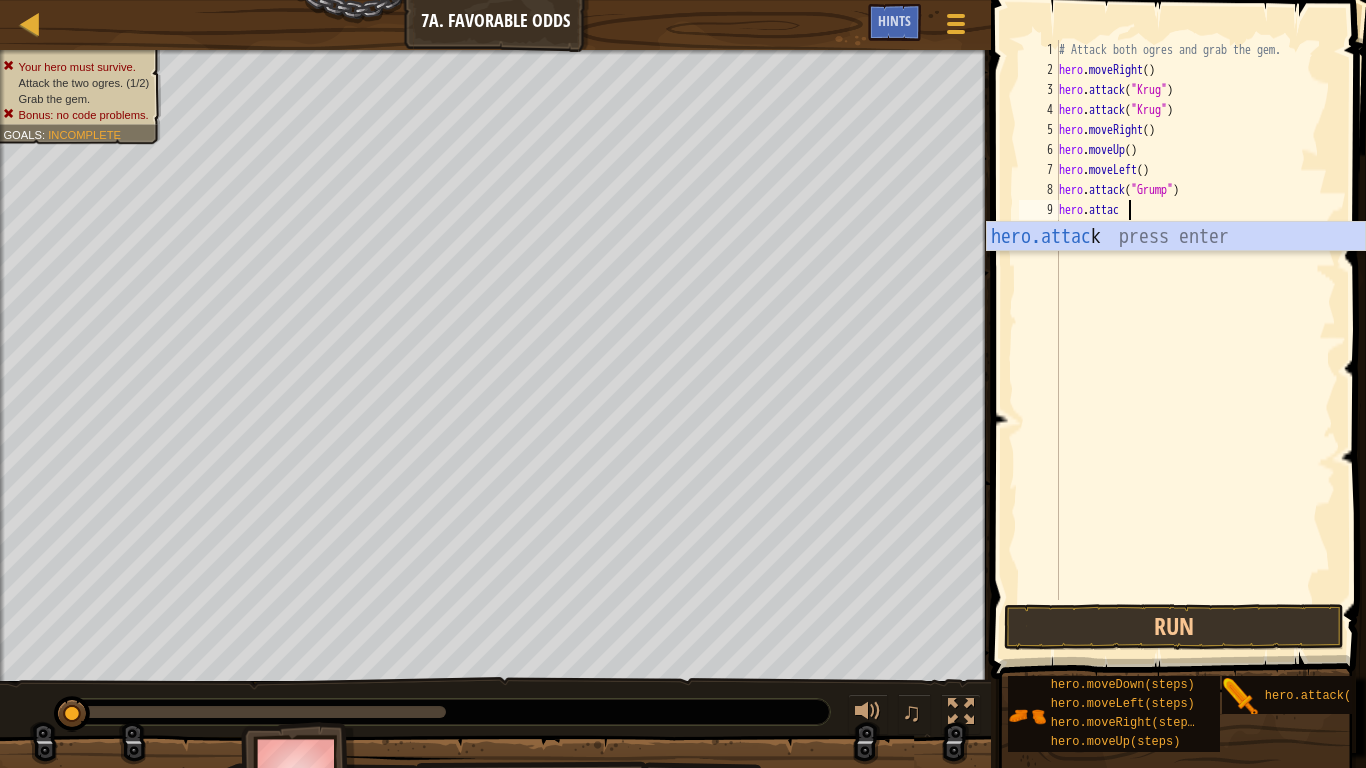 scroll, scrollTop: 9, scrollLeft: 10, axis: both 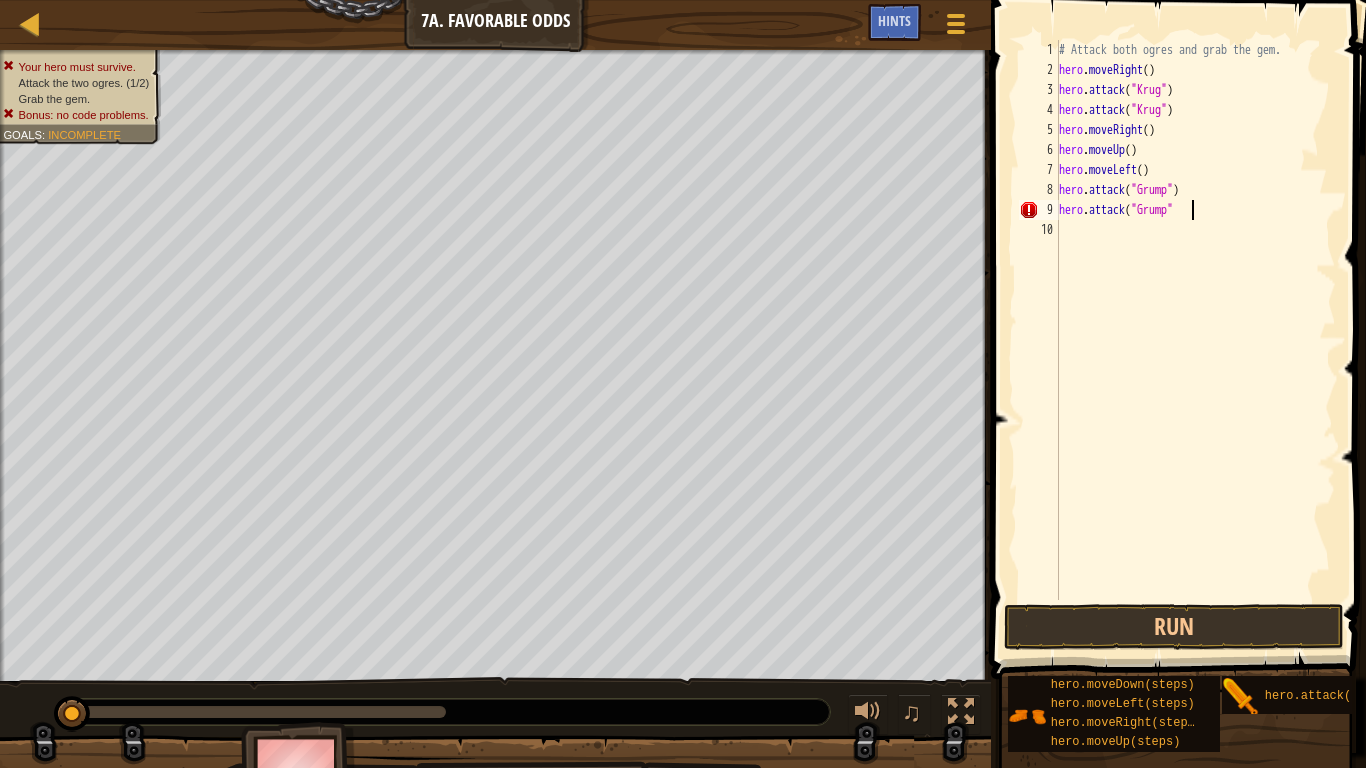type on "hero.attack("Grump")" 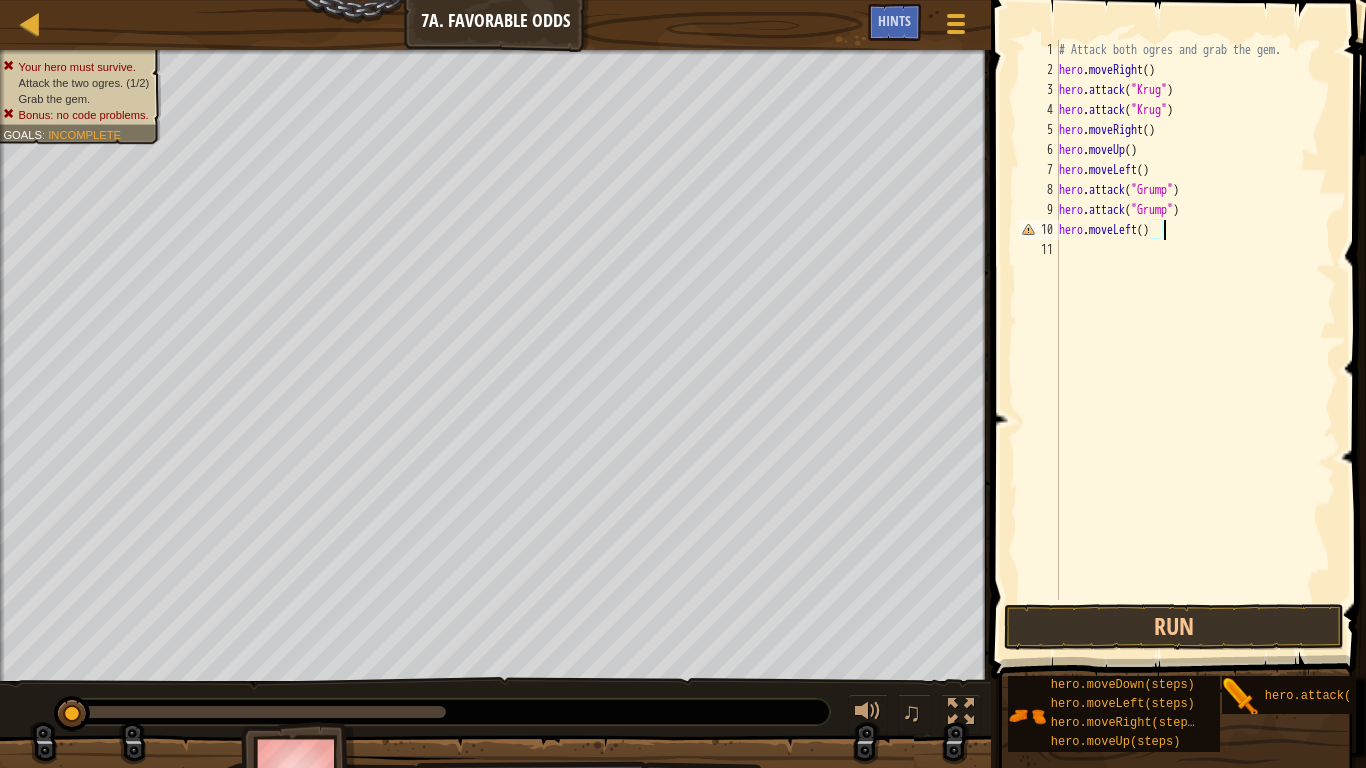 scroll, scrollTop: 9, scrollLeft: 14, axis: both 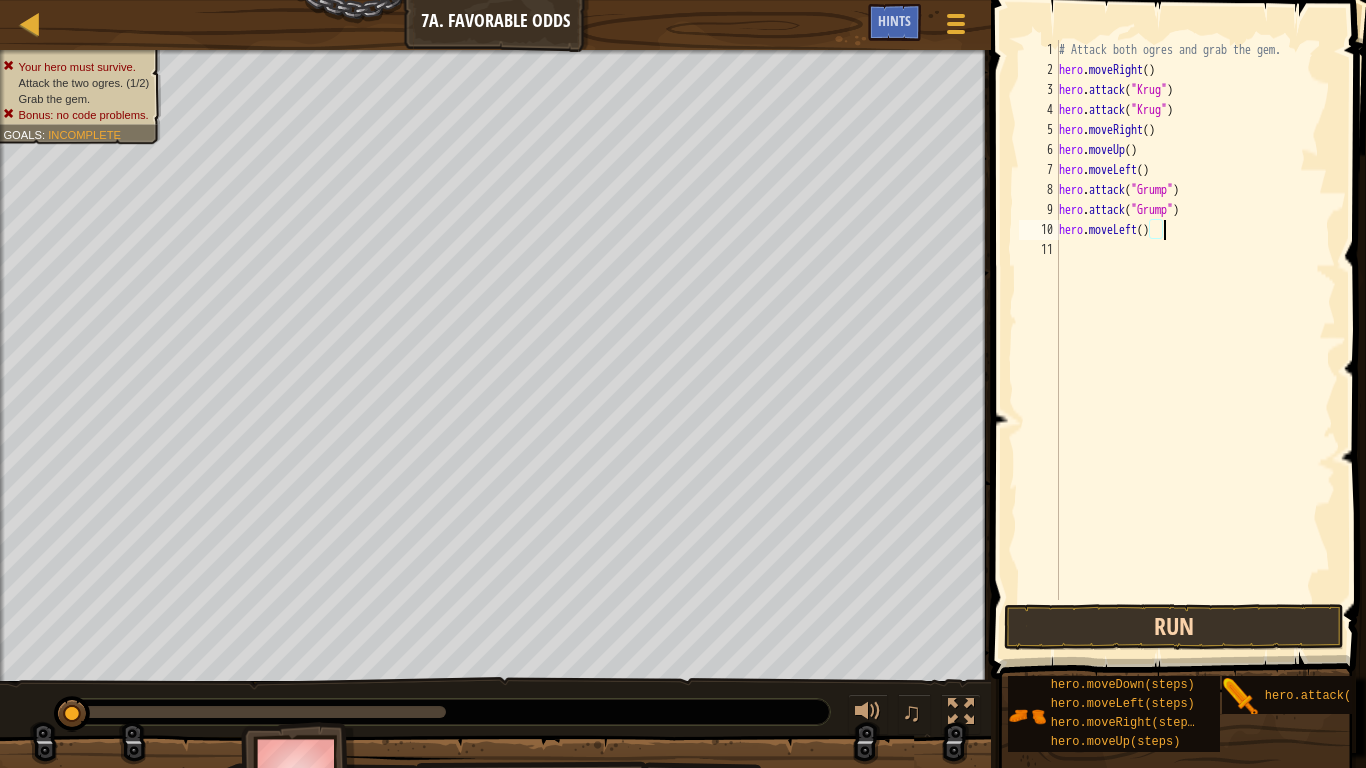 type on "hero.moveLeft()" 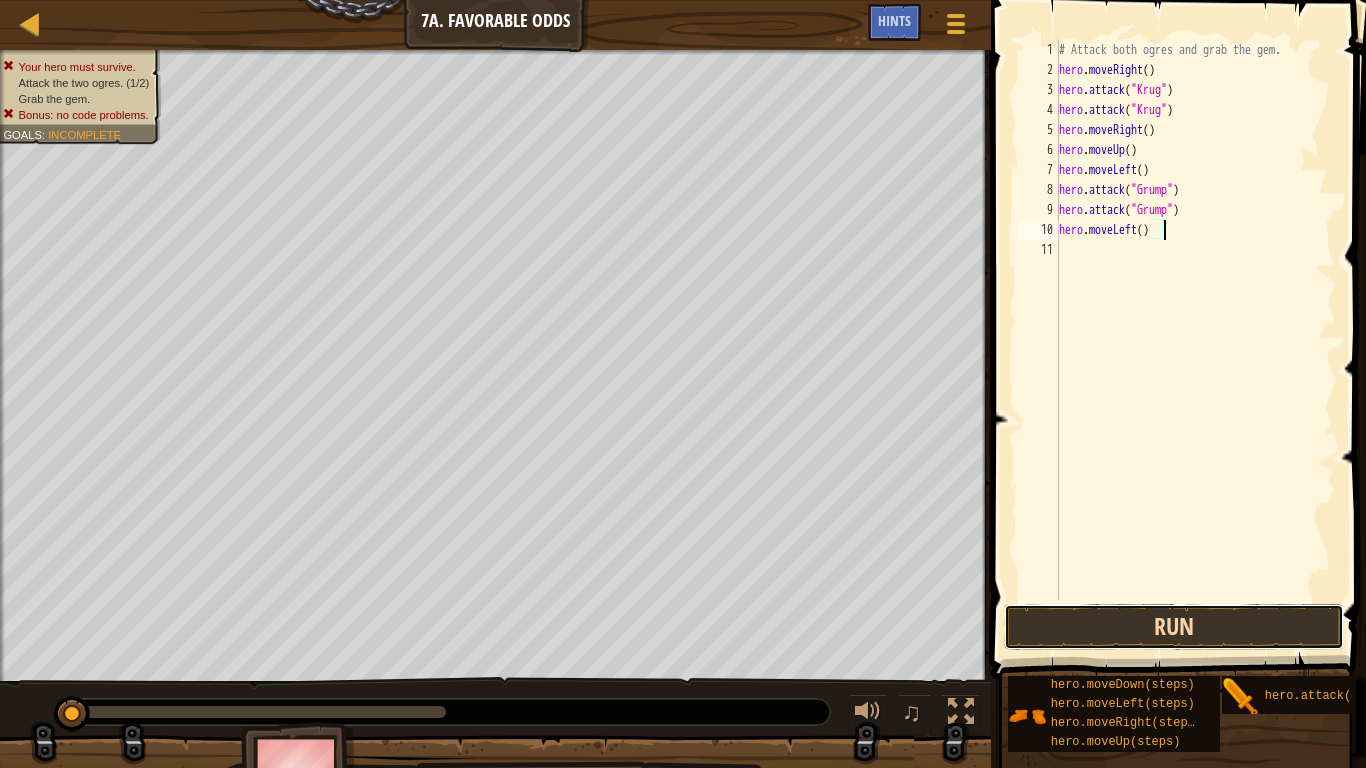 click on "Run" at bounding box center [1174, 627] 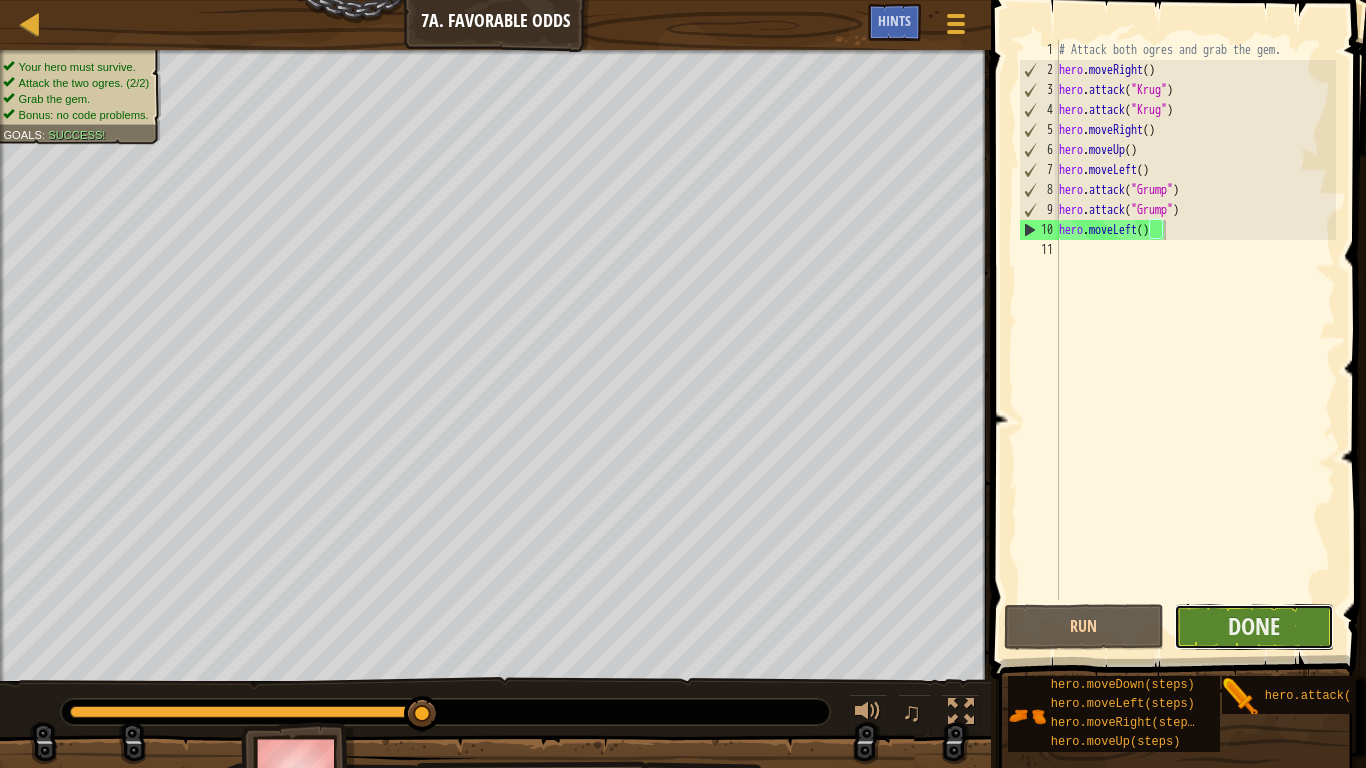 click on "Done" at bounding box center [1254, 627] 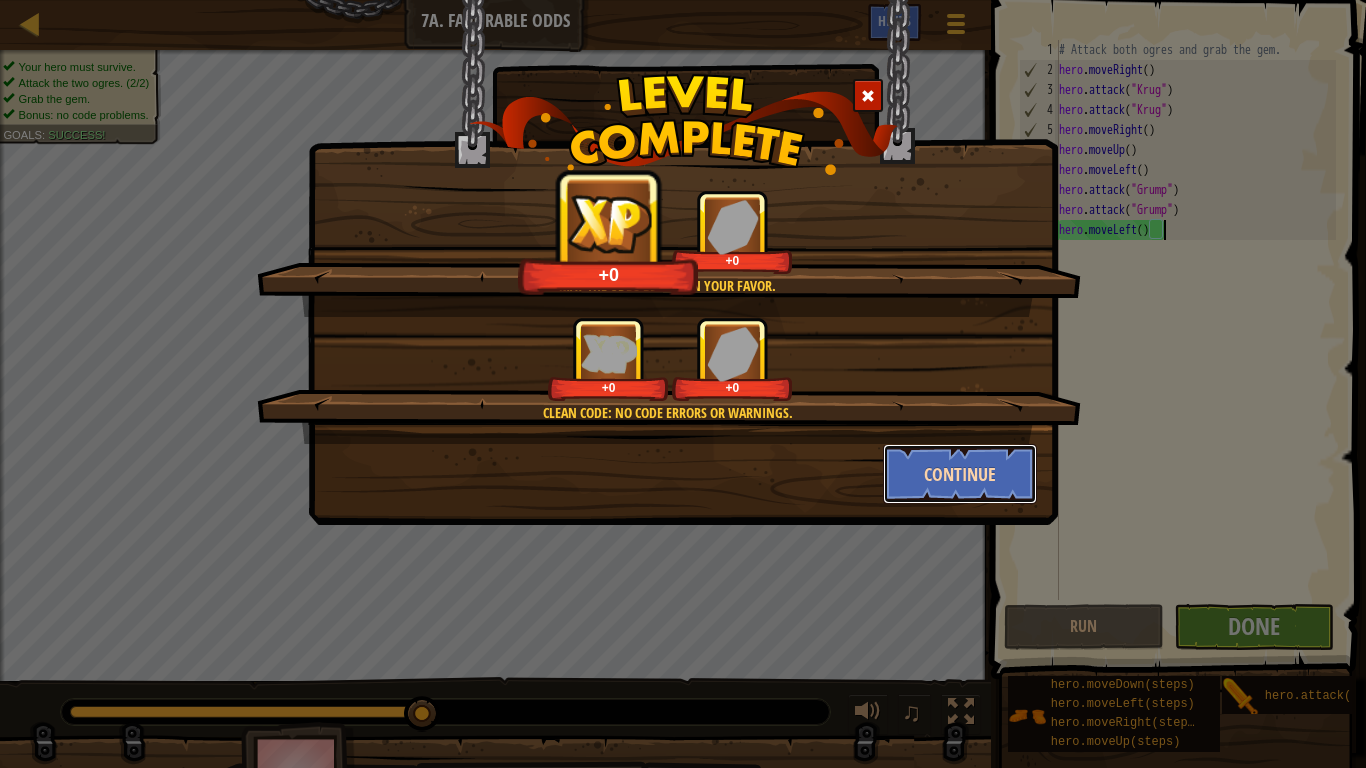 click on "Continue" at bounding box center [960, 474] 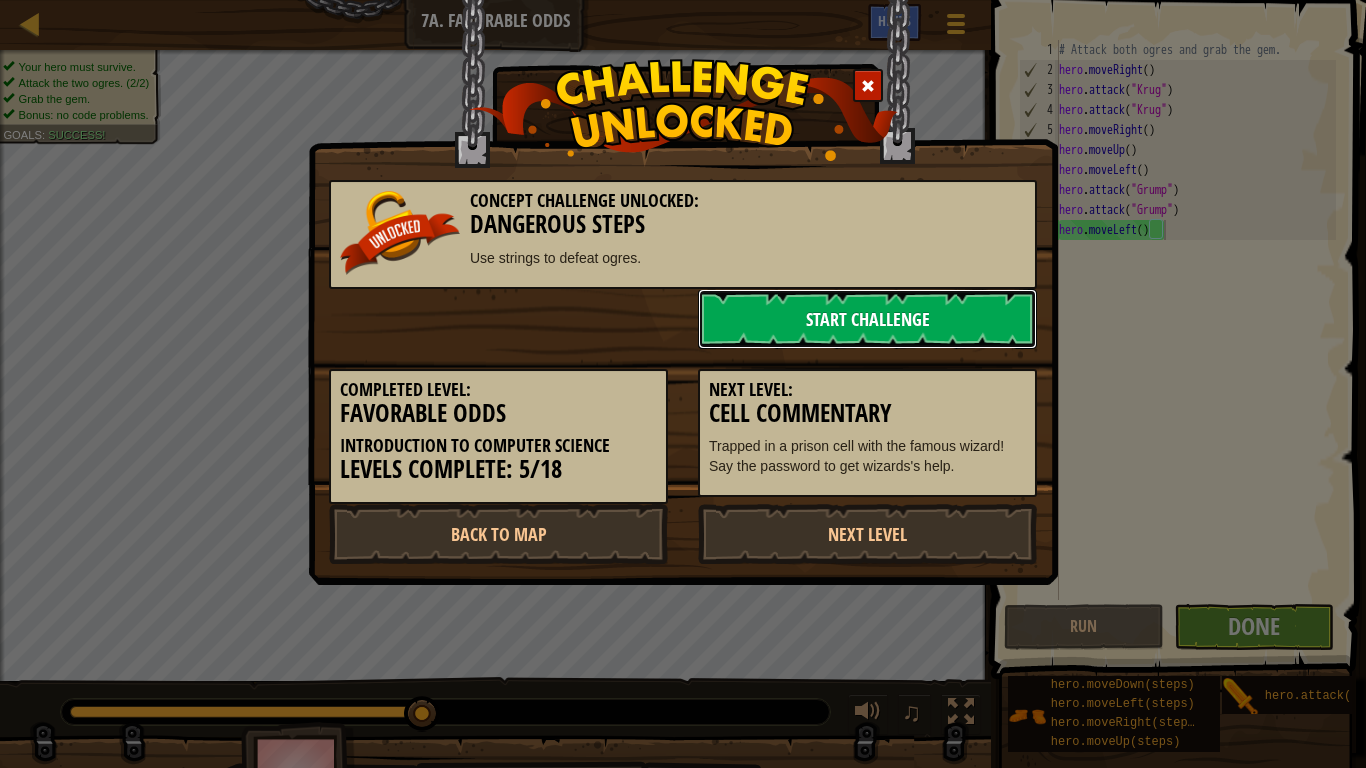 click on "Start Challenge" at bounding box center (867, 319) 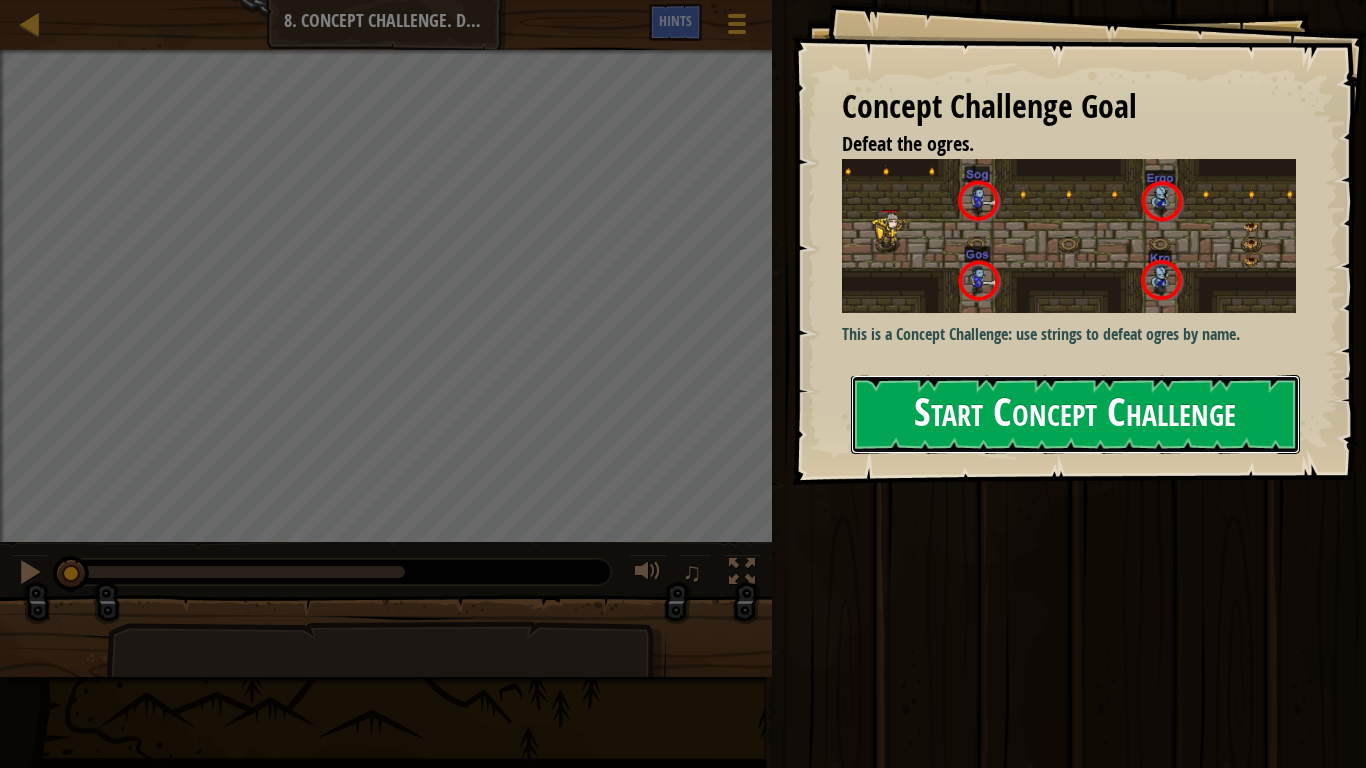 click on "Start Concept Challenge" at bounding box center [1075, 414] 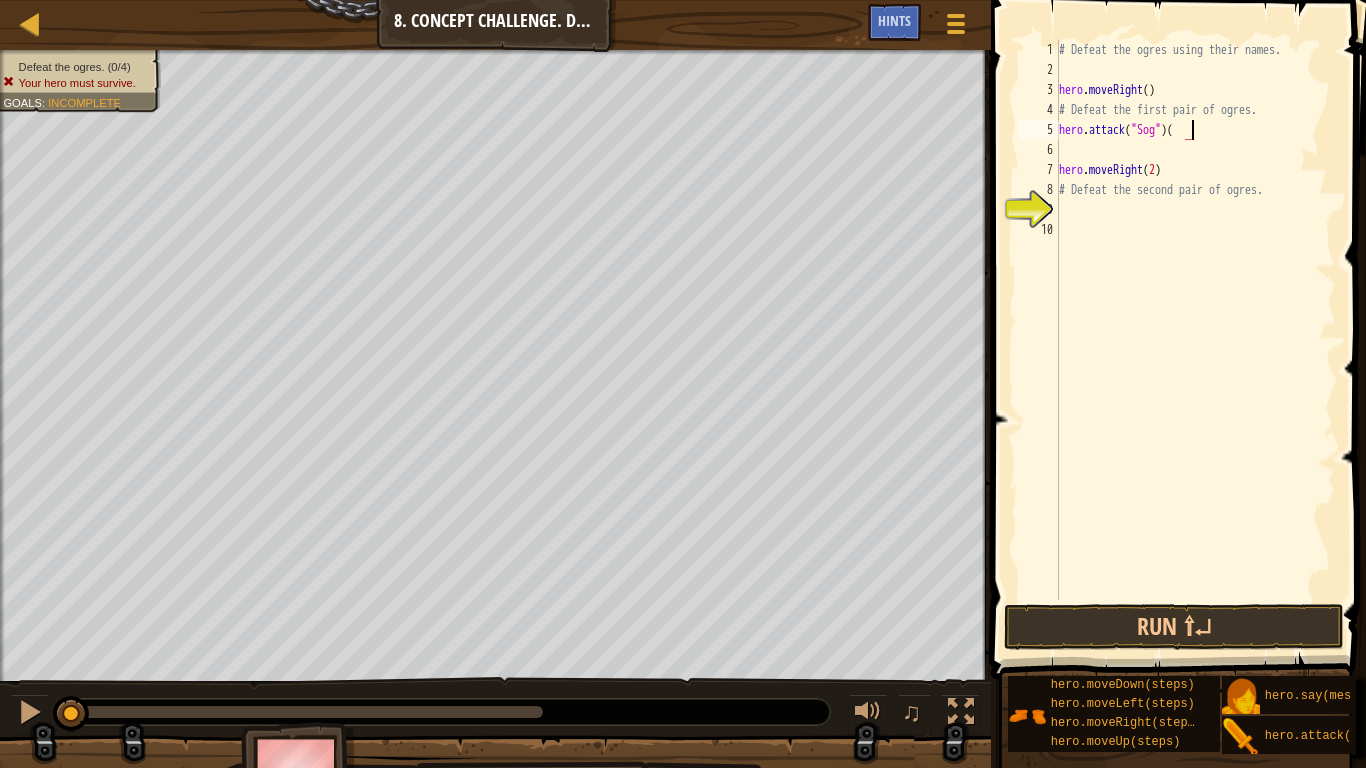 scroll, scrollTop: 9, scrollLeft: 18, axis: both 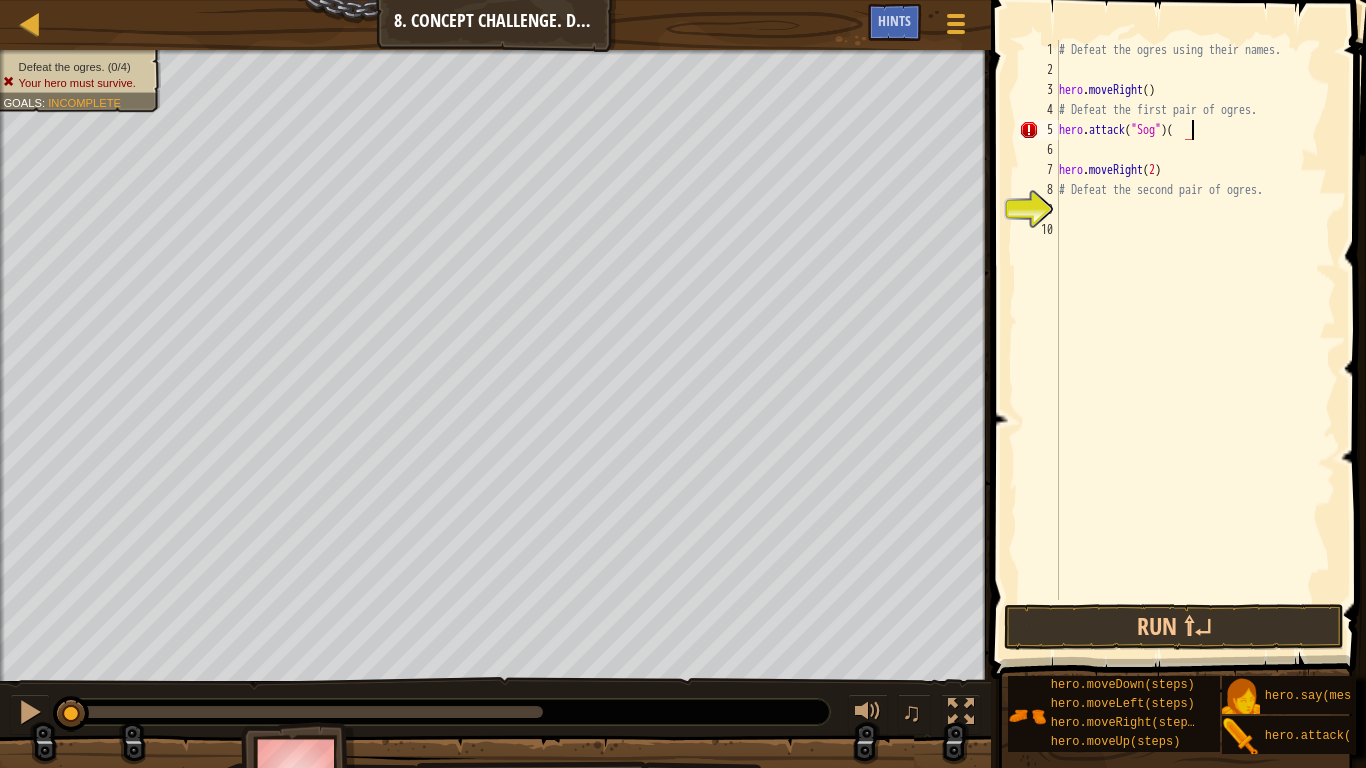 type on "hero.attack("Sog")" 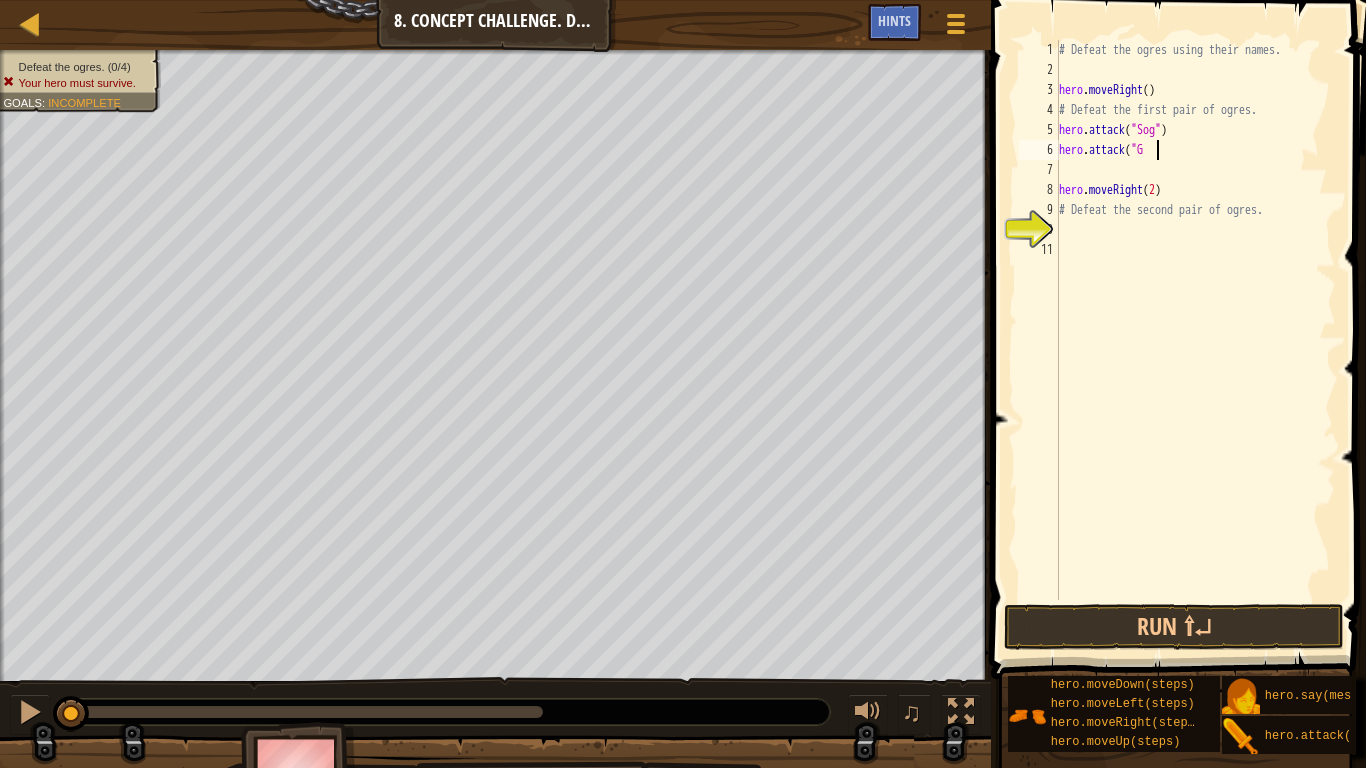 scroll, scrollTop: 9, scrollLeft: 13, axis: both 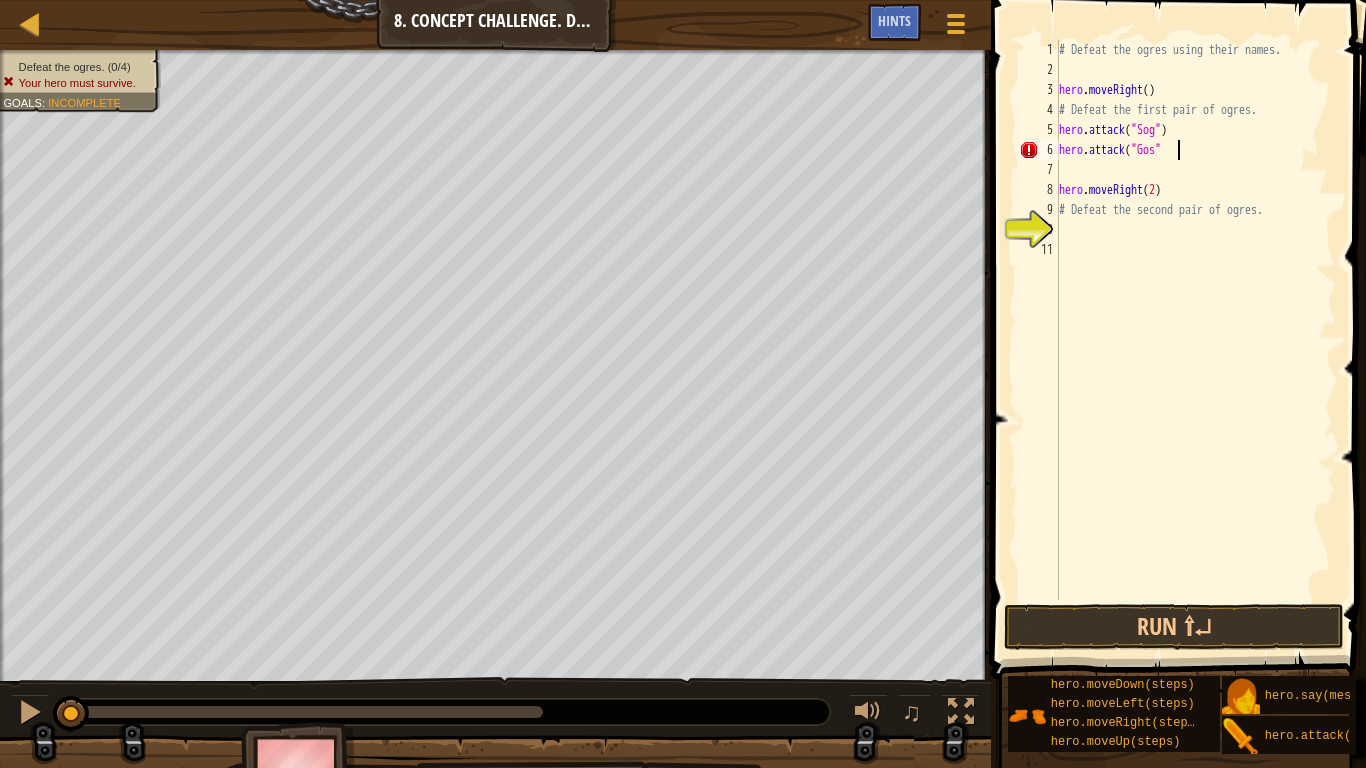 type on "hero.attack("Gos")" 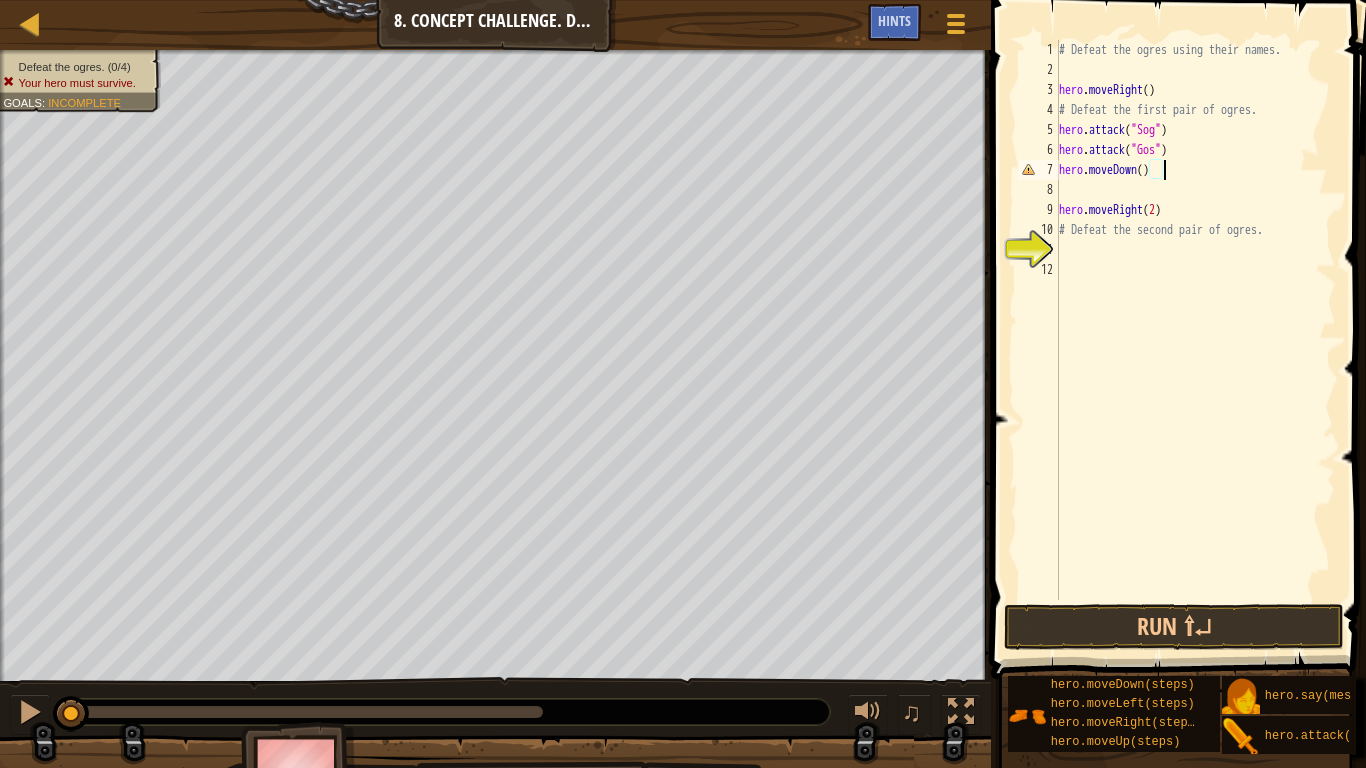 scroll, scrollTop: 9, scrollLeft: 14, axis: both 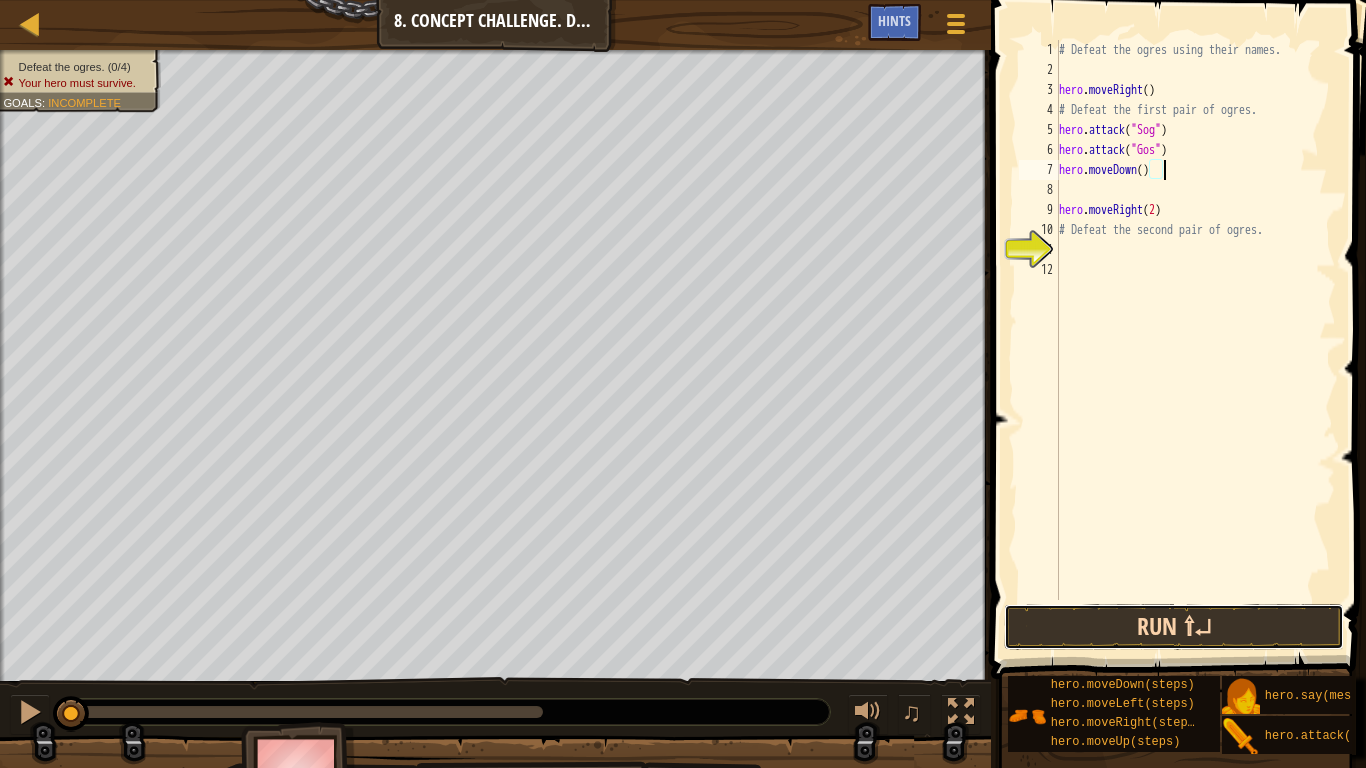 click on "Run ⇧↵" at bounding box center (1174, 627) 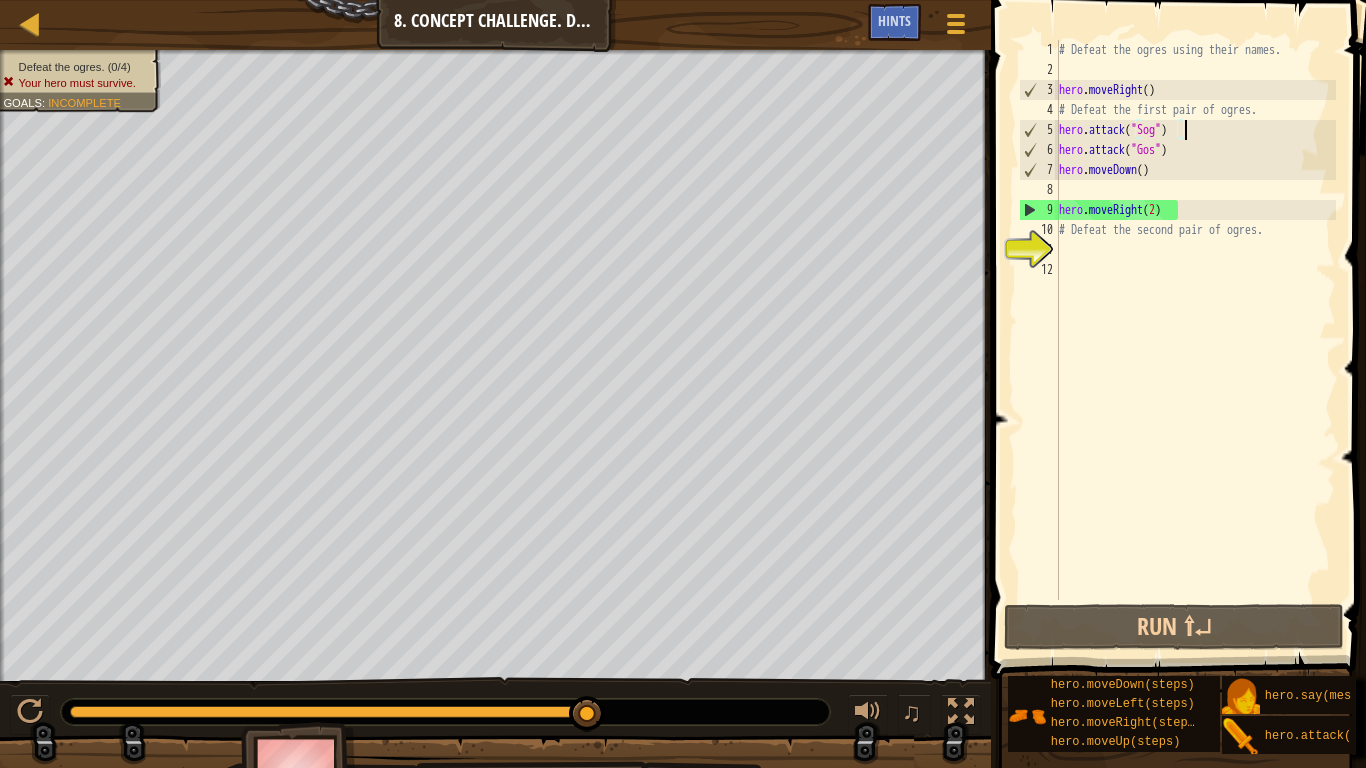 click on "hero . attack ( "Sog" ) hero . attack ( "Gos" )" at bounding box center (1195, 340) 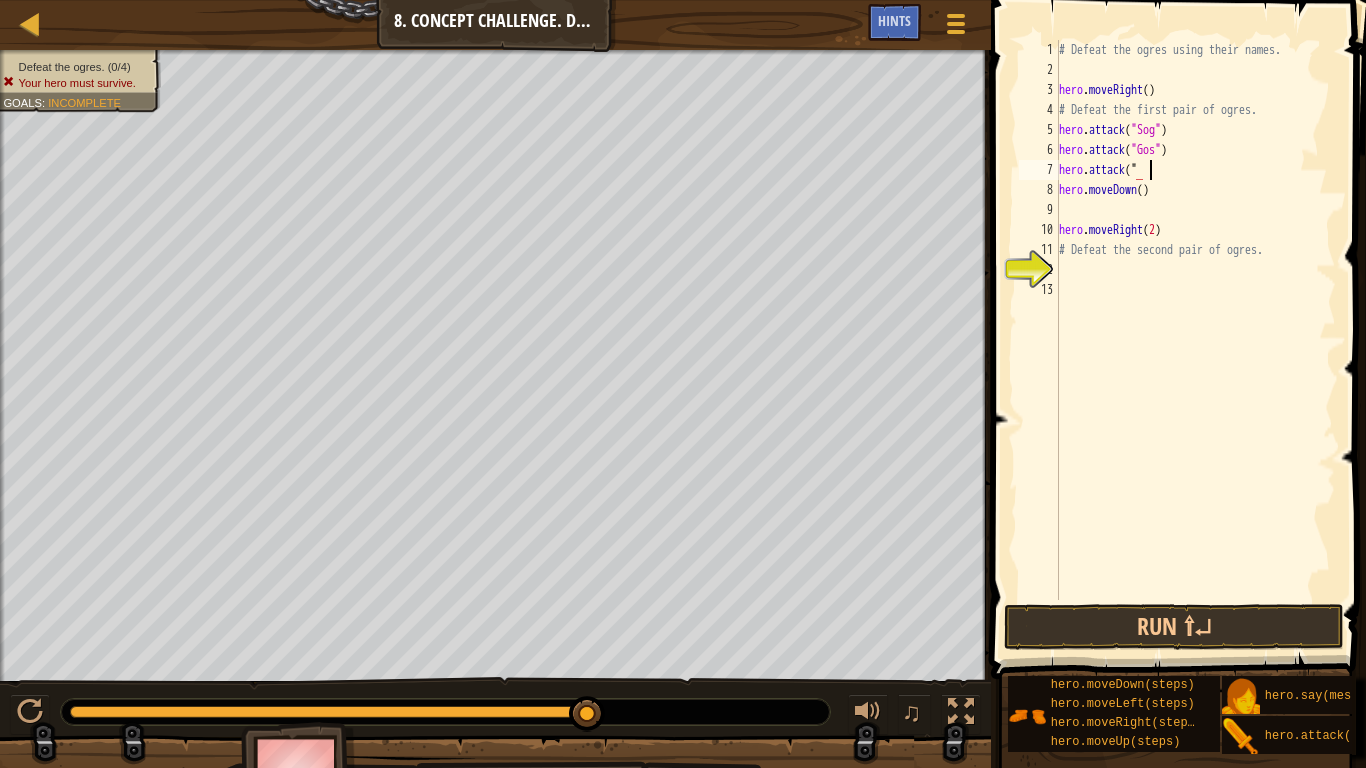 scroll, scrollTop: 9, scrollLeft: 12, axis: both 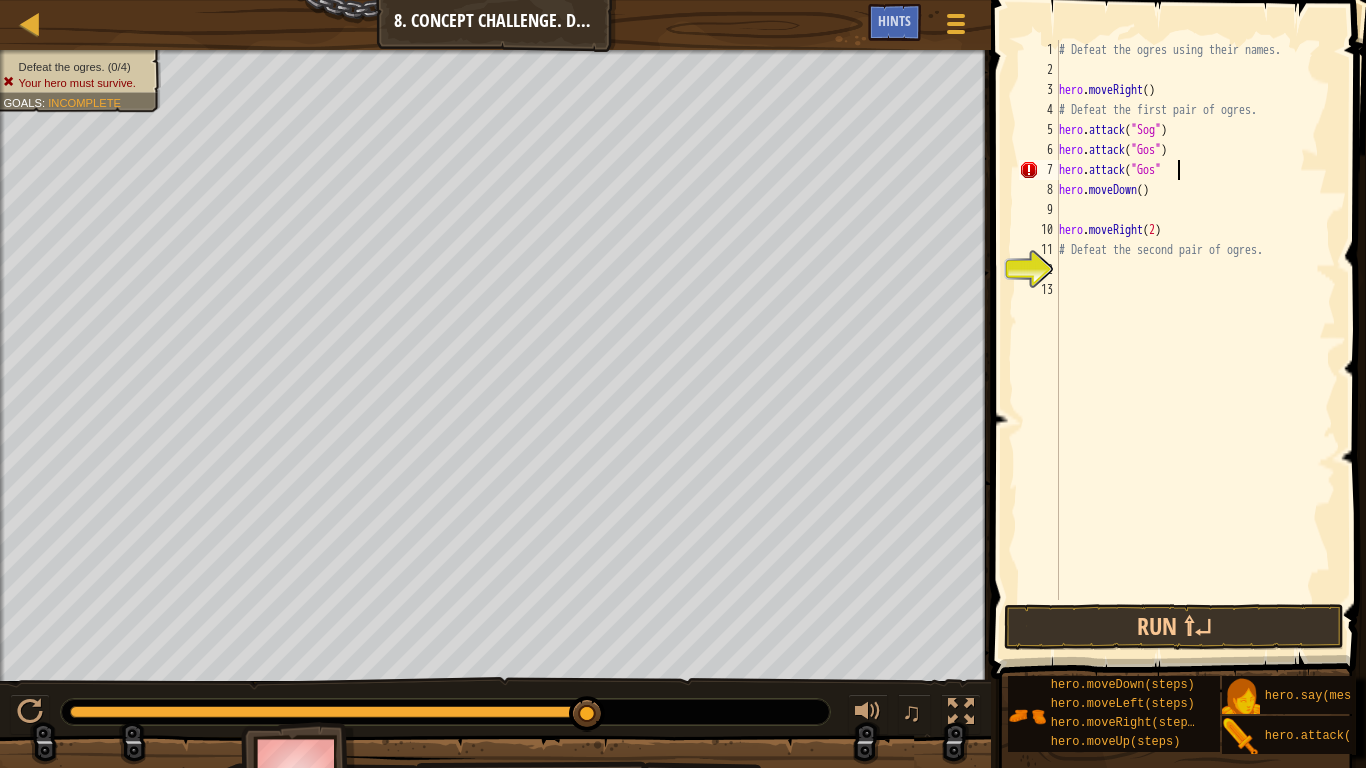 type on "hero.attack("Gos")" 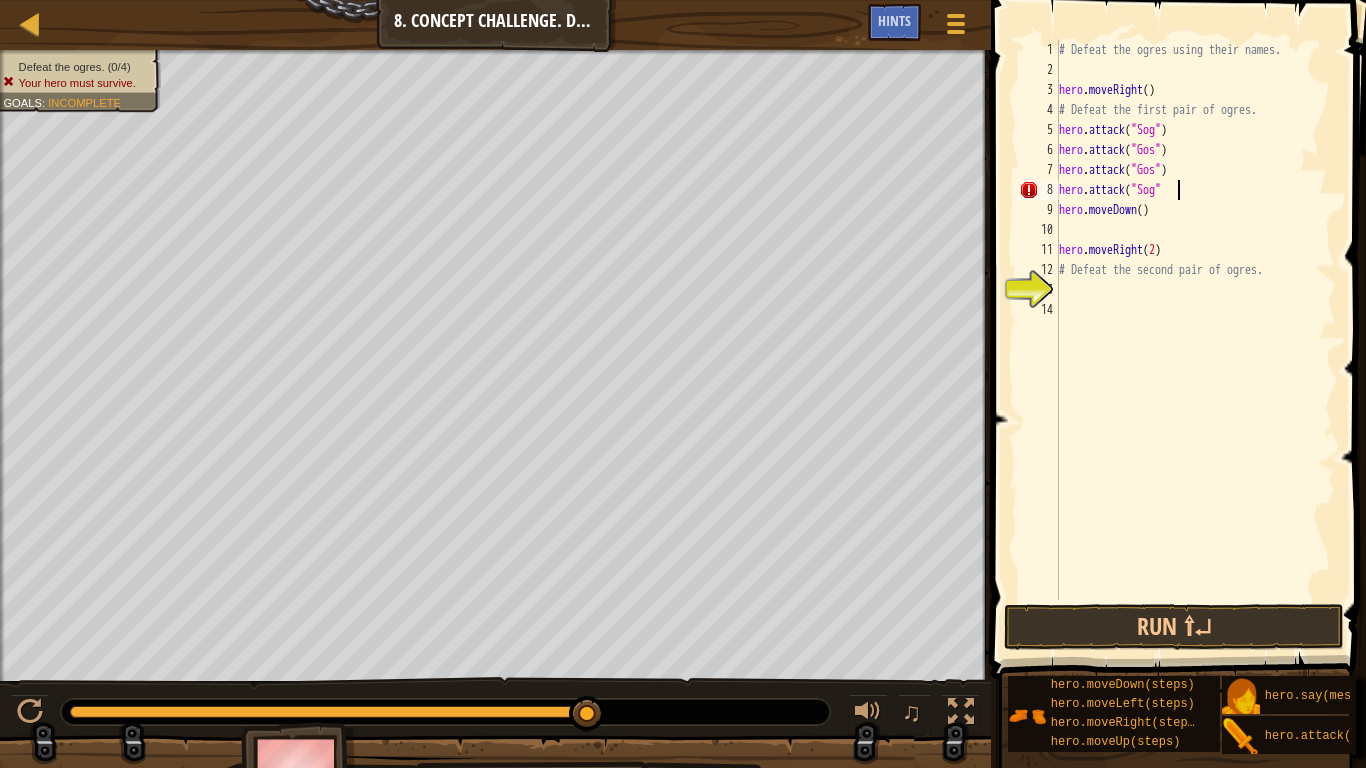 scroll, scrollTop: 9, scrollLeft: 17, axis: both 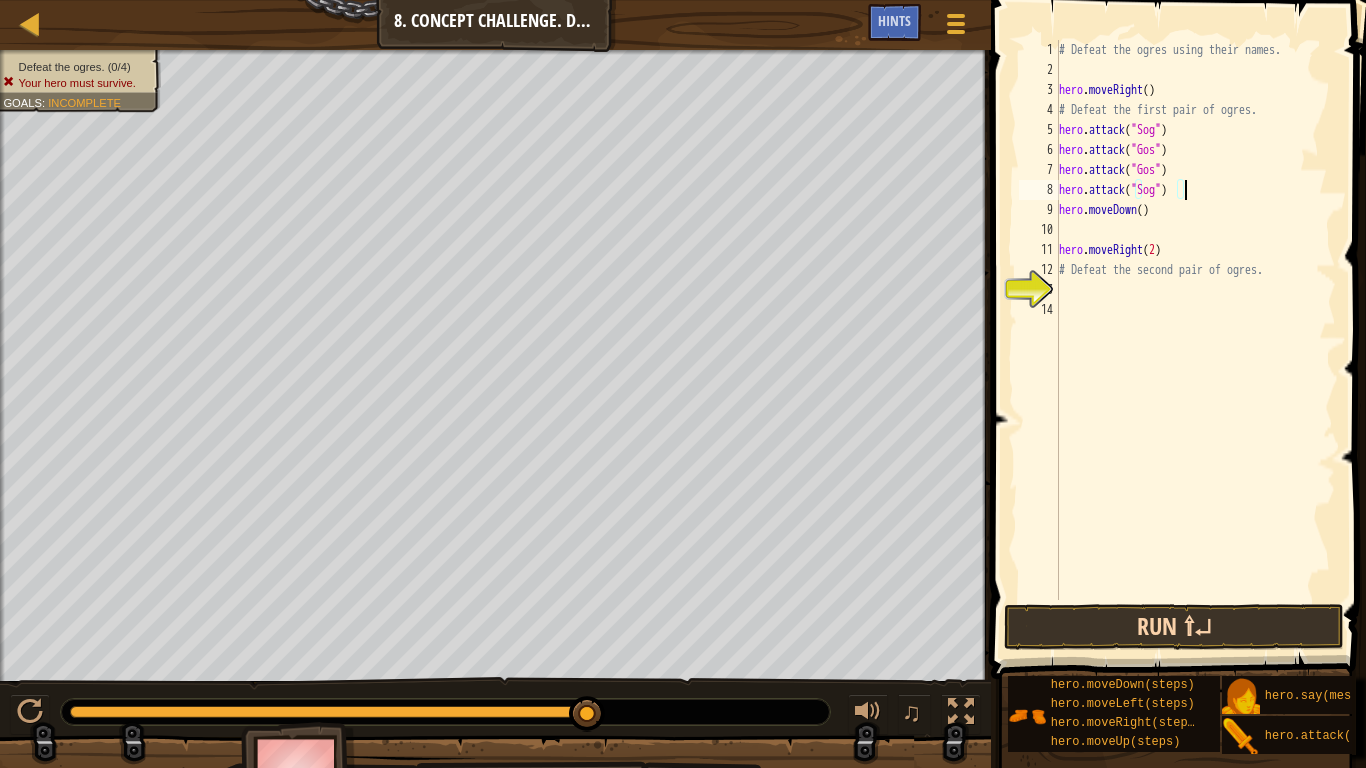 type on "hero.attack("Sog")" 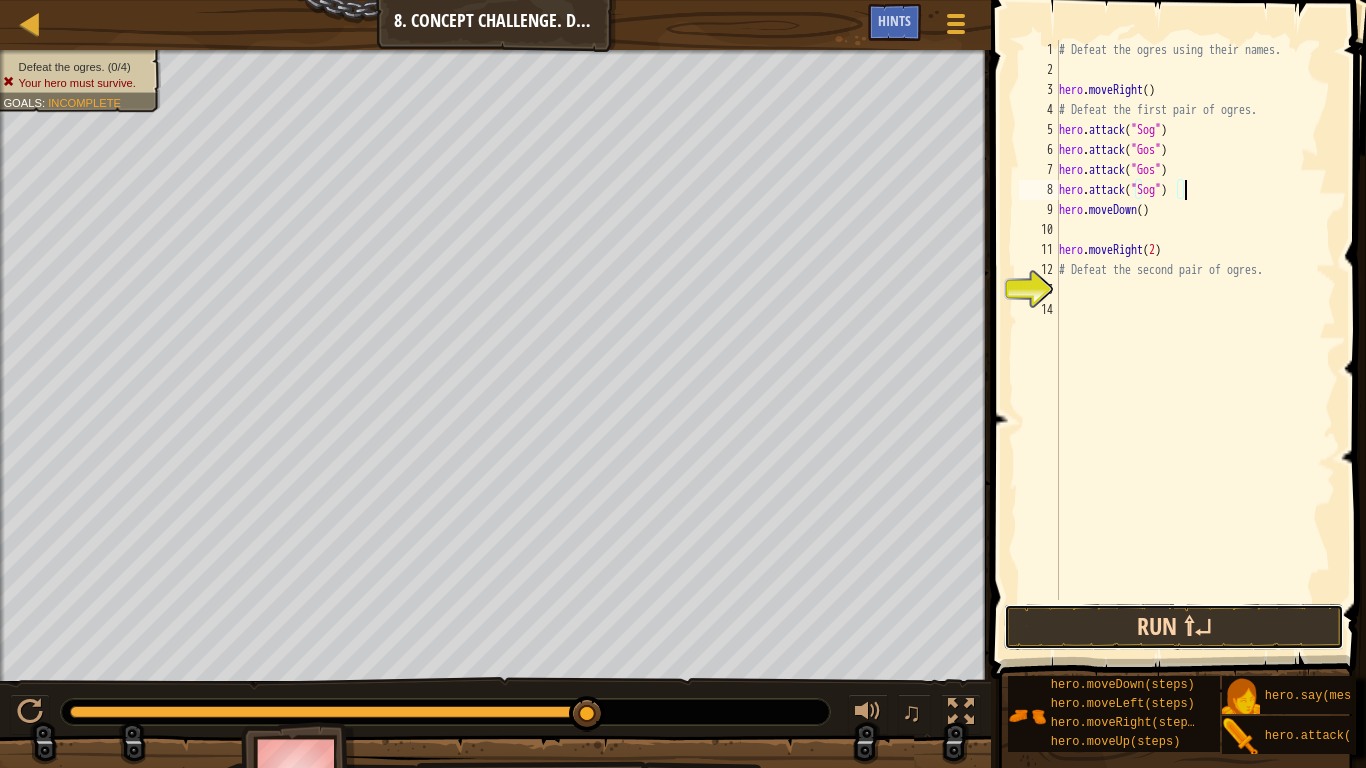 click on "Run ⇧↵" at bounding box center (1174, 627) 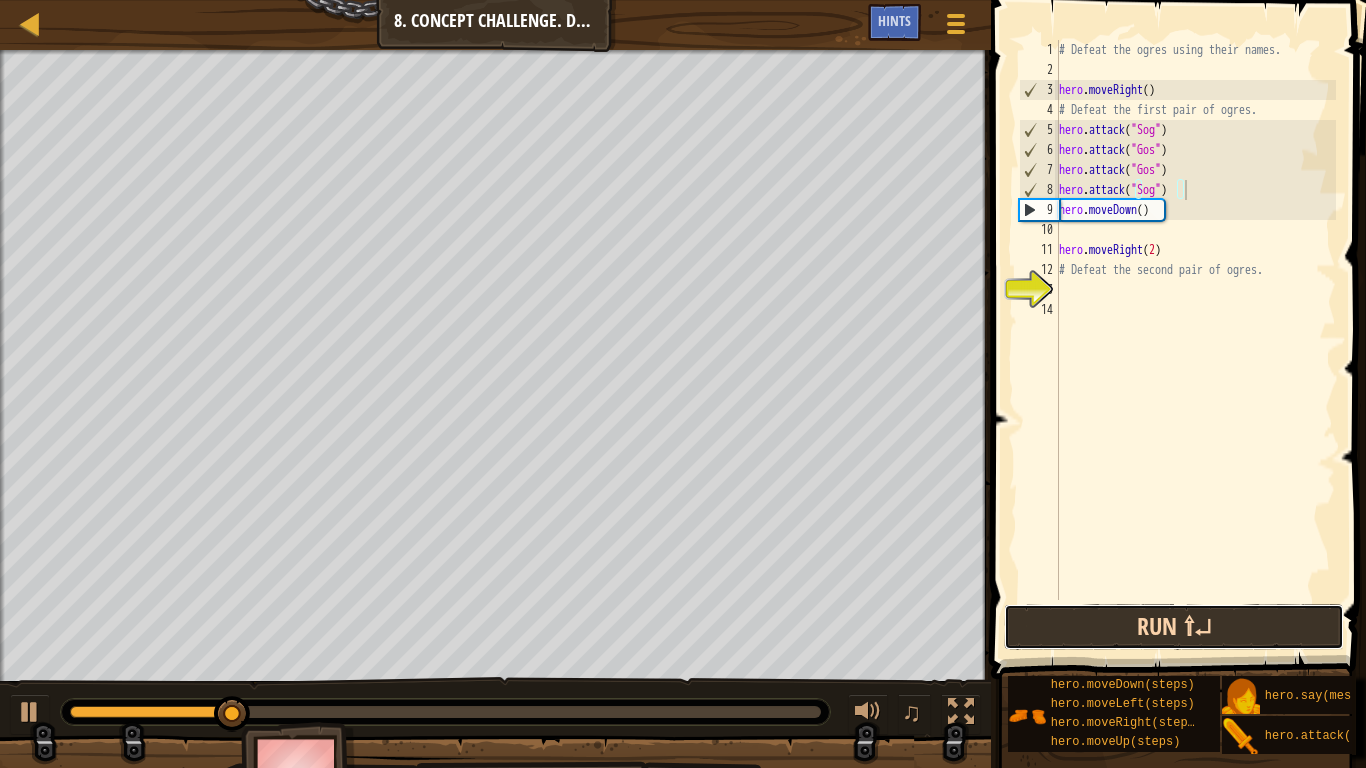 click on "Run ⇧↵" at bounding box center [1174, 627] 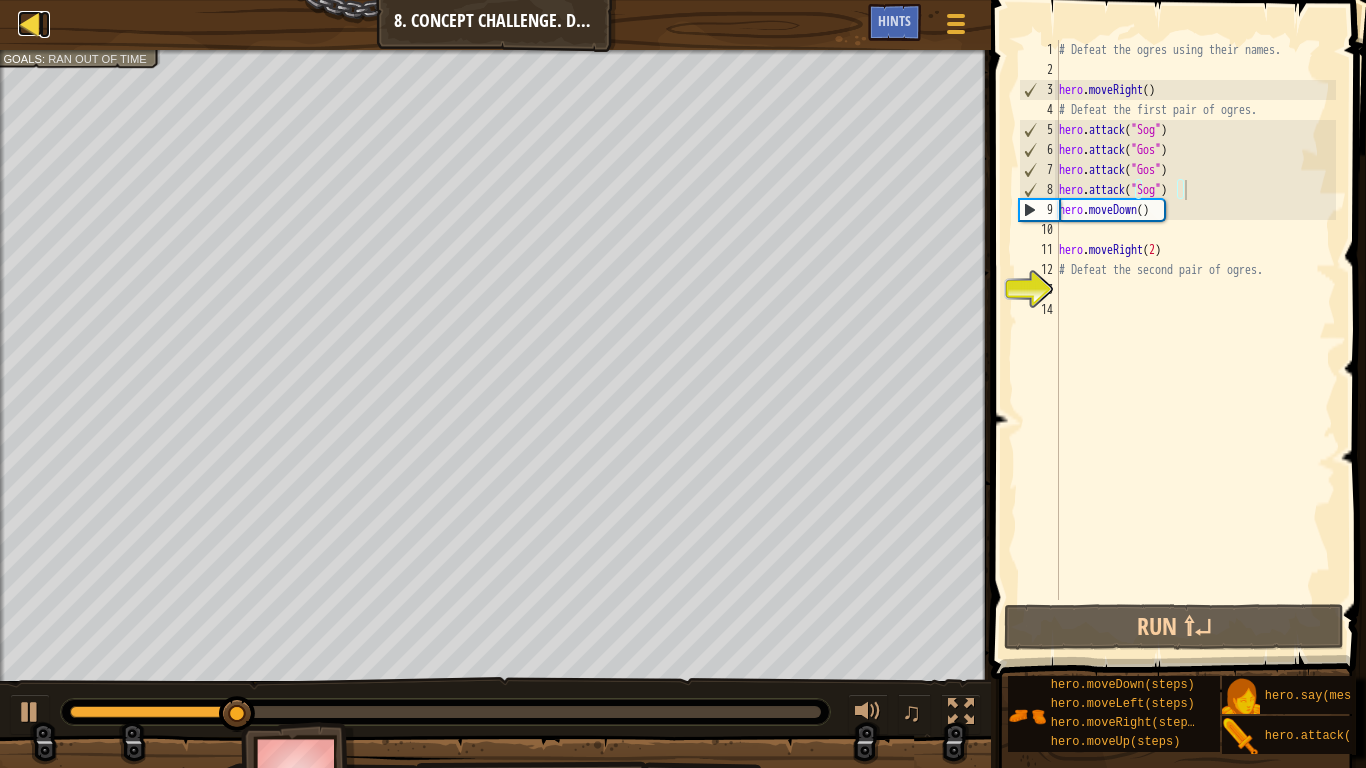 click at bounding box center (30, 23) 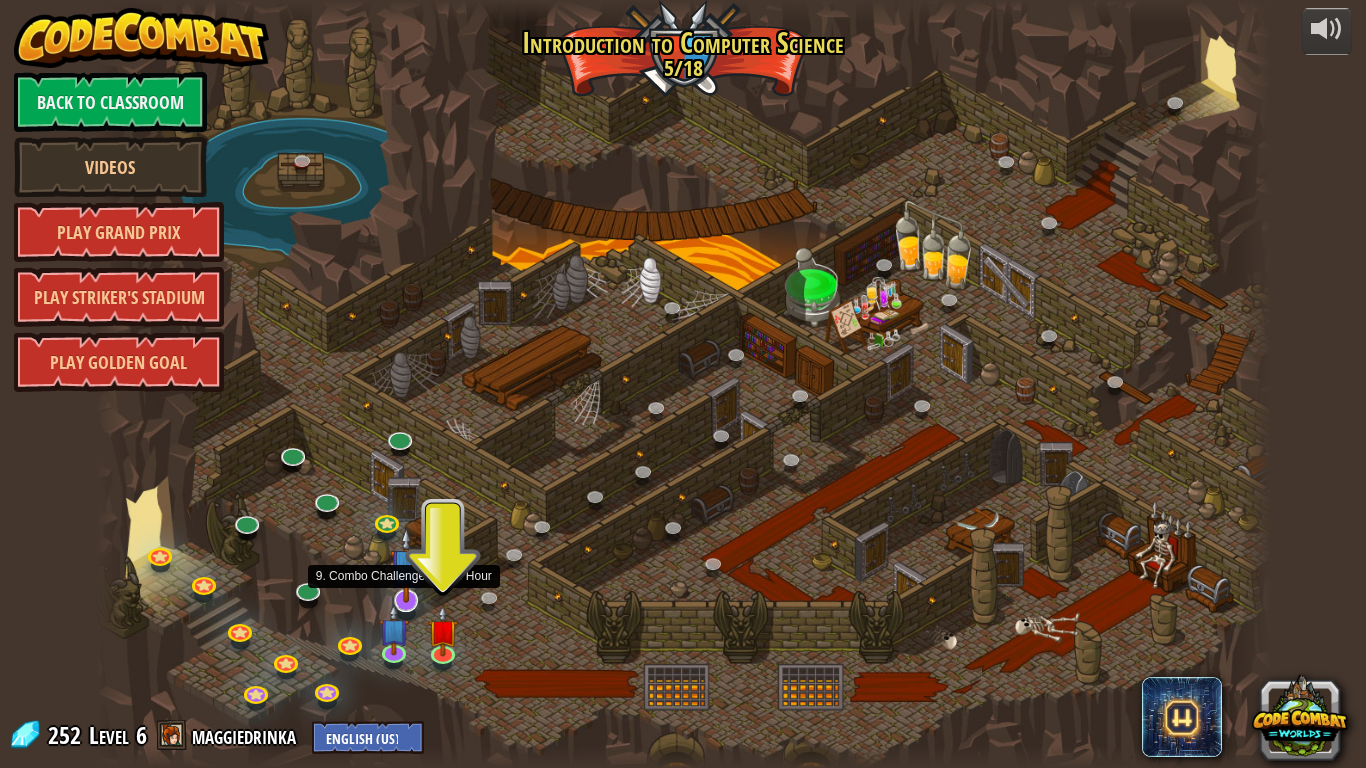 click at bounding box center (406, 565) 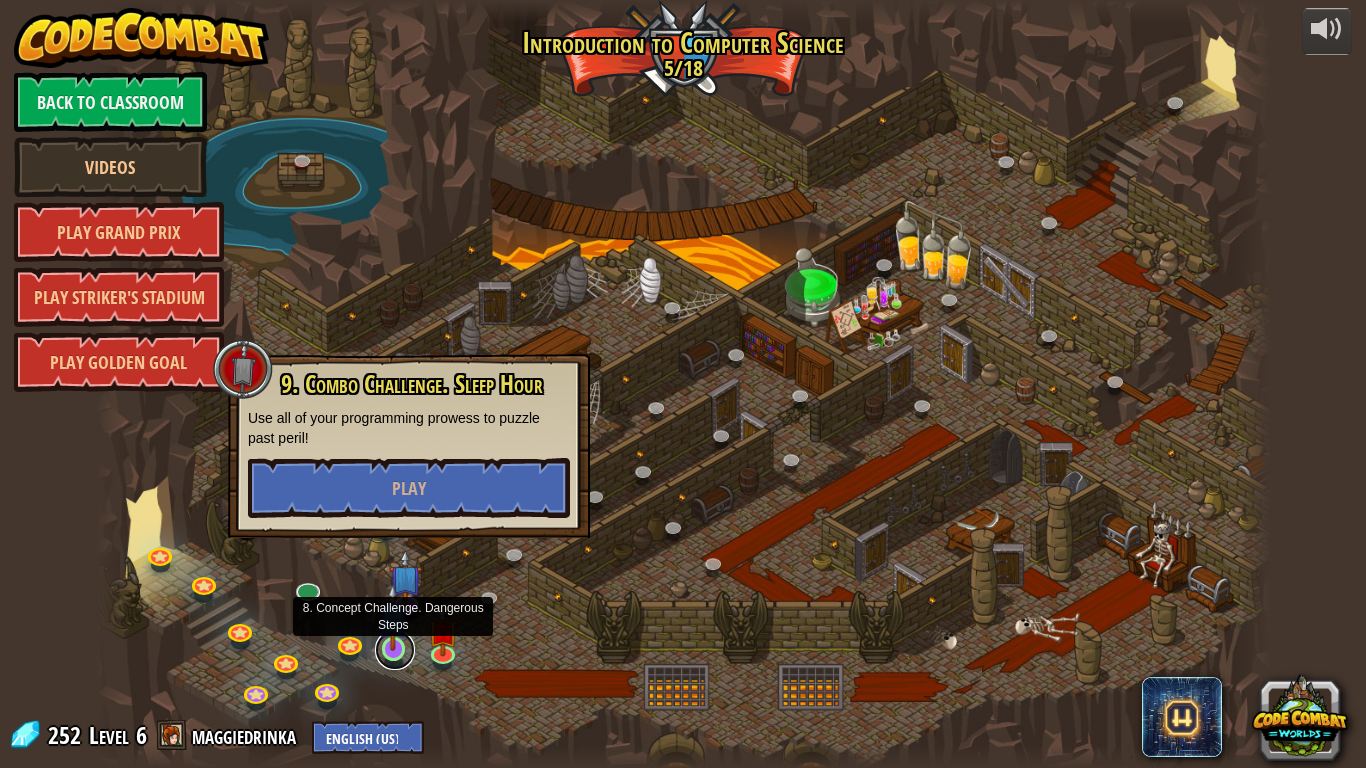 click at bounding box center [395, 650] 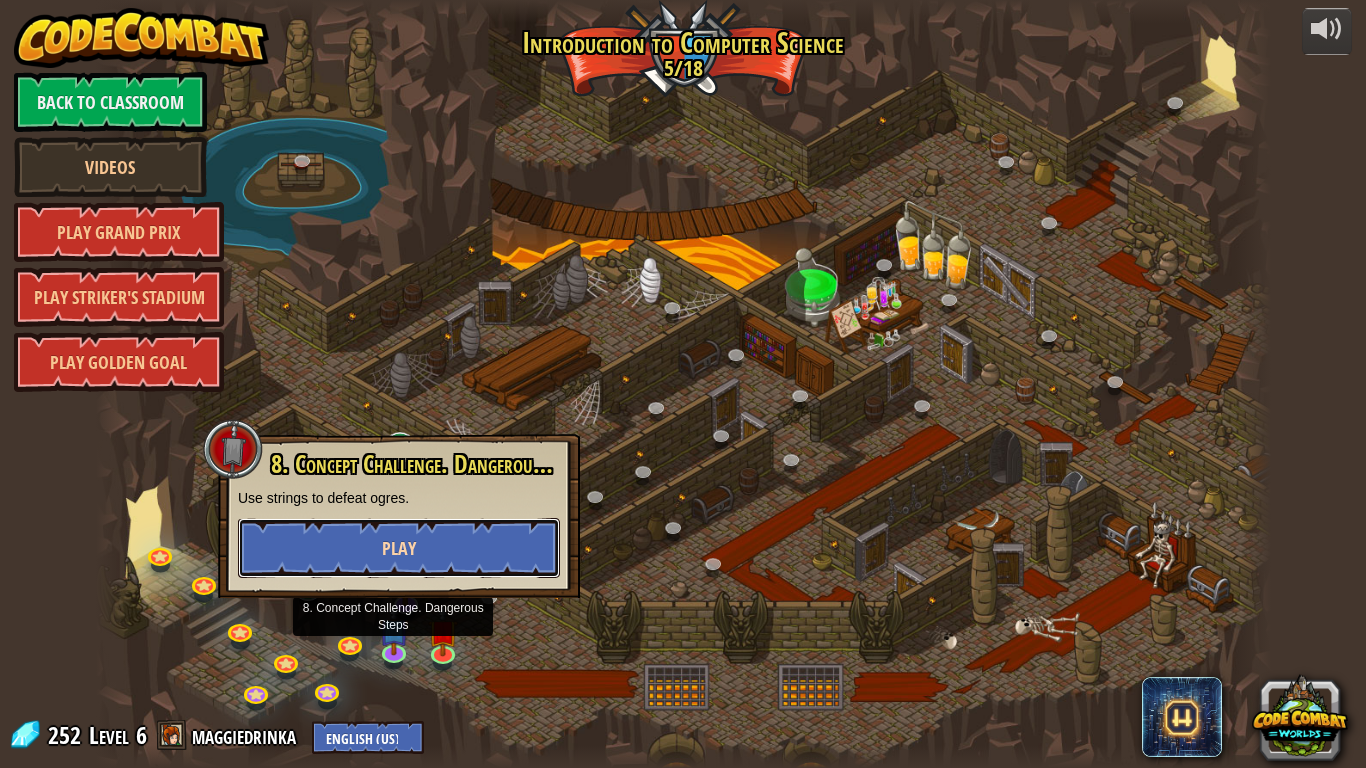 click on "Play" at bounding box center [399, 548] 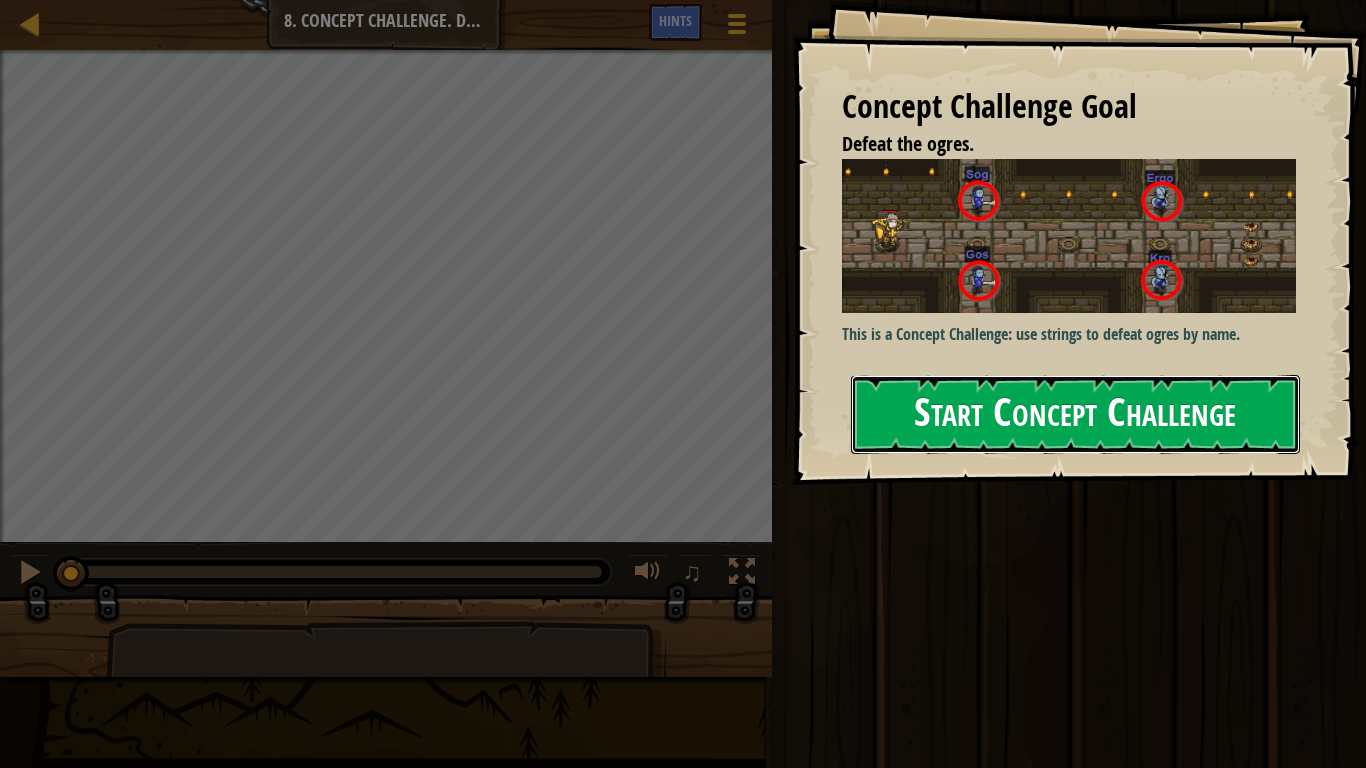 click on "Start Concept Challenge" at bounding box center [1075, 414] 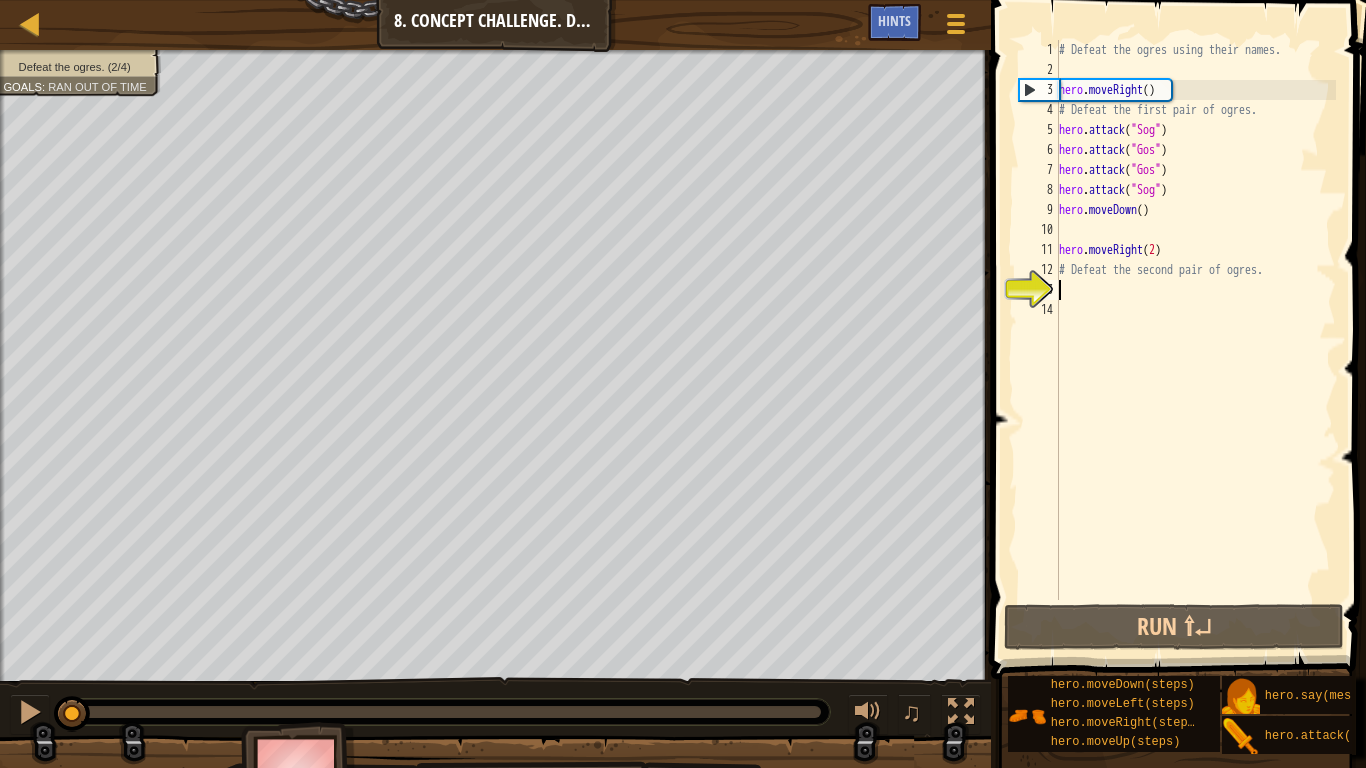 click on "hero . attack ( "Sog" ) hero . attack ( "Gos" ) hero . attack ( "Gos" ) hero . attack ( "Sog" ) hero . moveDown ( ) hero . moveRight ( 2 ) # Defeat the second pair of ogres." at bounding box center [1195, 340] 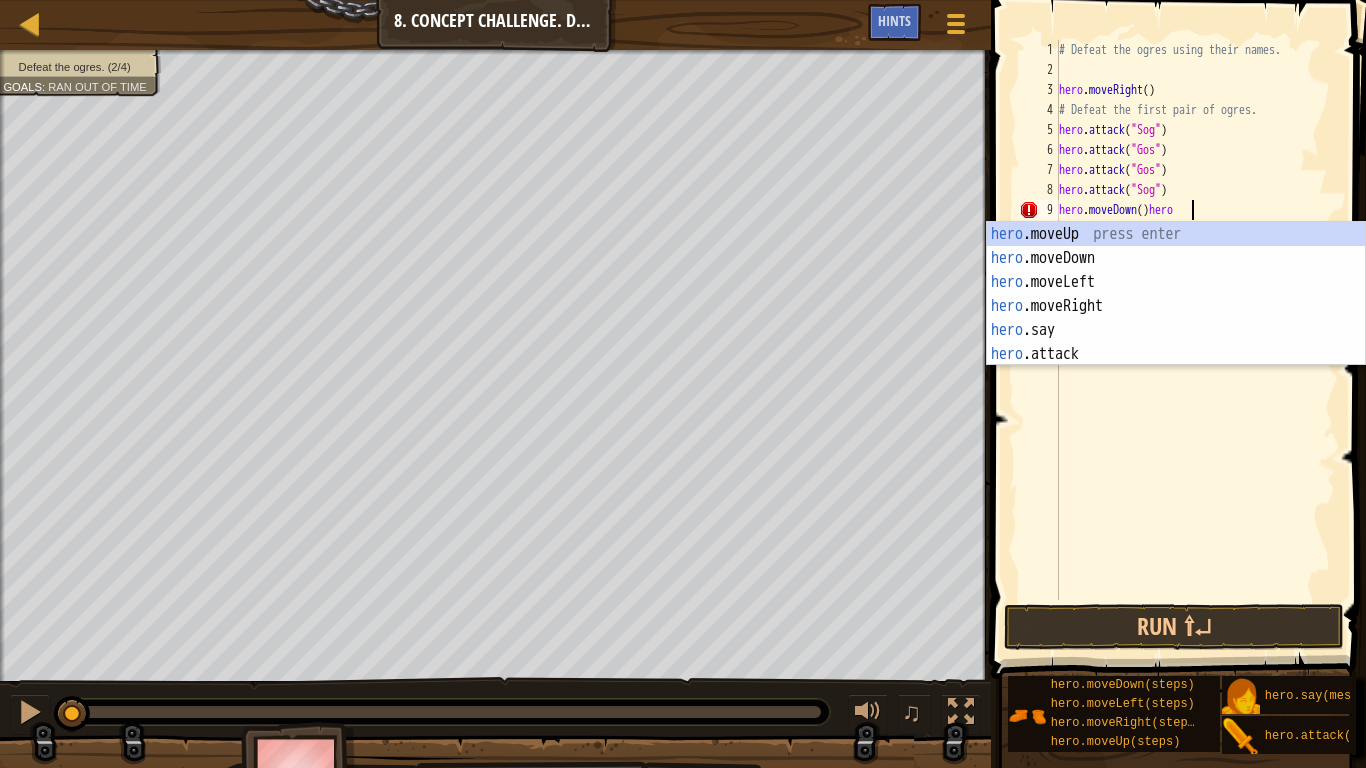 scroll, scrollTop: 9, scrollLeft: 18, axis: both 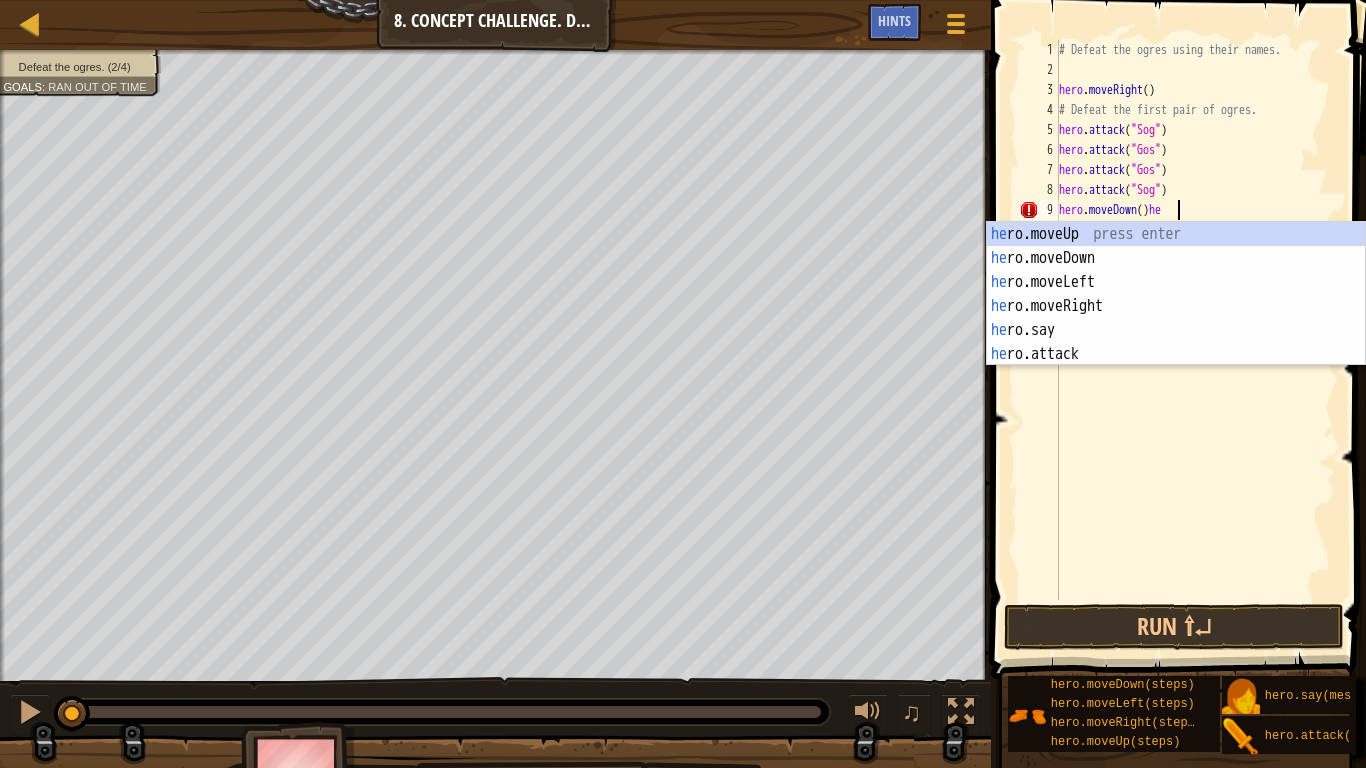 type on "hero.moveDown()" 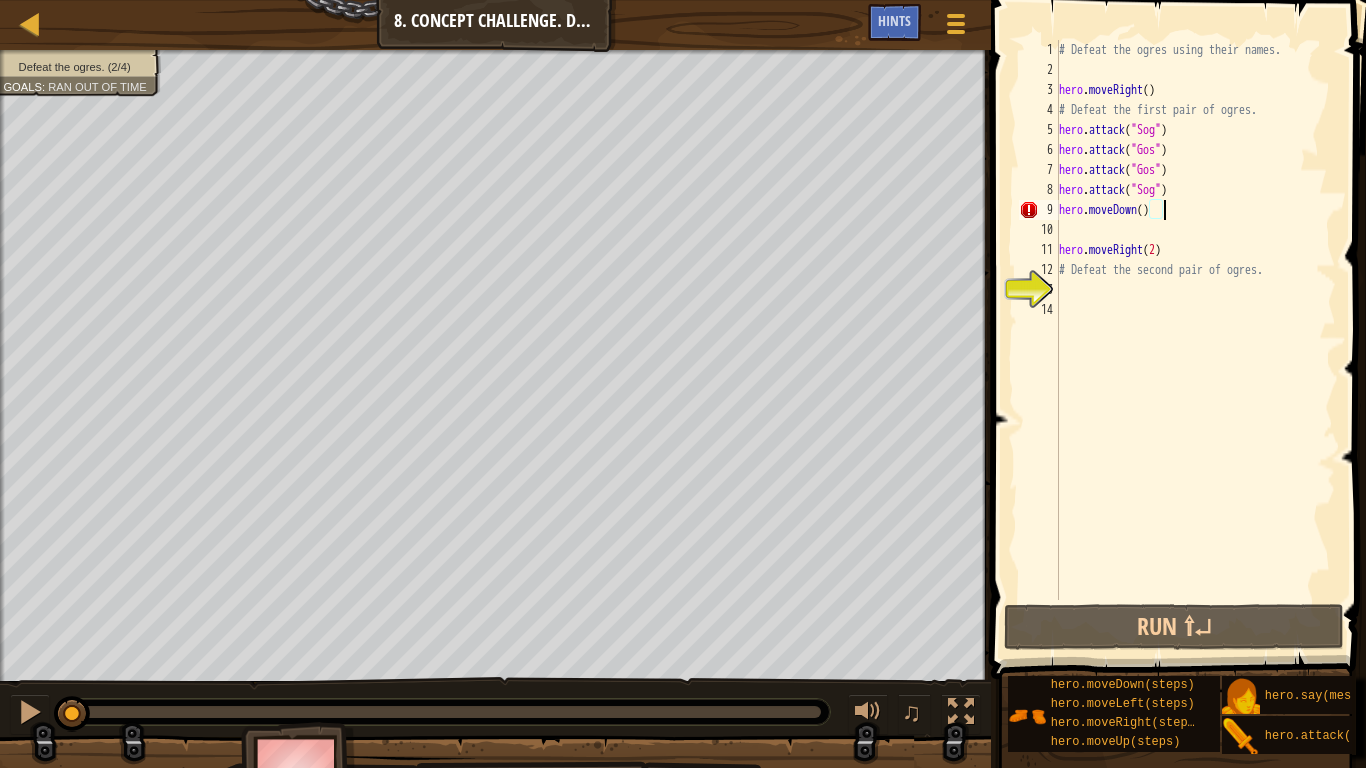 scroll, scrollTop: 9, scrollLeft: 0, axis: vertical 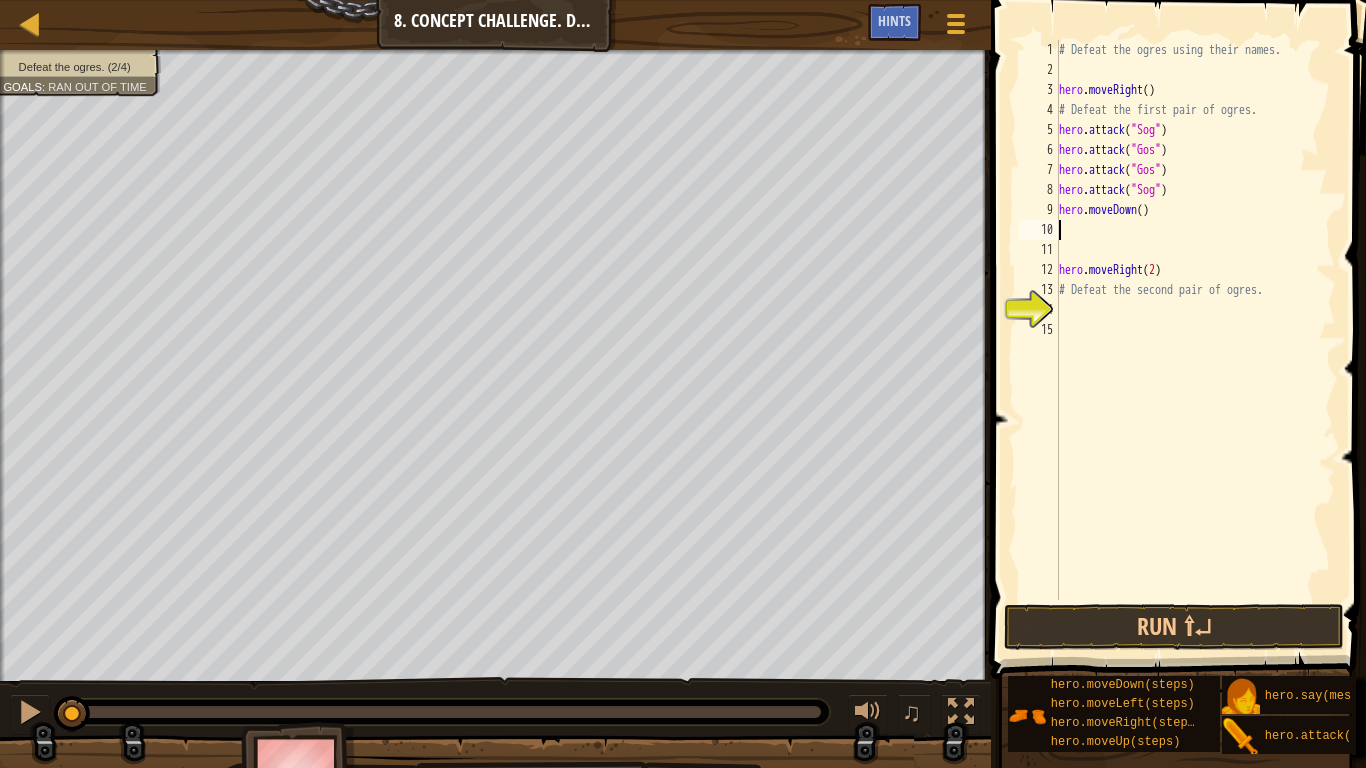 type on "hero.moveDown()" 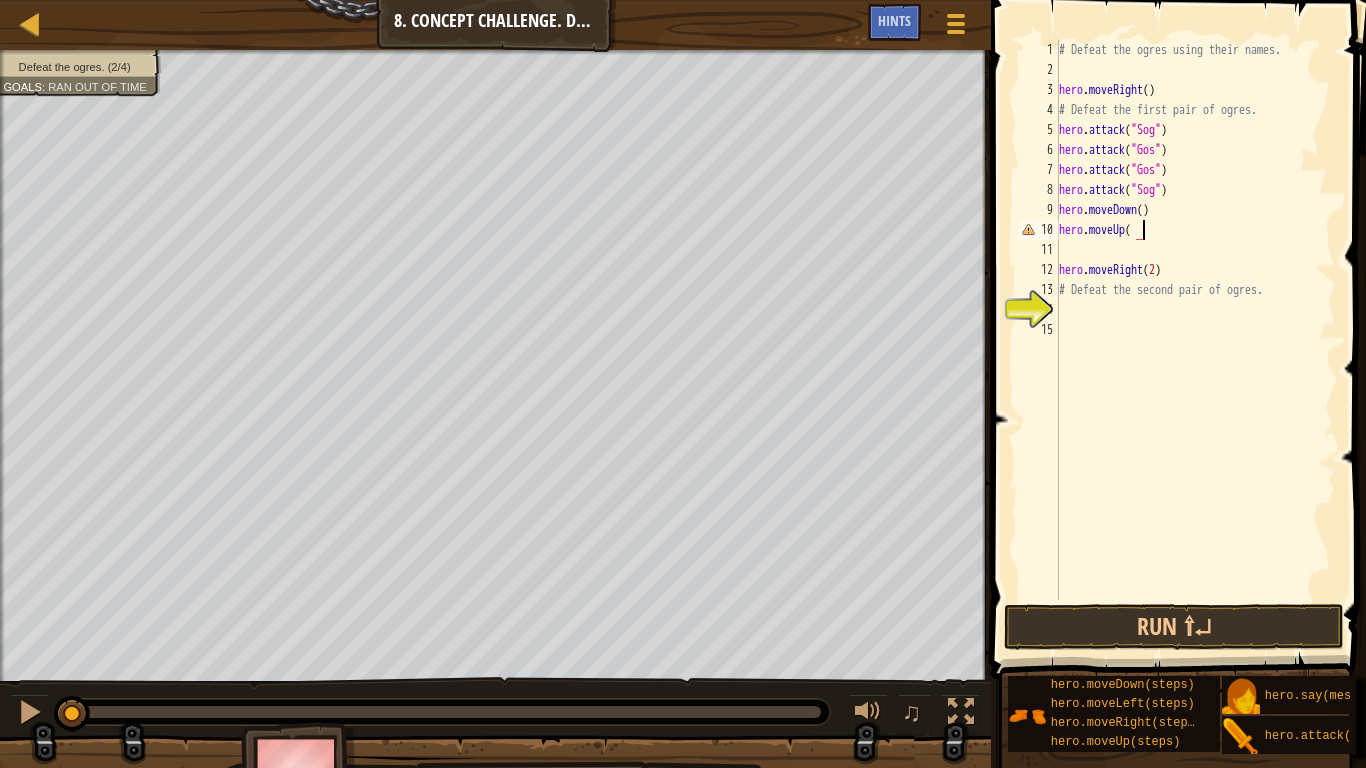 type on "hero.moveUp()" 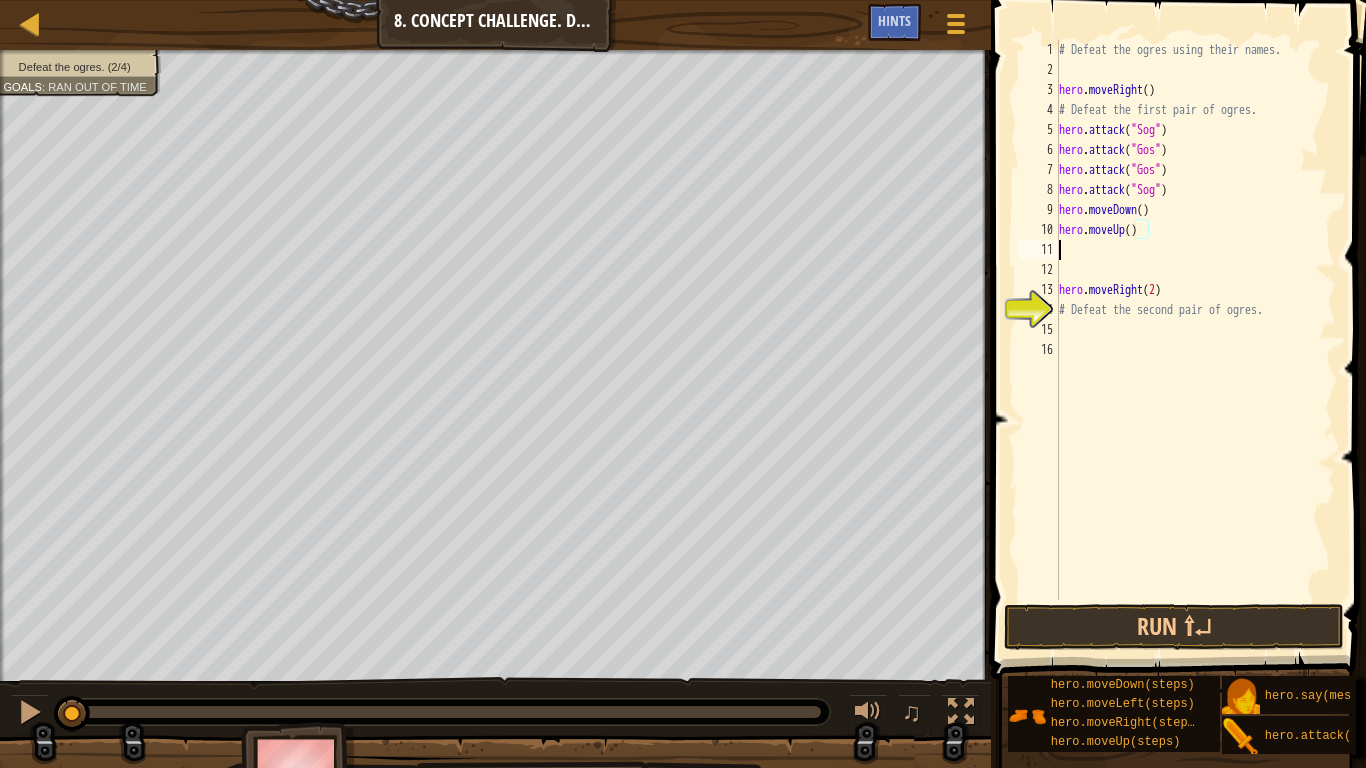 scroll, scrollTop: 9, scrollLeft: 0, axis: vertical 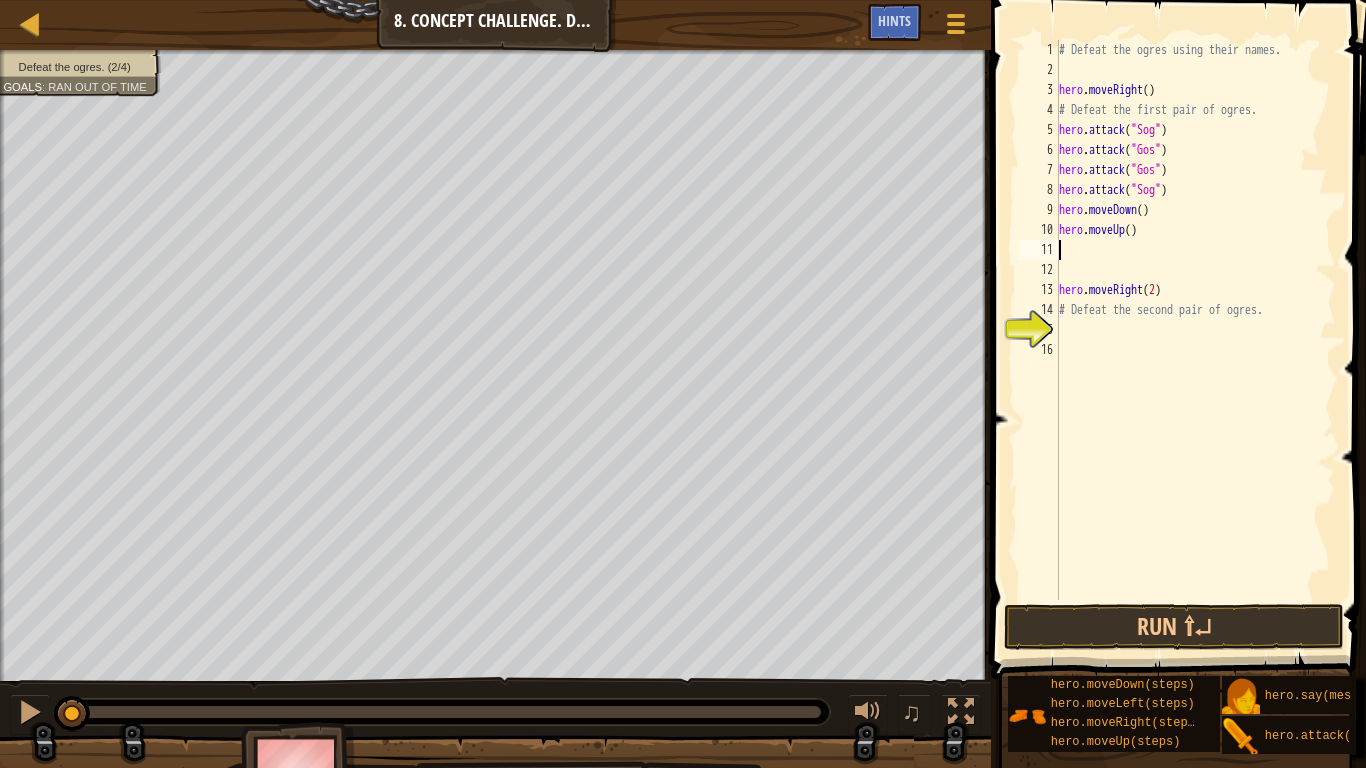 click on "hero . attack ( "Sog" ) hero . attack ( "Gos" ) hero . attack ( "Gos" ) hero . attack ( "Sog" ) hero . moveDown ( ) hero . moveUp ( ) hero . moveRight ( 2 ) # Defeat the second pair of ogres." at bounding box center (1195, 340) 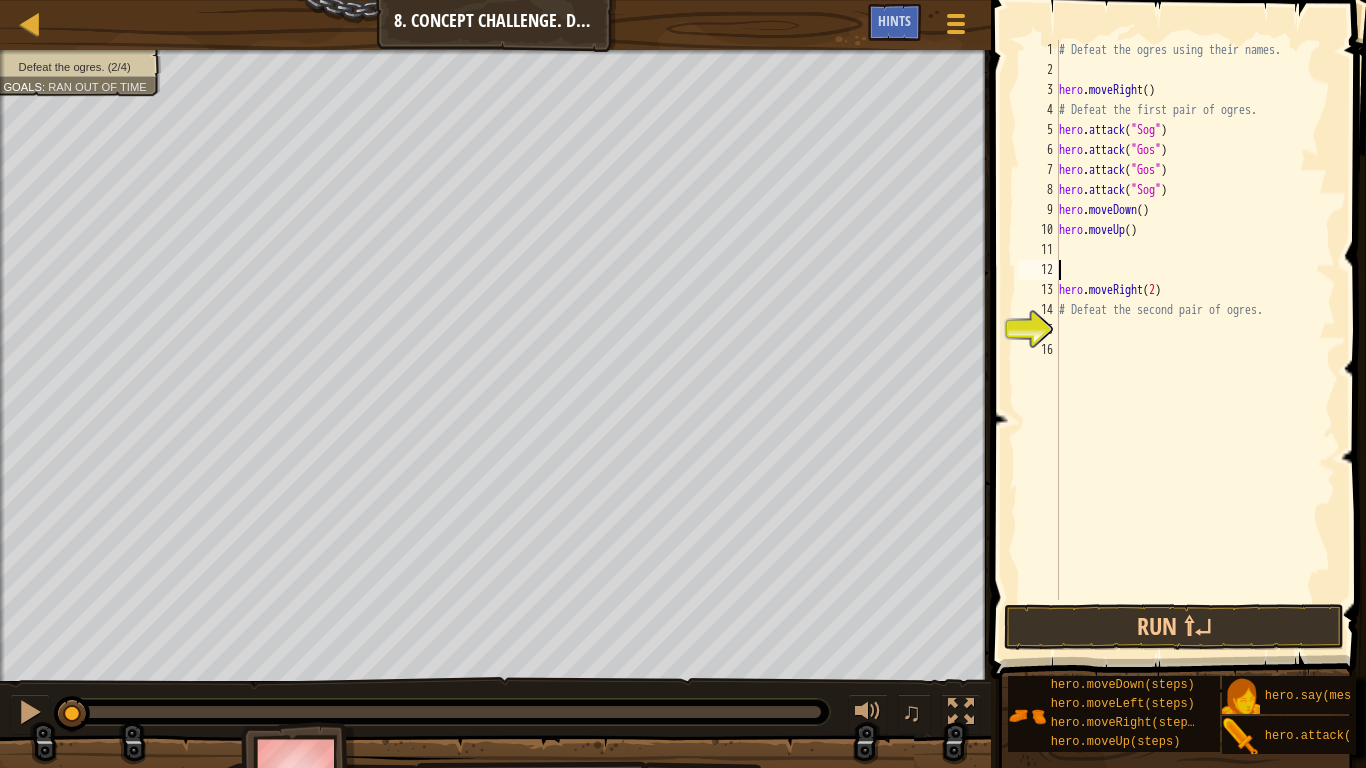 type on "hero.moveUp()" 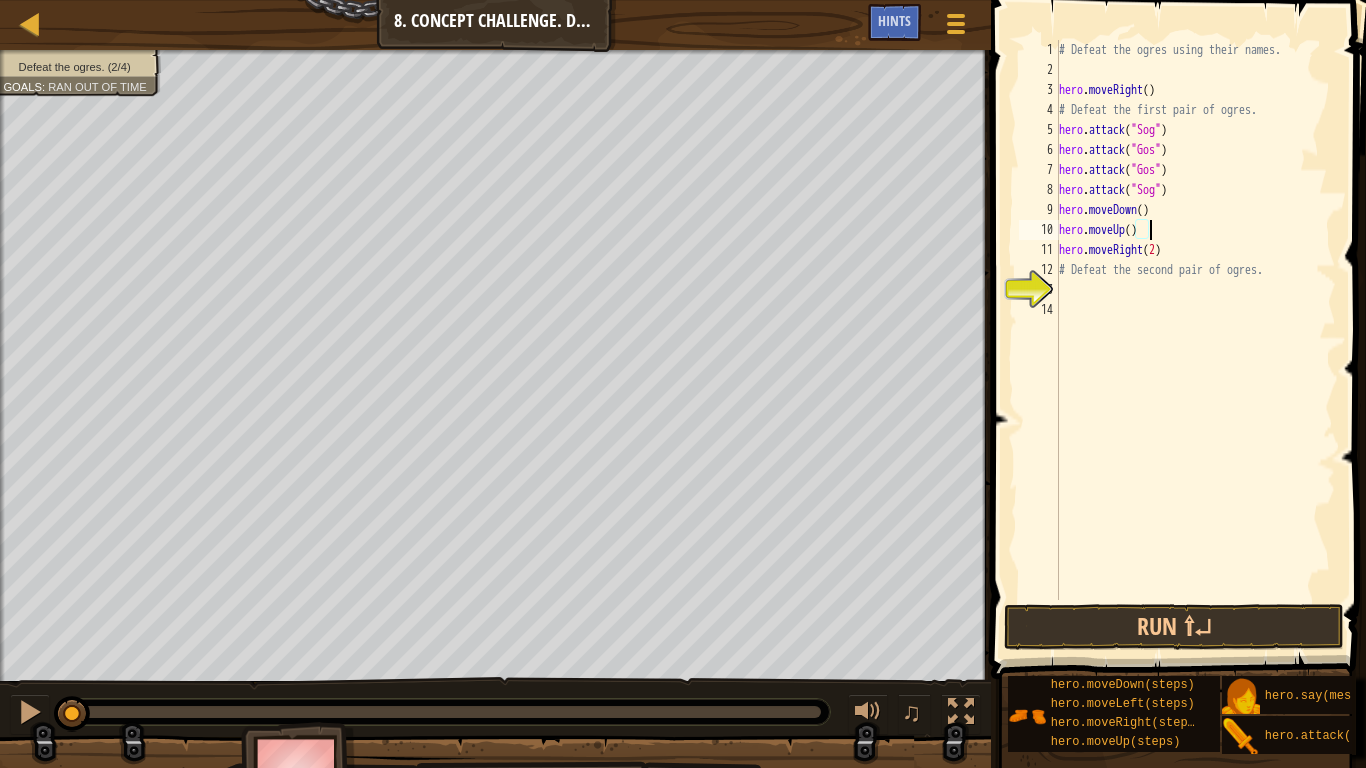 click on "hero . attack ( "Sog" ) hero . attack ( "Gos" ) hero . attack ( "Gos" ) hero . attack ( "Sog" ) hero . moveDown ( ) hero . moveUp ( ) hero . moveRight ( 2 ) # Defeat the second pair of ogres." at bounding box center [1195, 340] 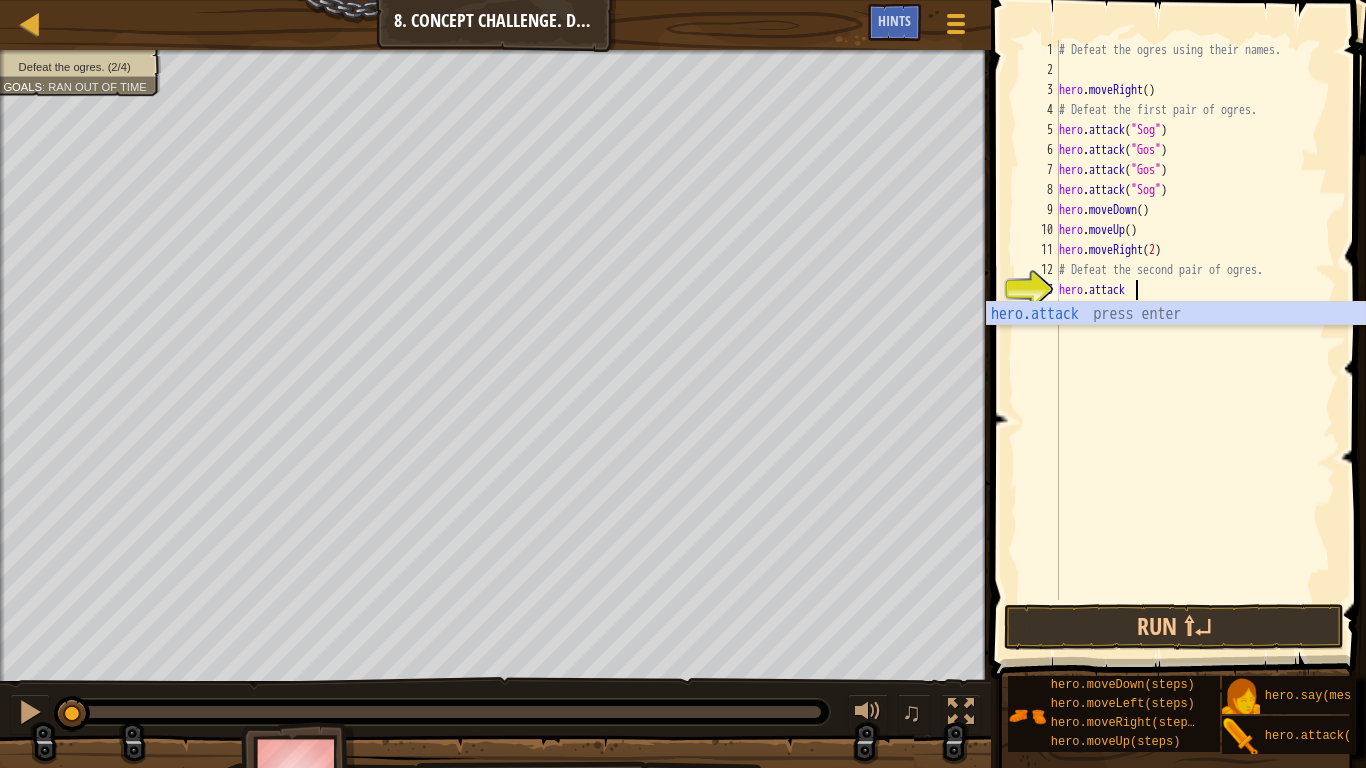 scroll, scrollTop: 9, scrollLeft: 10, axis: both 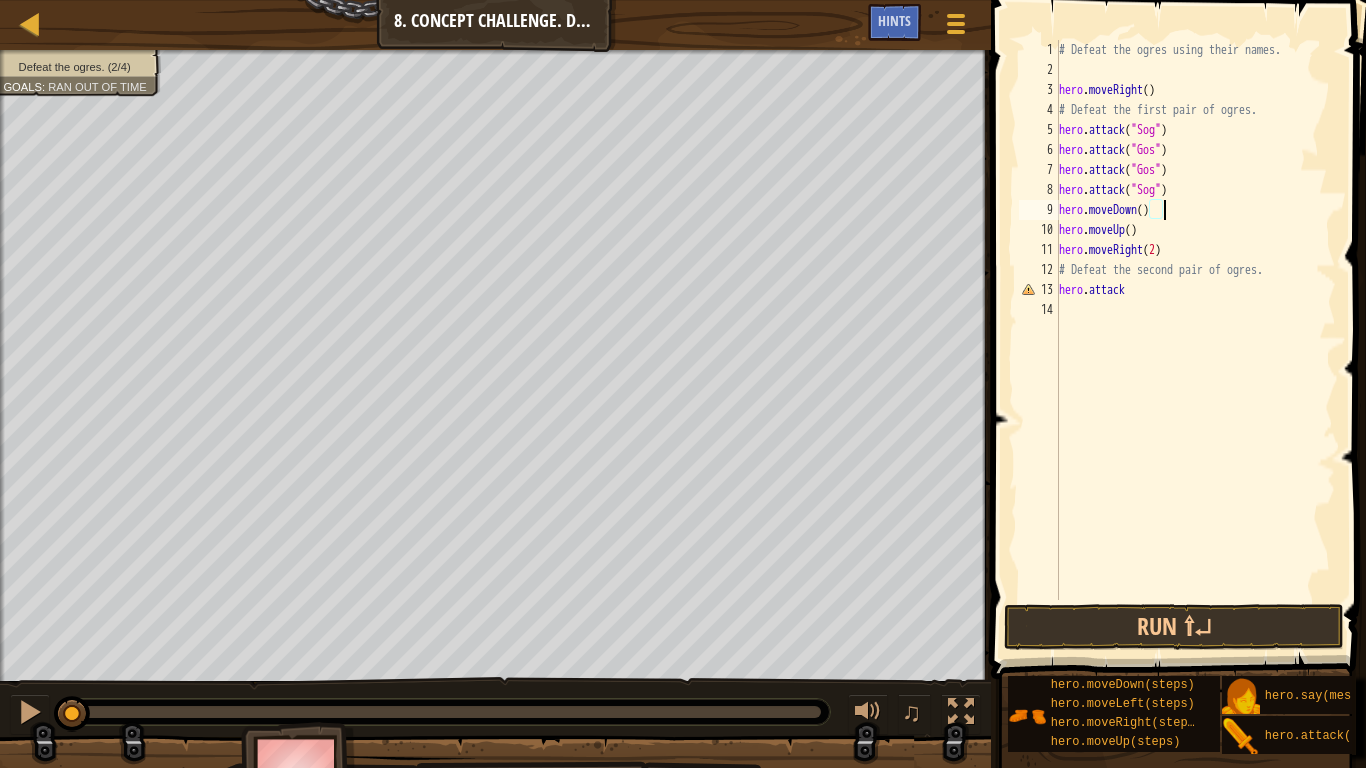 click on "hero . attack ( "Sog" ) hero . attack ( "Gos" ) hero . attack ( "Gos" ) hero . attack ( "Sog" ) hero . attack" at bounding box center (1195, 340) 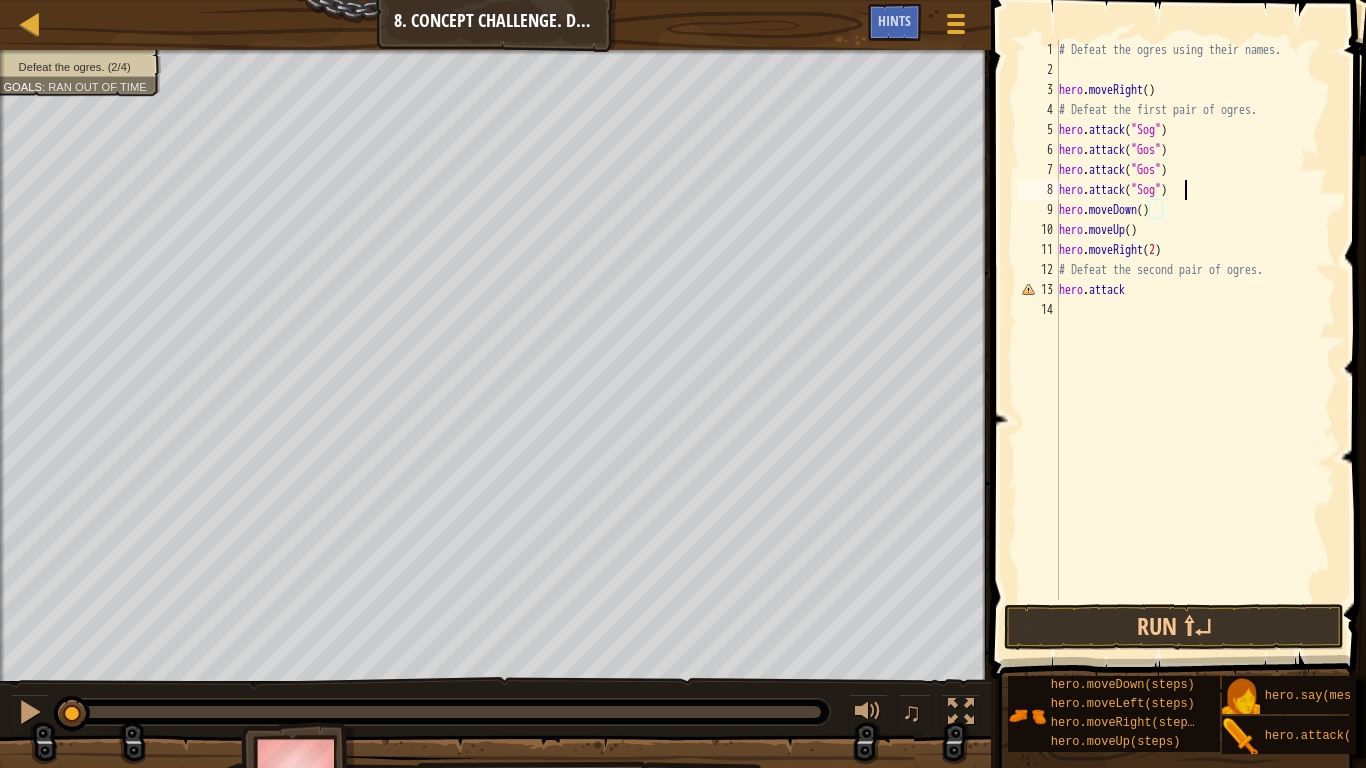 click on "hero . attack ( "Sog" ) hero . attack ( "Gos" ) hero . attack ( "Gos" ) hero . attack ( "Sog" ) hero . attack" at bounding box center (1195, 340) 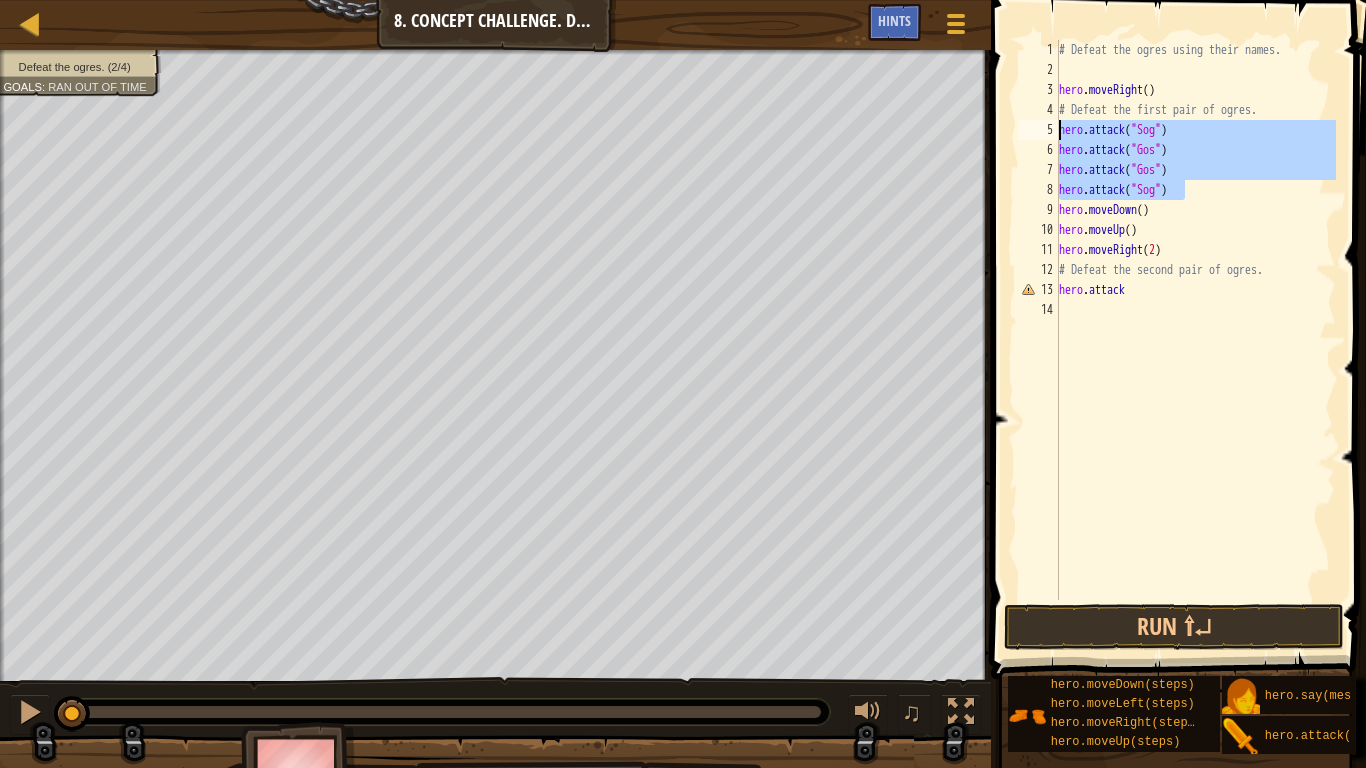 drag, startPoint x: 1199, startPoint y: 193, endPoint x: 1038, endPoint y: 126, distance: 174.38463 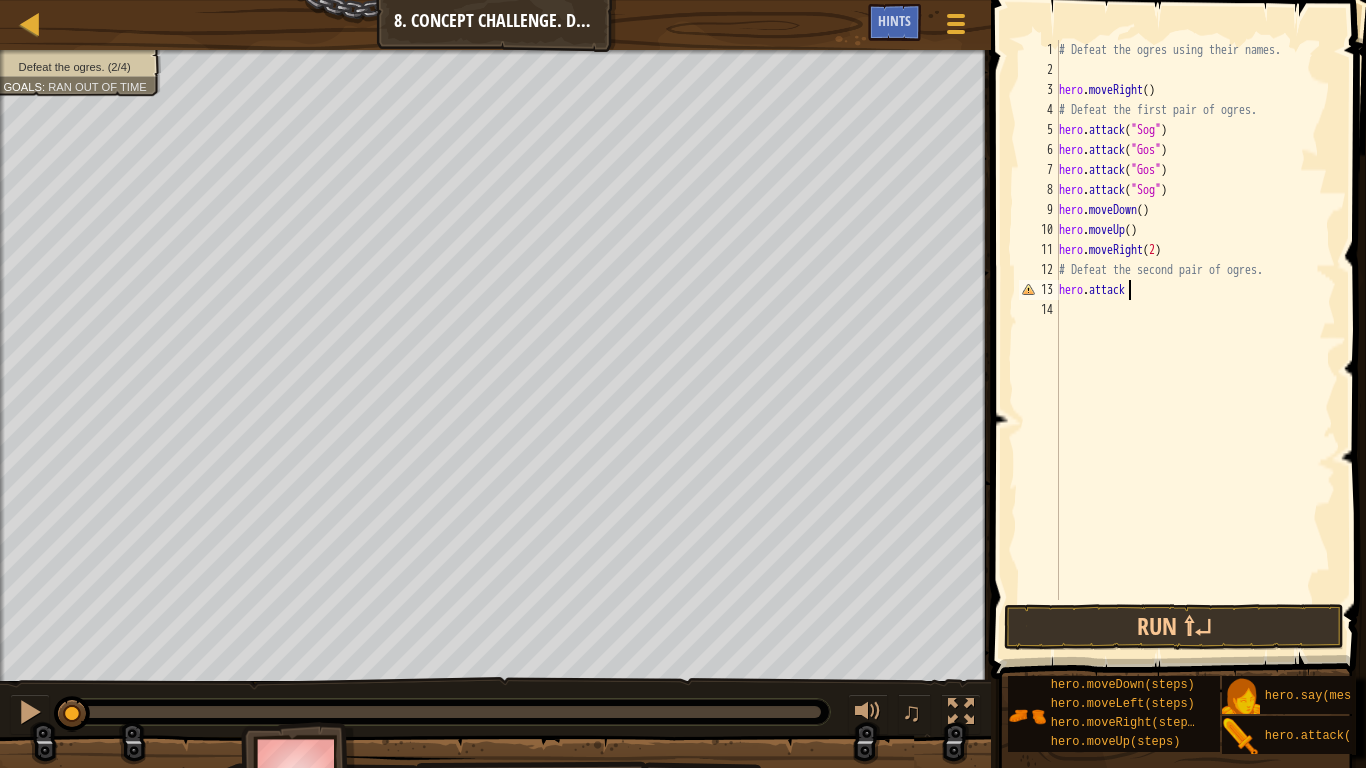 click on "hero . attack ( "Sog" ) hero . attack ( "Gos" ) hero . attack ( "Gos" ) hero . attack ( "Sog" ) hero . attack" at bounding box center [1195, 340] 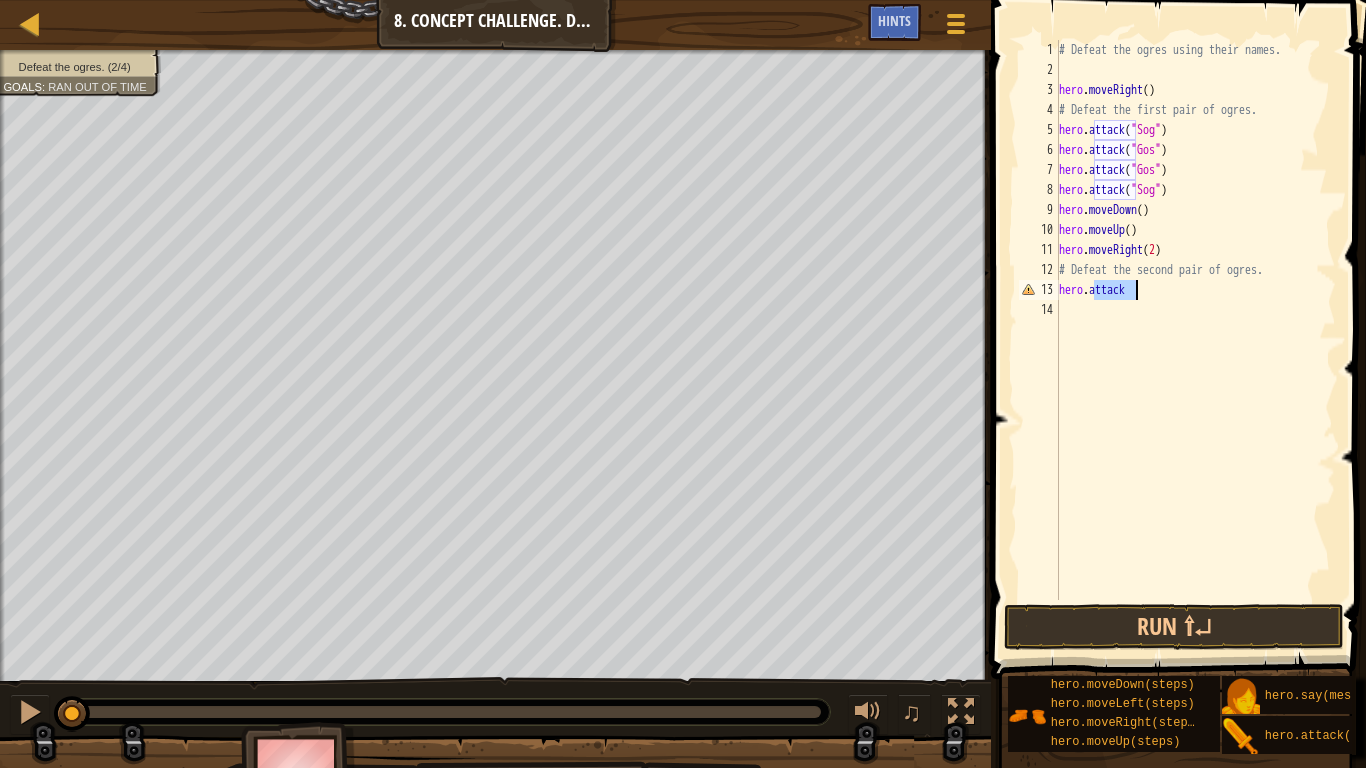click on "hero . attack ( "Sog" ) hero . attack ( "Gos" ) hero . attack ( "Gos" ) hero . attack ( "Sog" ) hero . attack" at bounding box center (1195, 340) 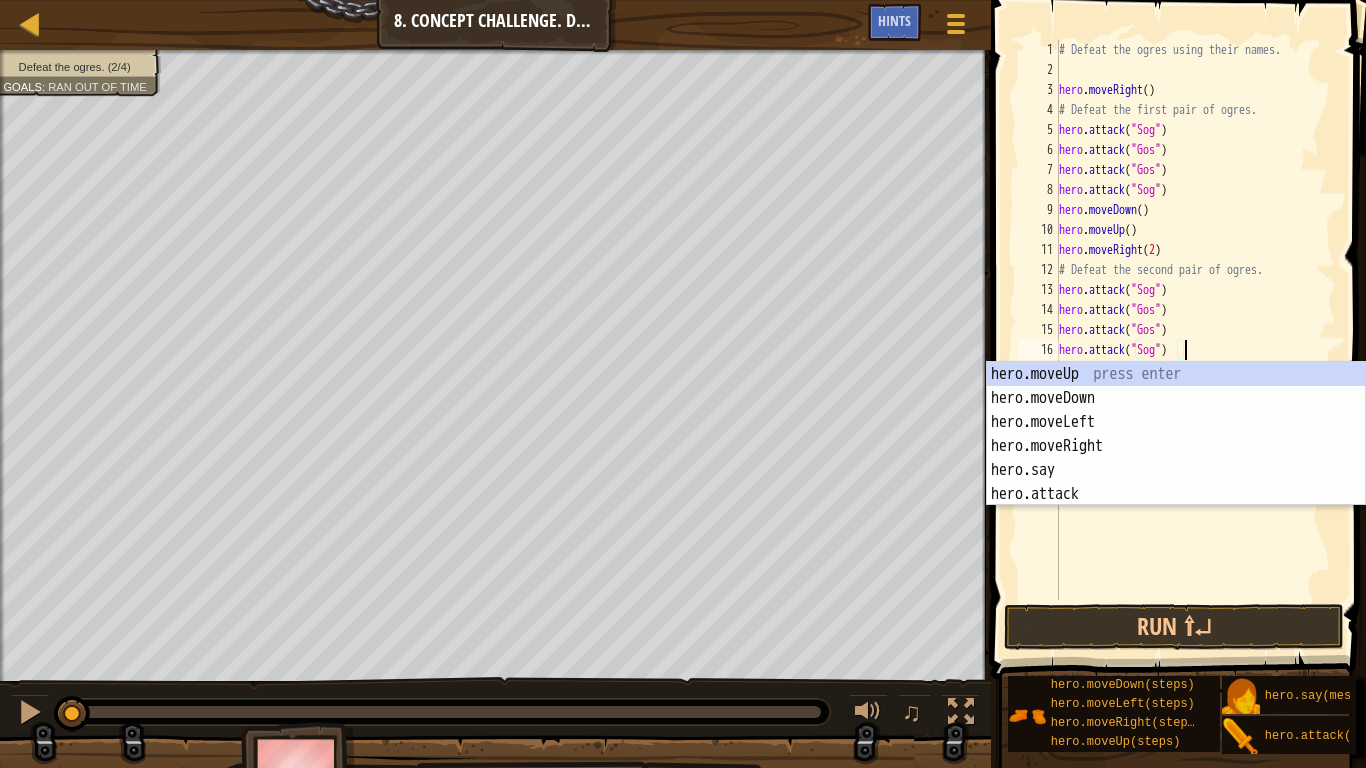 click on "hero . attack ( "Sog" ) hero . attack ( "Gos" ) hero . attack ( "Gos" ) hero . attack ( "Sog" ) hero . attack ( "Sog" ) hero . attack ( "Gos" ) hero . attack ( "Gos" ) hero . attack ( "Sog" )" at bounding box center [1195, 340] 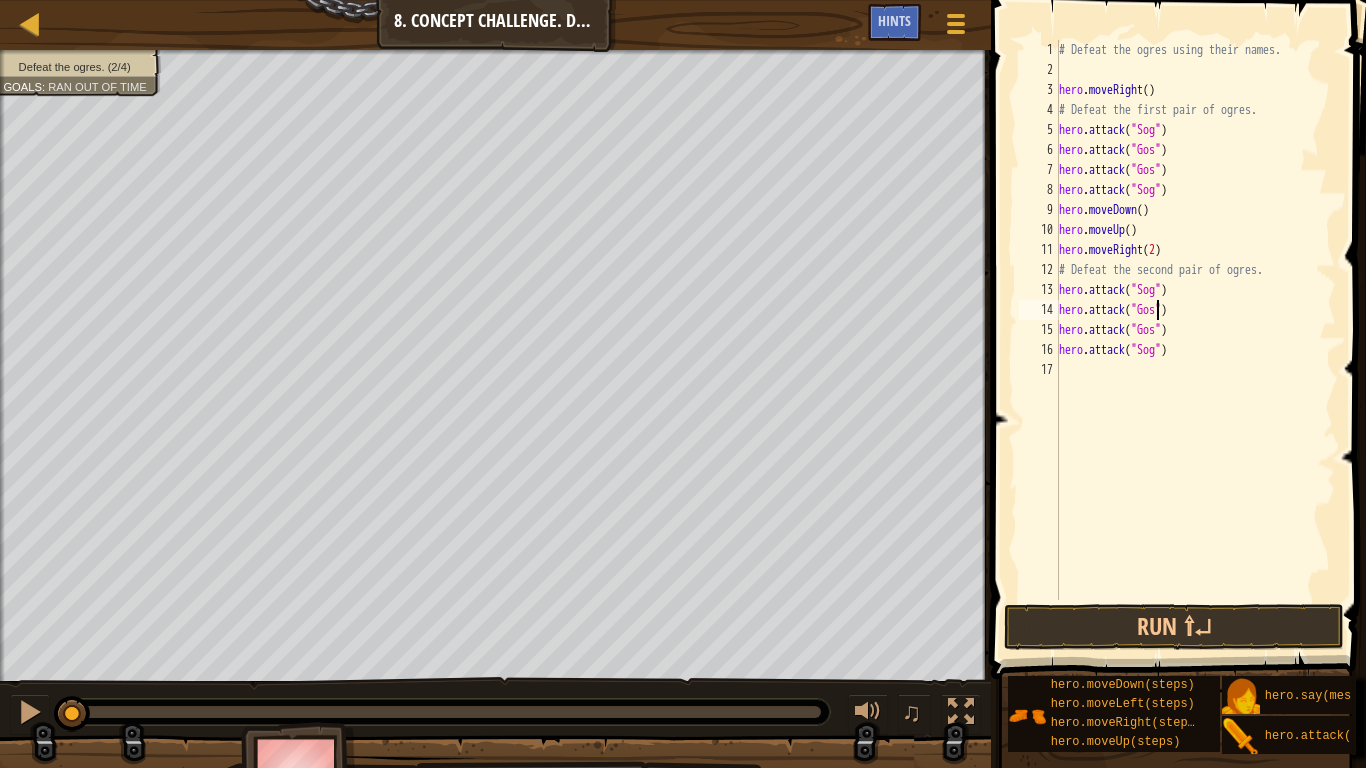 click on "hero . attack ( "Sog" ) hero . attack ( "Gos" ) hero . attack ( "Gos" ) hero . attack ( "Sog" ) hero . attack ( "Sog" ) hero . attack ( "Gos" ) hero . attack ( "Gos" ) hero . attack ( "Sog" )" at bounding box center (1195, 340) 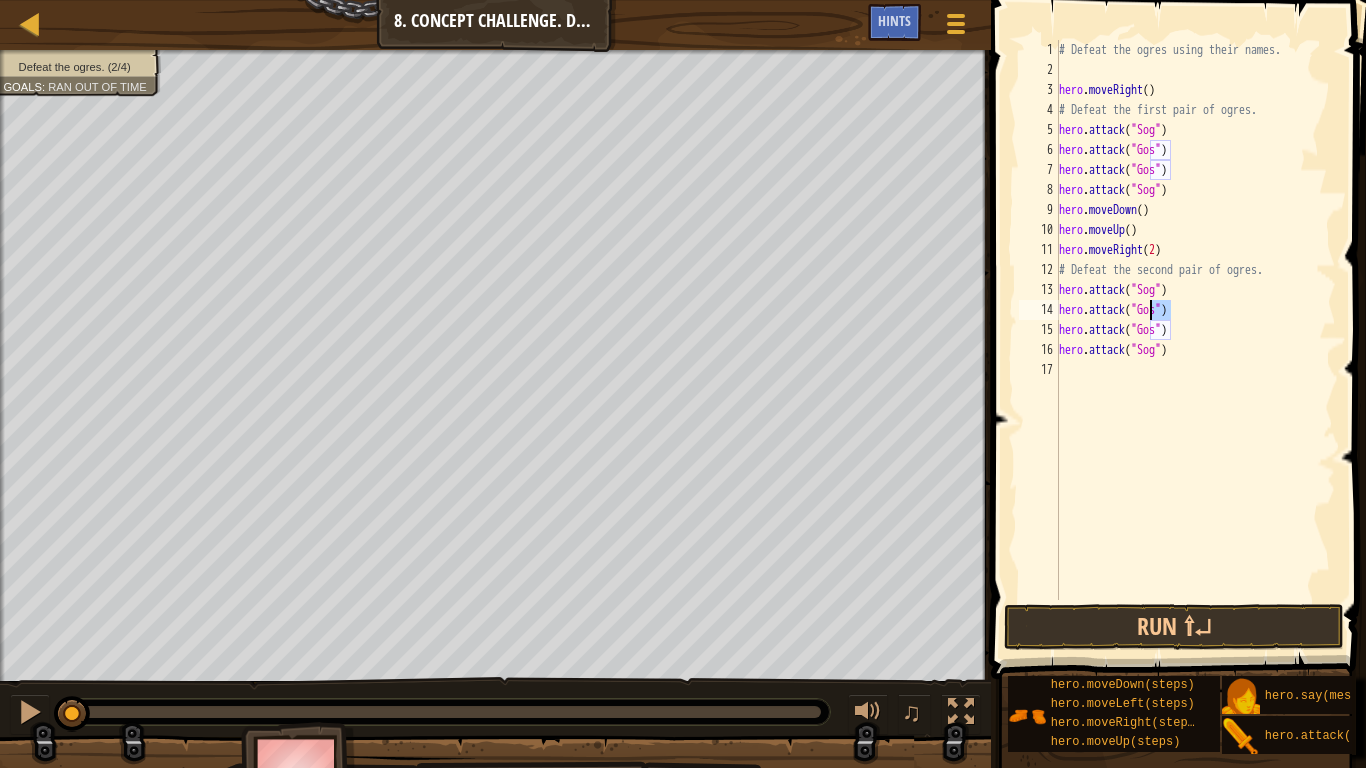 click on "hero . attack ( "Sog" ) hero . attack ( "Gos" ) hero . attack ( "Gos" ) hero . attack ( "Sog" ) hero . attack ( "Sog" ) hero . attack ( "Gos" ) hero . attack ( "Gos" ) hero . attack ( "Sog" )" at bounding box center [1195, 340] 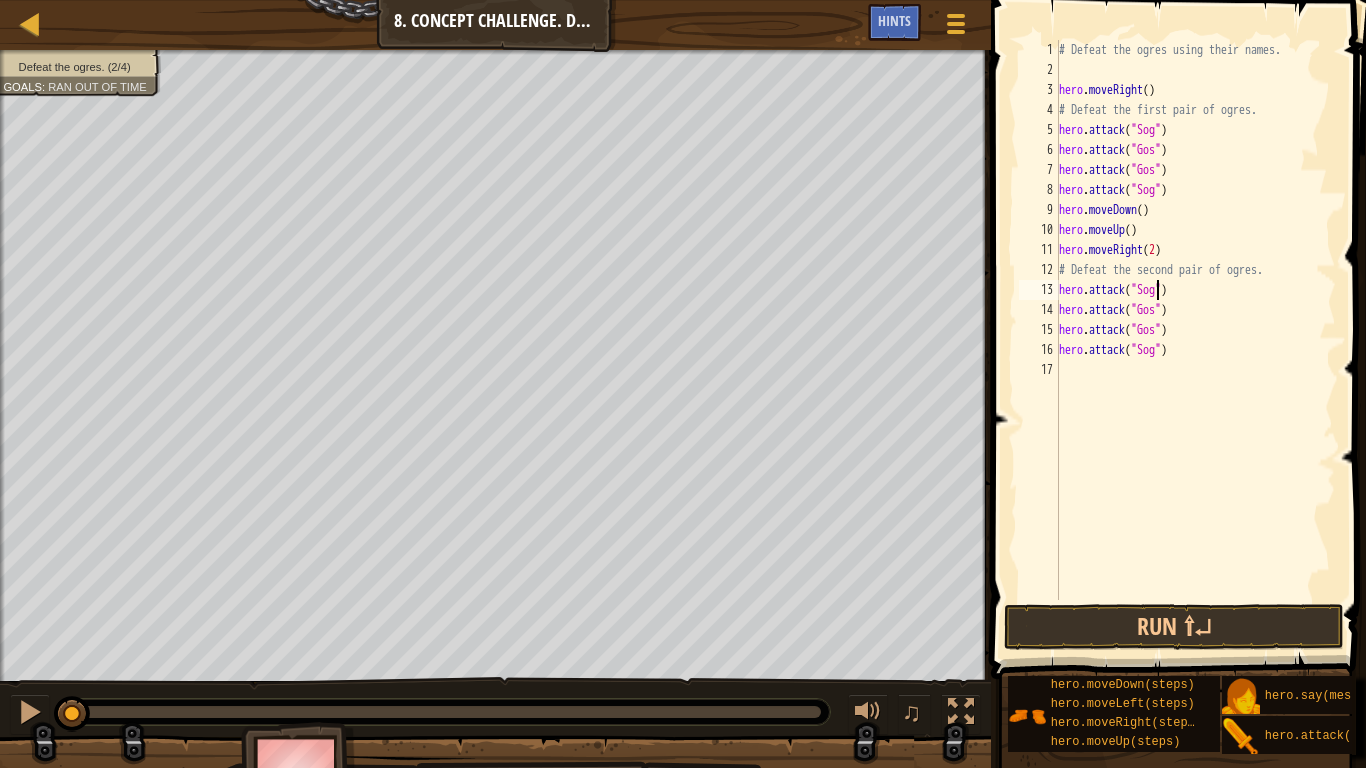 click on "hero . attack ( "Sog" ) hero . attack ( "Gos" ) hero . attack ( "Gos" ) hero . attack ( "Sog" ) hero . attack ( "Sog" ) hero . attack ( "Gos" ) hero . attack ( "Gos" ) hero . attack ( "Sog" )" at bounding box center (1195, 340) 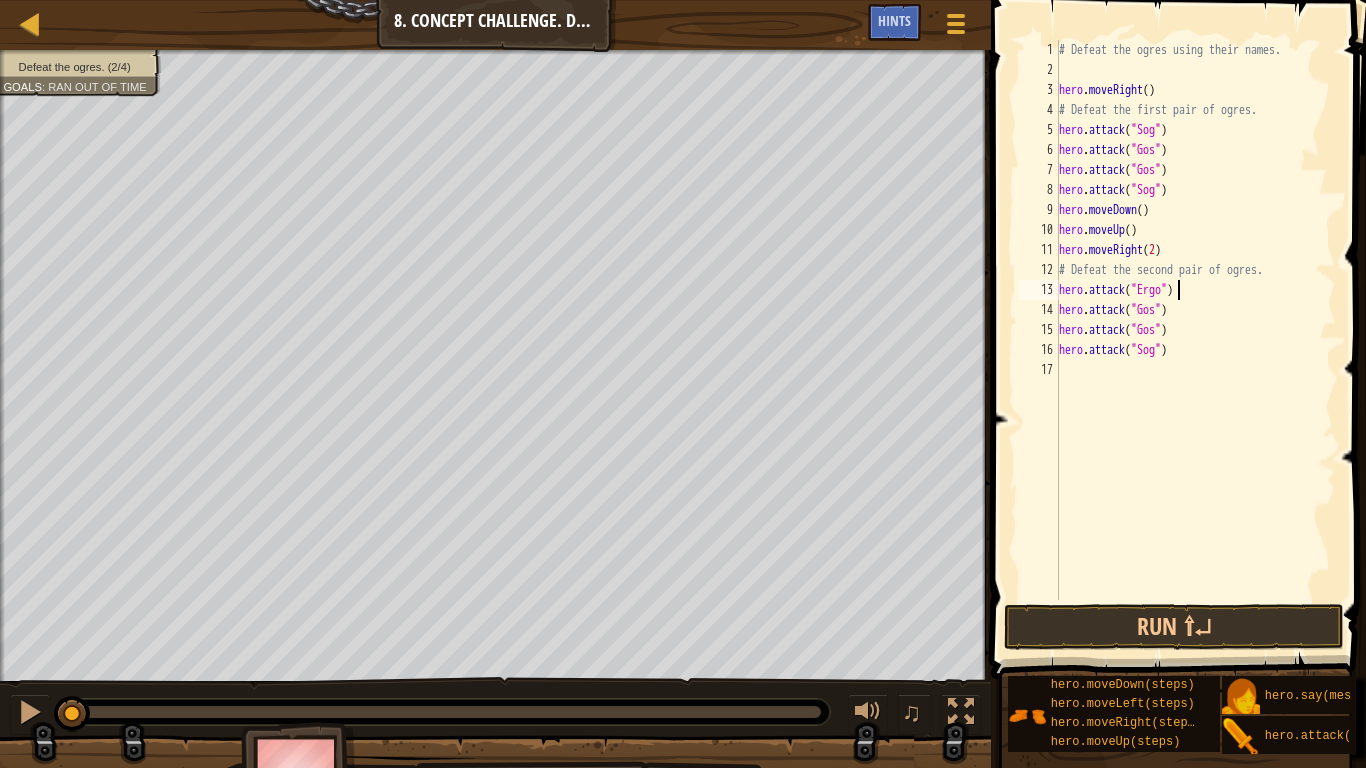 scroll, scrollTop: 9, scrollLeft: 18, axis: both 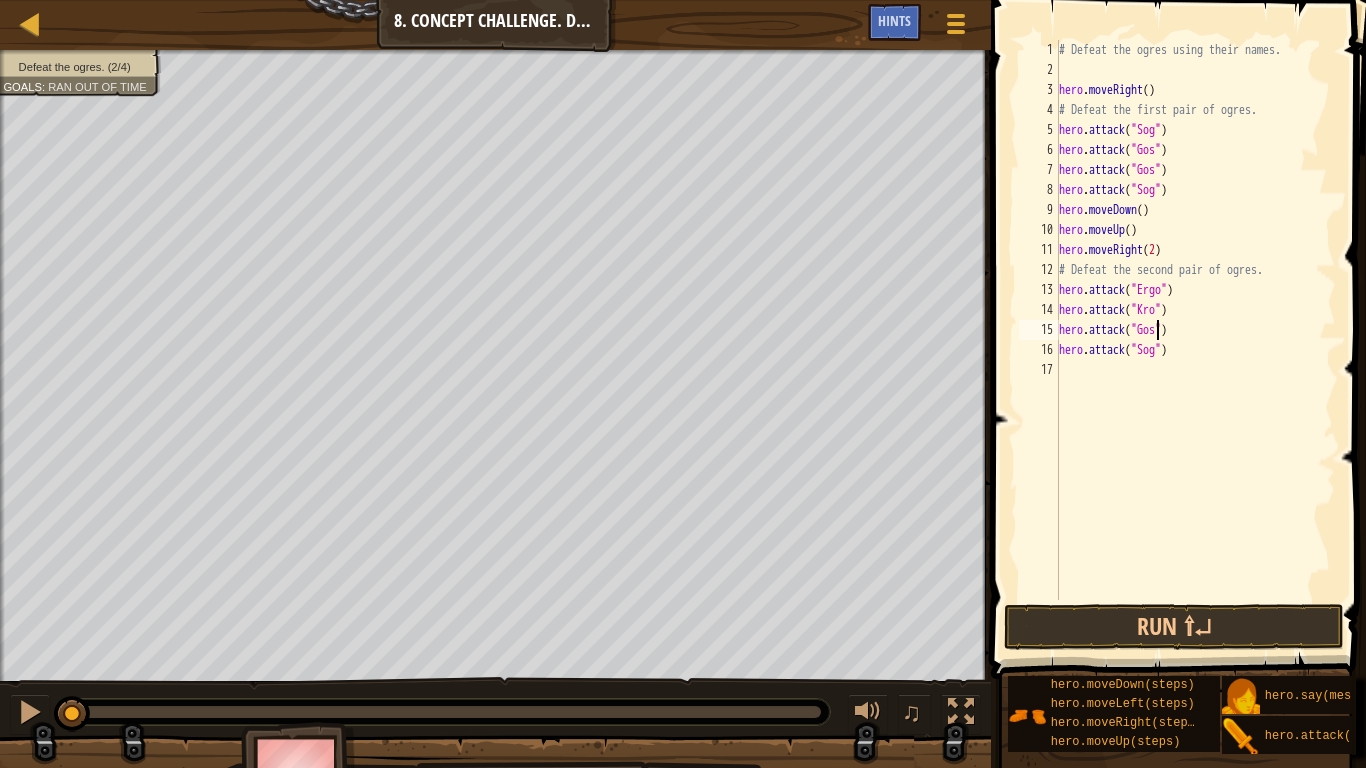 click on "hero . attack ( "Sog" ) hero . attack ( "Gos" ) hero . attack ( "Gos" ) hero . attack ( "Sog" ) hero . attack ( "Ergo" ) hero . attack ( "Gos" ) hero . attack ( "Sog" )" at bounding box center (1195, 340) 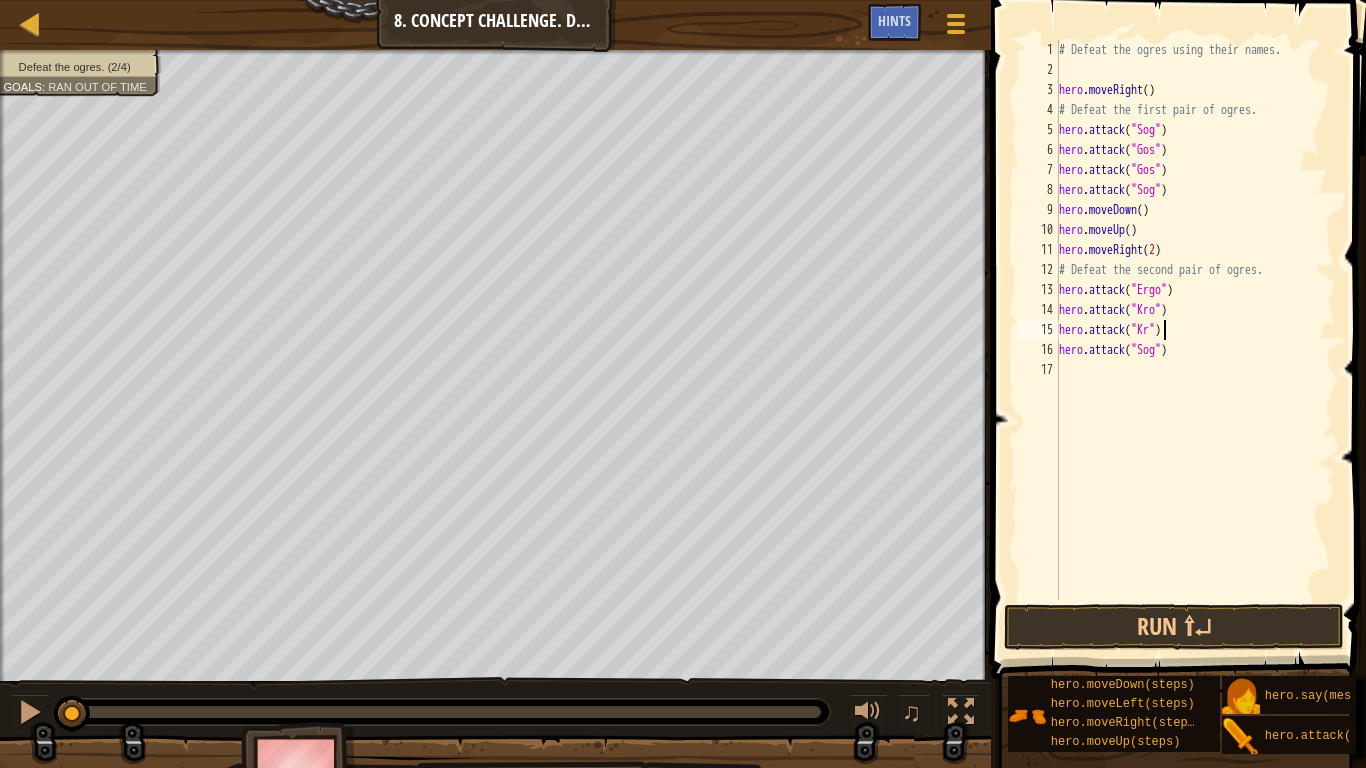 scroll, scrollTop: 9, scrollLeft: 17, axis: both 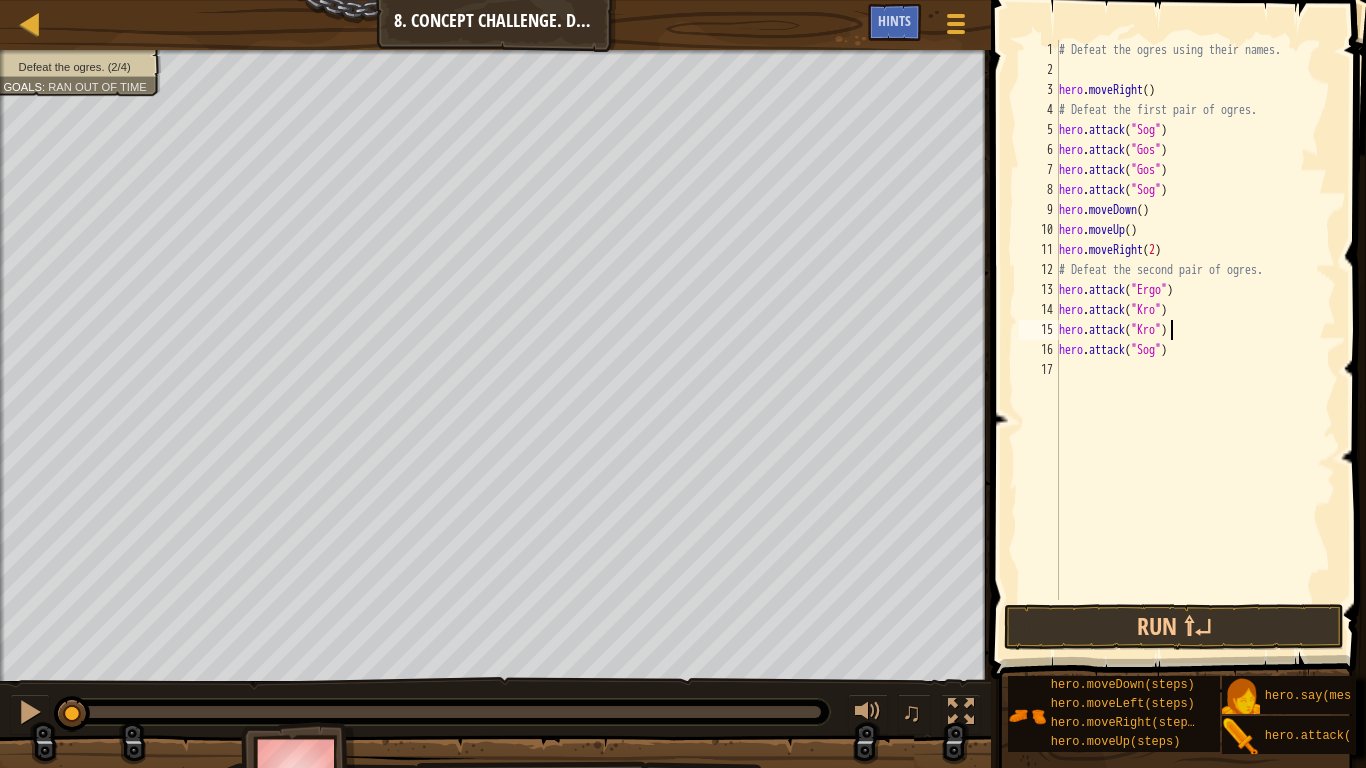 click on "hero . attack ( "Sog" ) hero . attack ( "Gos" ) hero . attack ( "Gos" ) hero . attack ( "Sog" ) hero . attack ( "Ergo" ) hero . attack ( "Kro" ) hero . attack ( "Kro" ) hero . attack ( "Sog" )" at bounding box center (1195, 340) 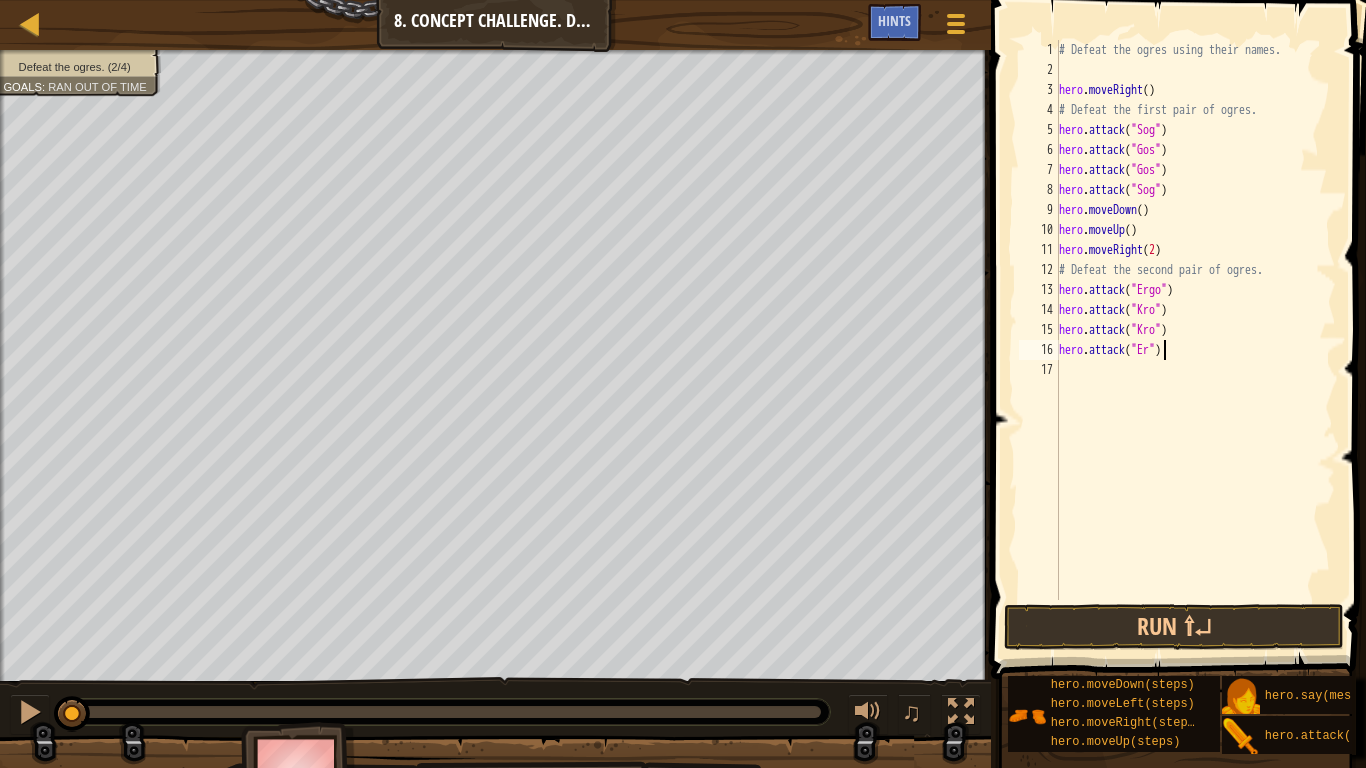 type on "hero.attack("Ergo")" 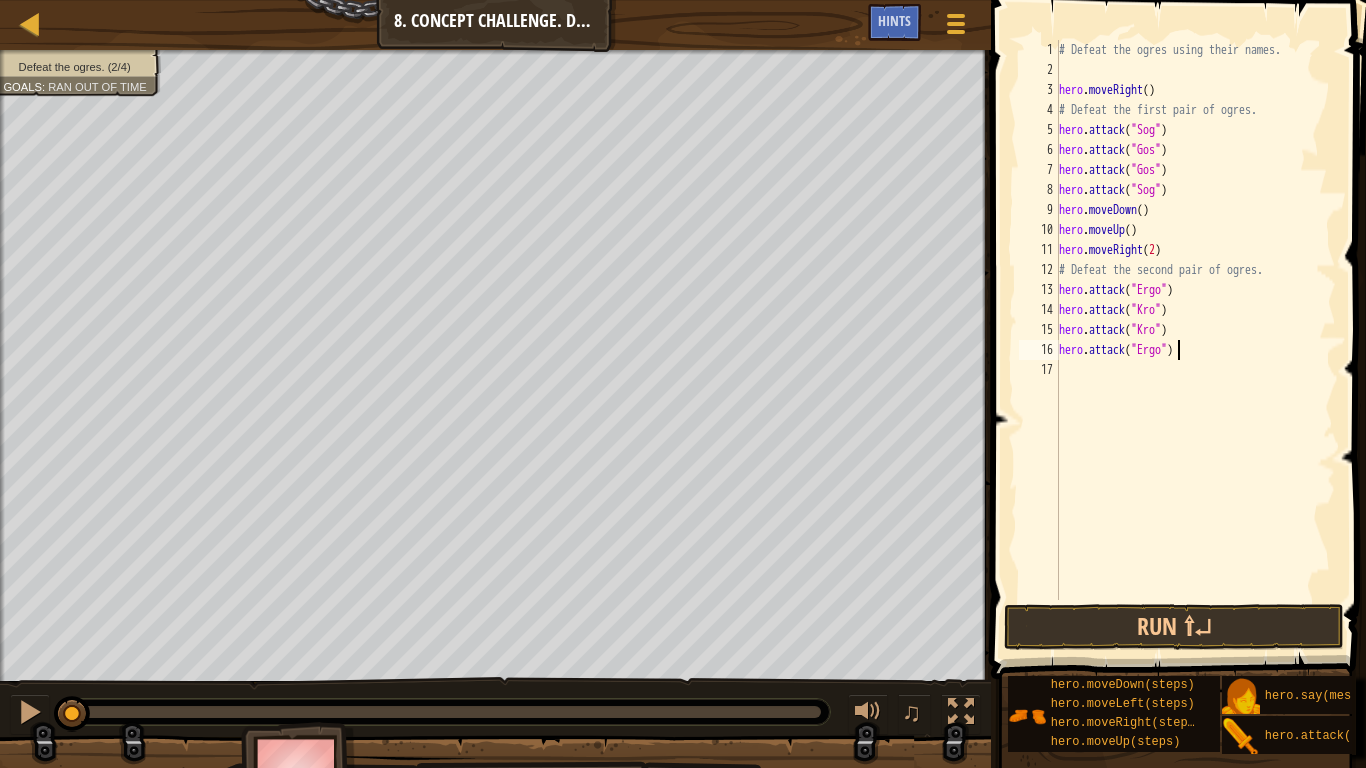 click on "hero . attack ( "Sog" ) hero . attack ( "Gos" ) hero . attack ( "Gos" ) hero . attack ( "Sog" ) hero . attack ( "Ergo" ) hero . attack ( "Kro" ) hero . attack ( "Kro" ) hero . attack ( "Ergo" )" at bounding box center (1195, 340) 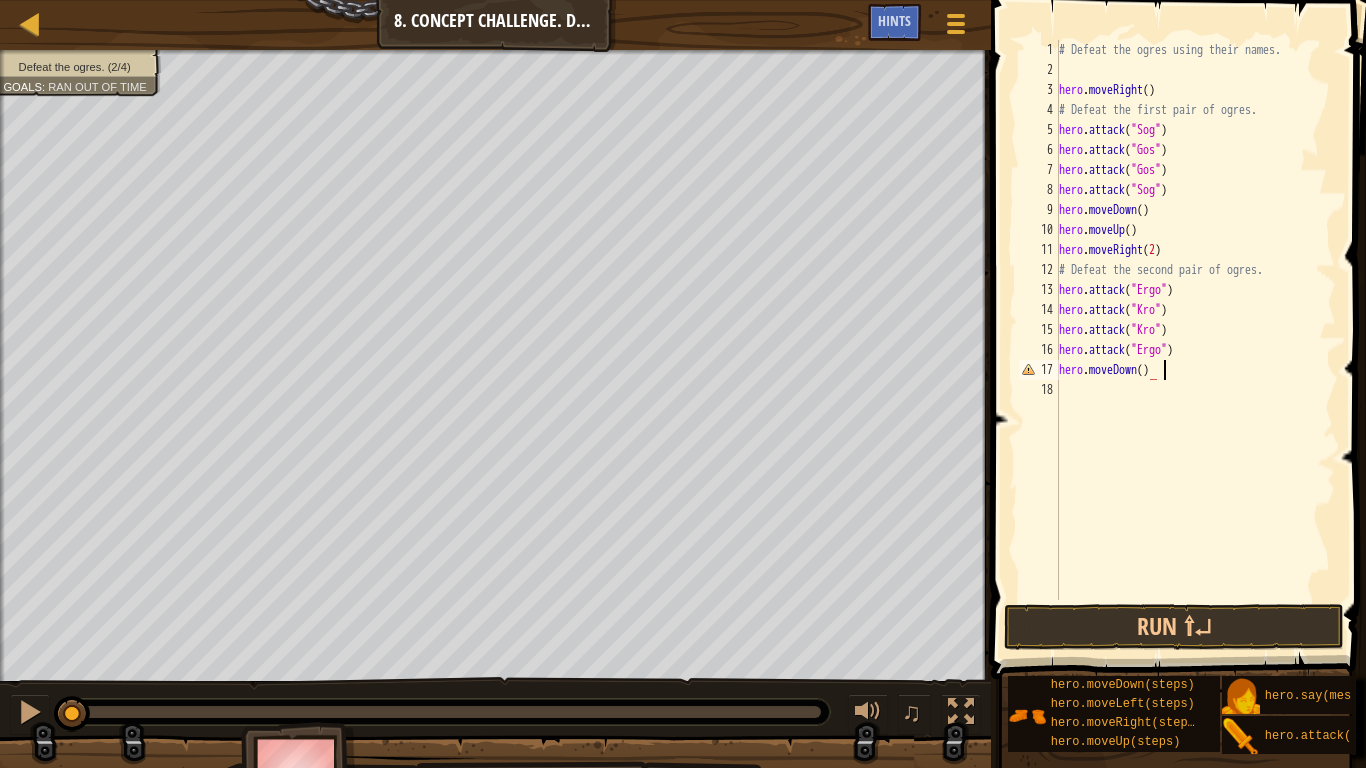 scroll, scrollTop: 9, scrollLeft: 14, axis: both 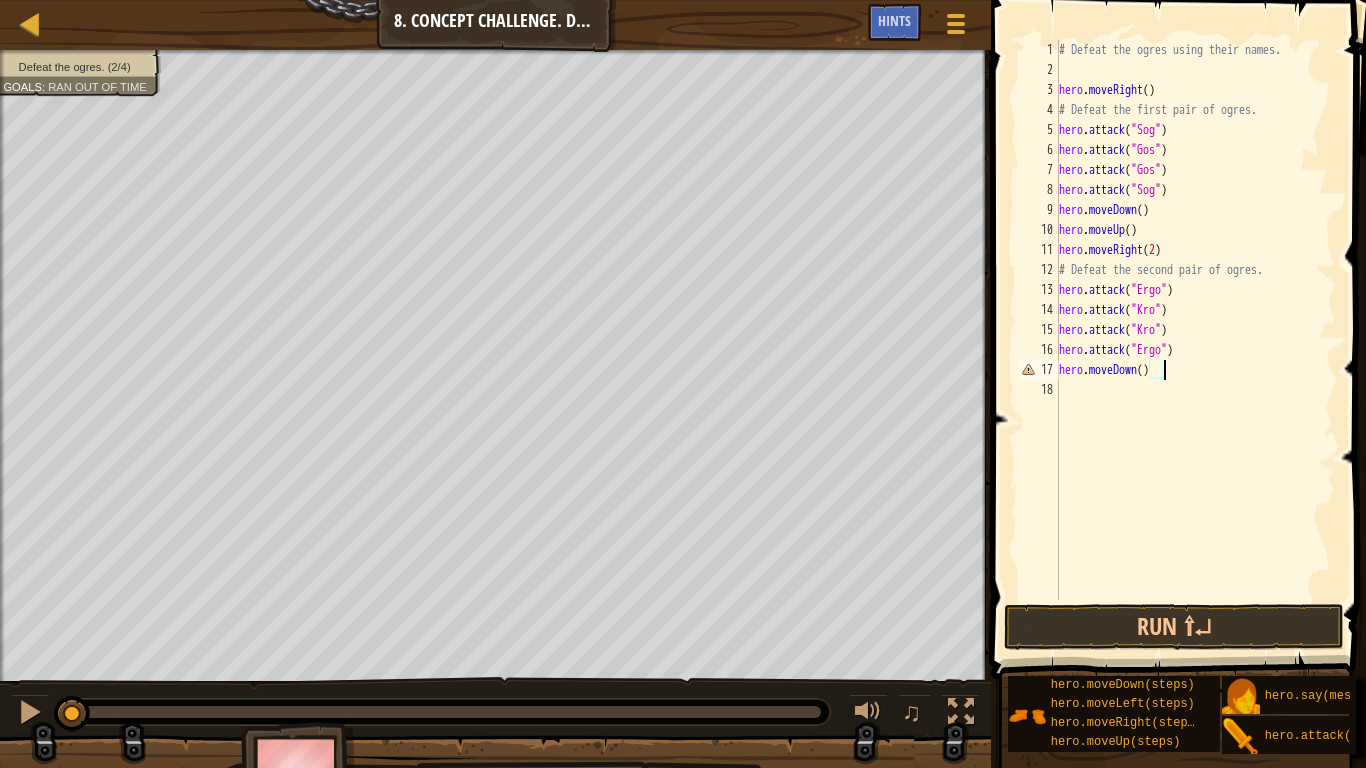 type on "hero.moveDown()\" 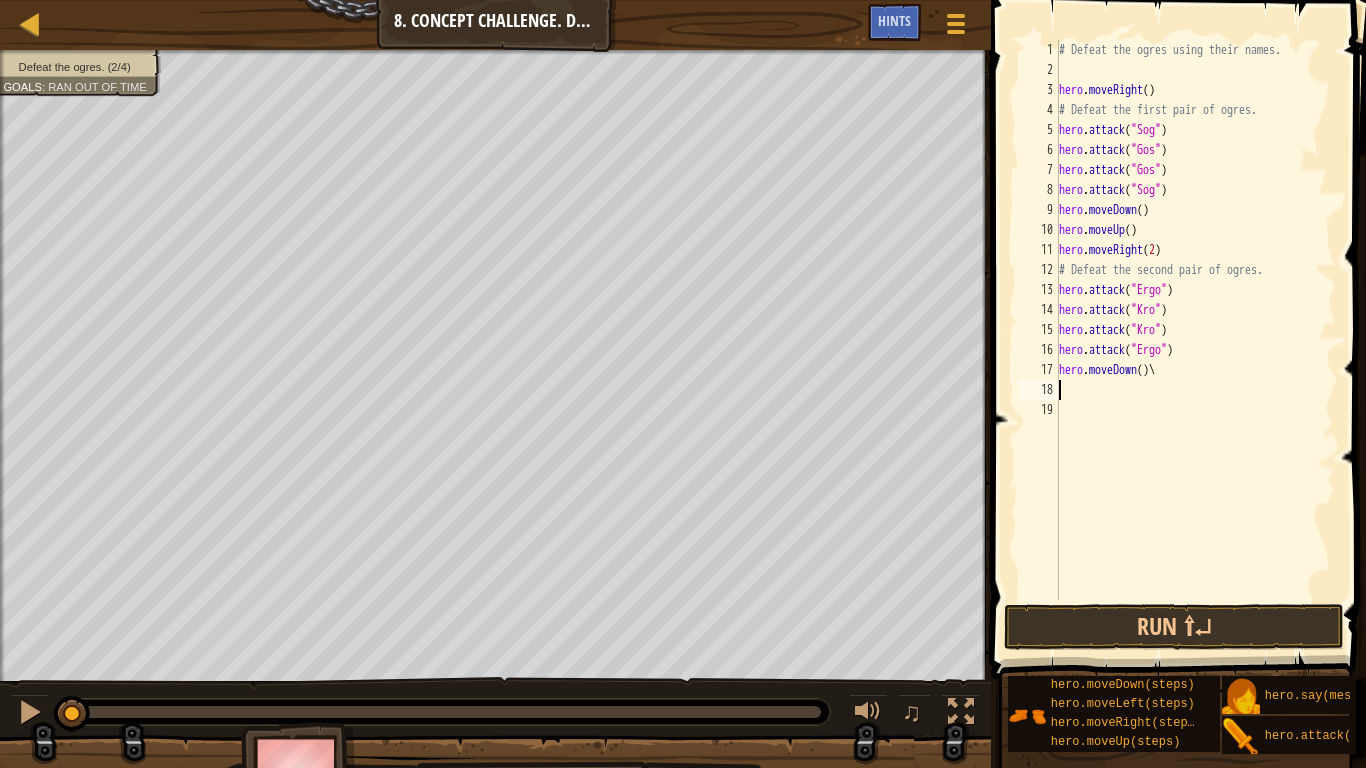 scroll, scrollTop: 9, scrollLeft: 0, axis: vertical 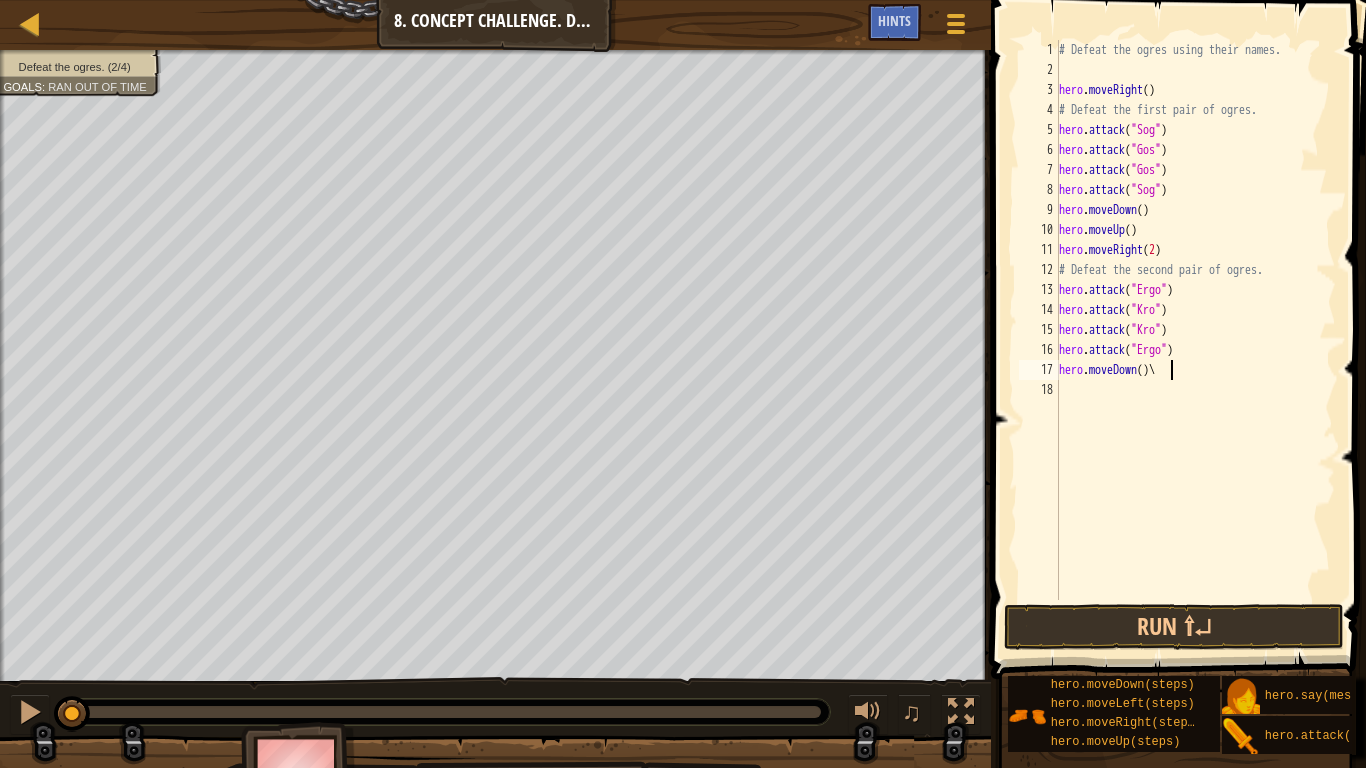 type on "hero.moveDown()" 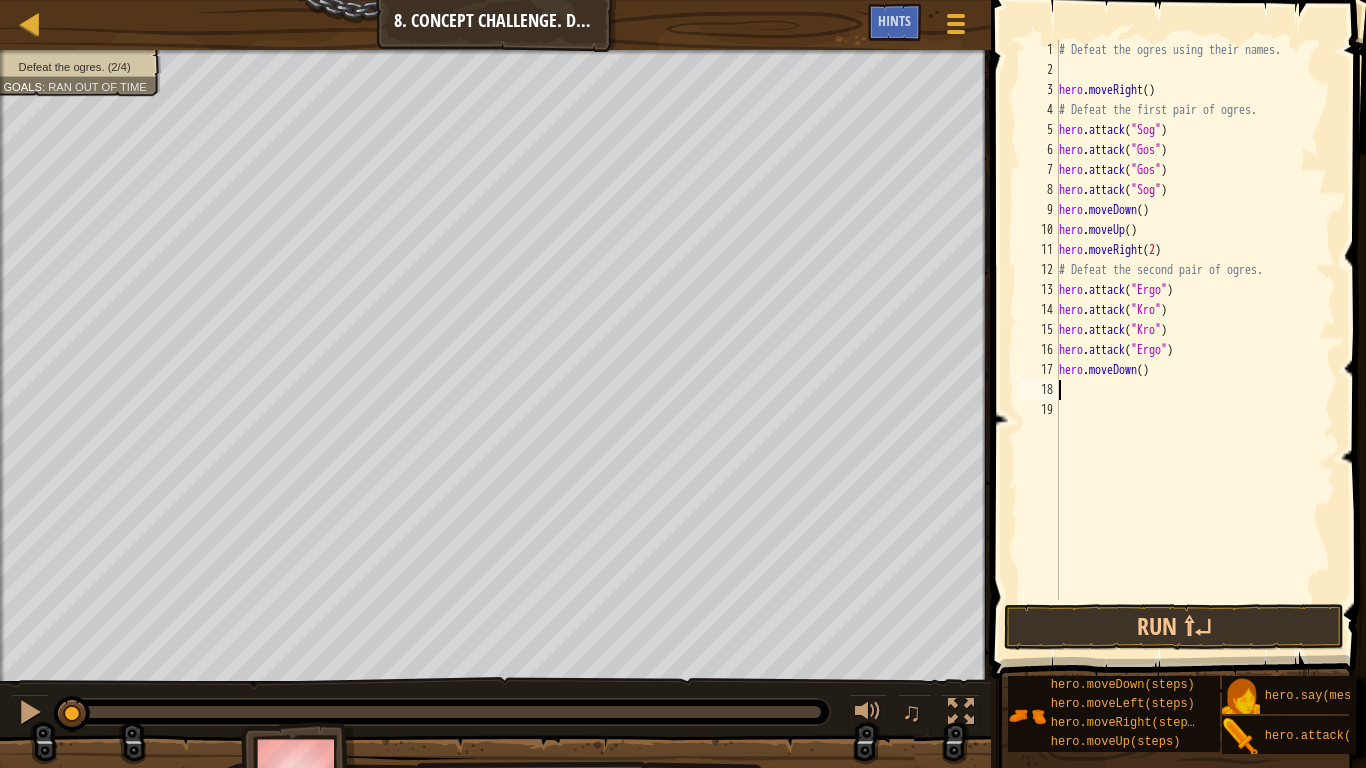 type on "g" 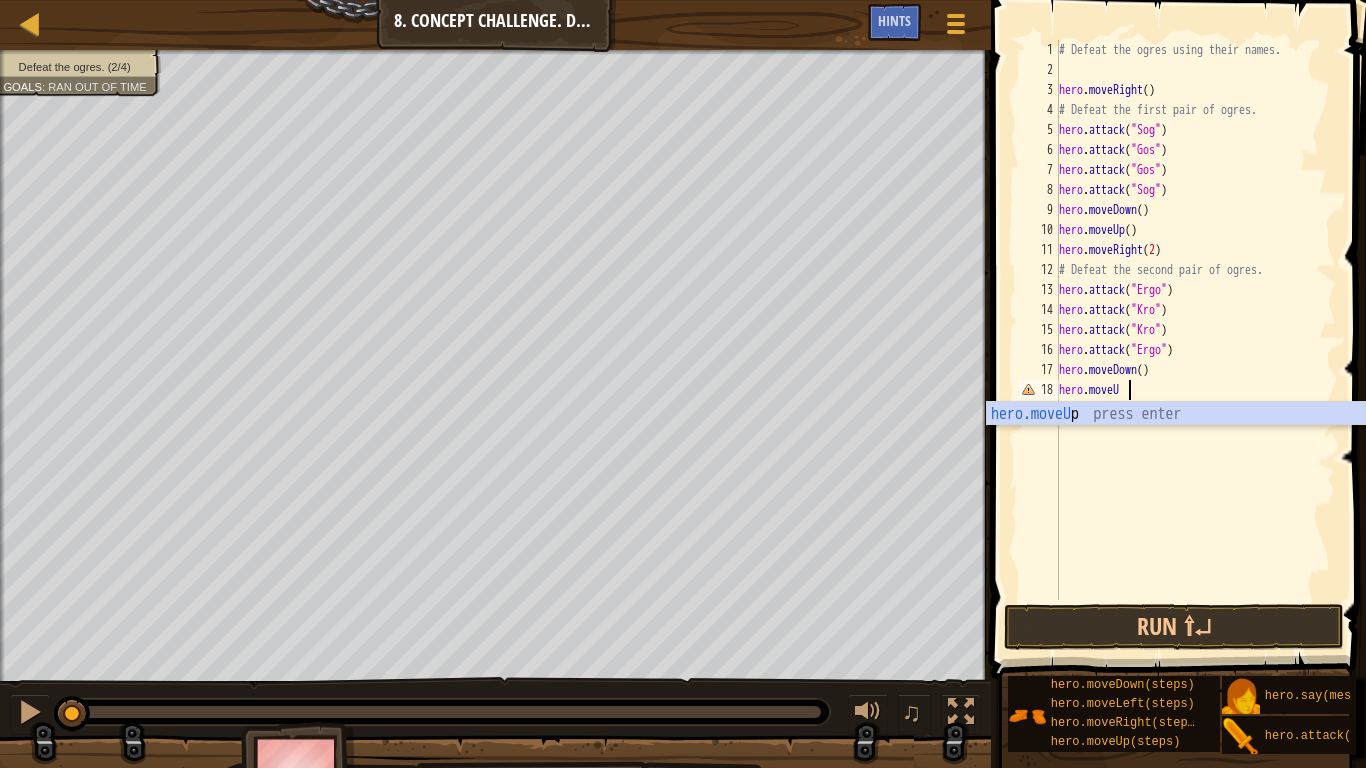 scroll, scrollTop: 9, scrollLeft: 10, axis: both 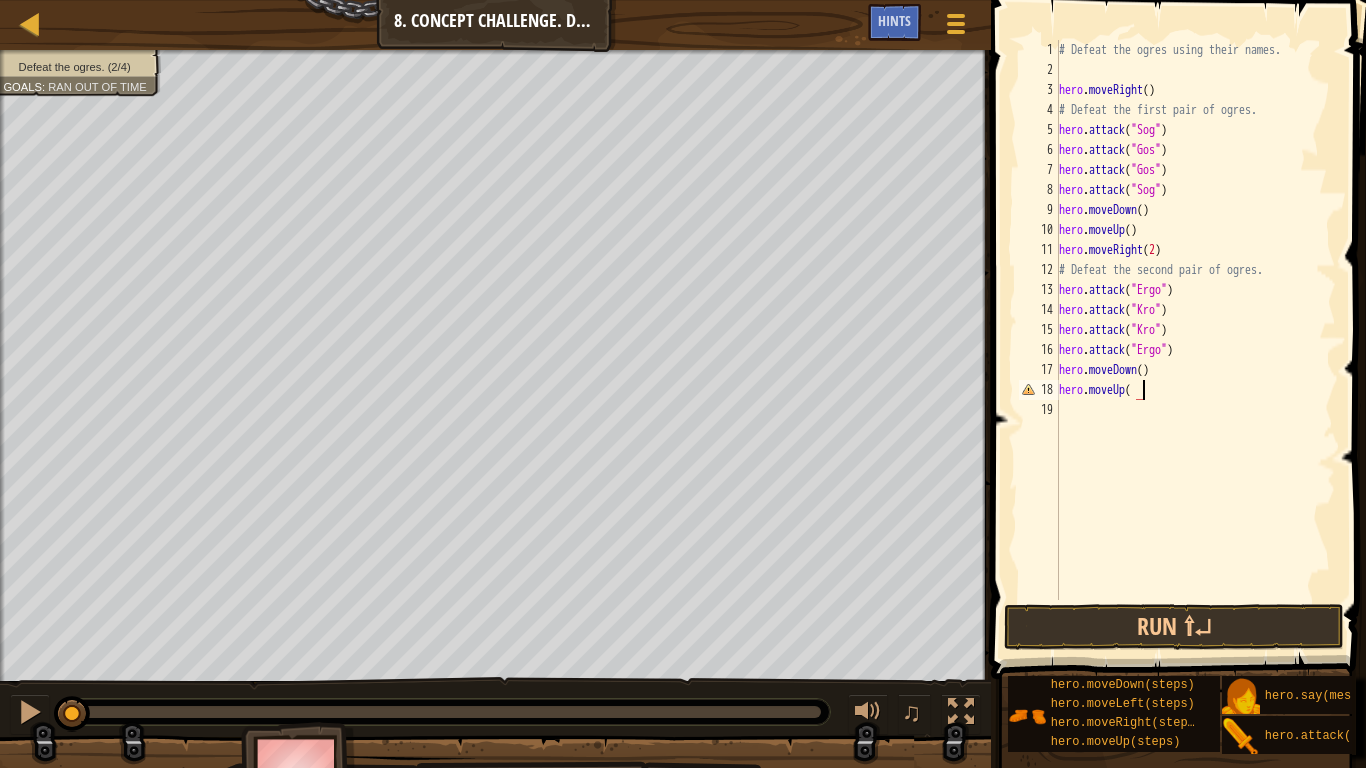 type on "hero.moveUp()" 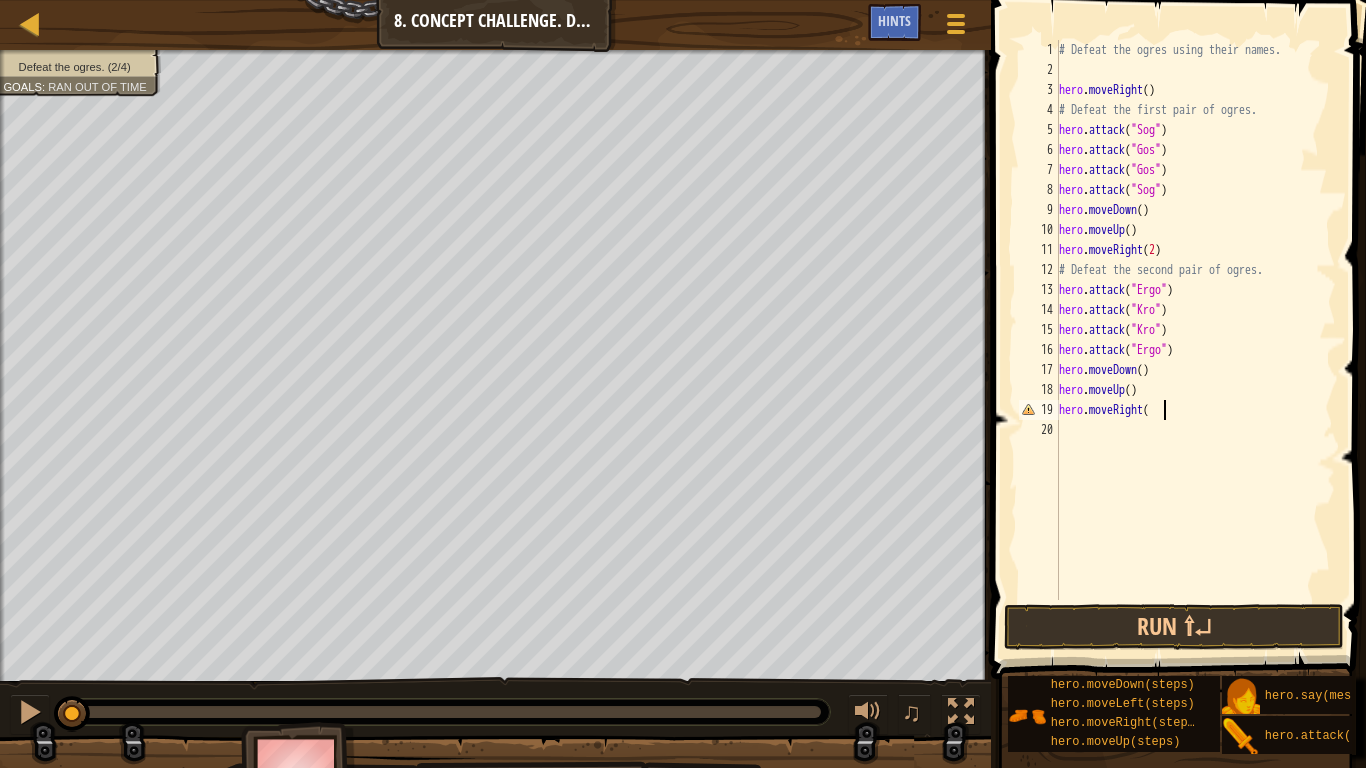 scroll, scrollTop: 9, scrollLeft: 15, axis: both 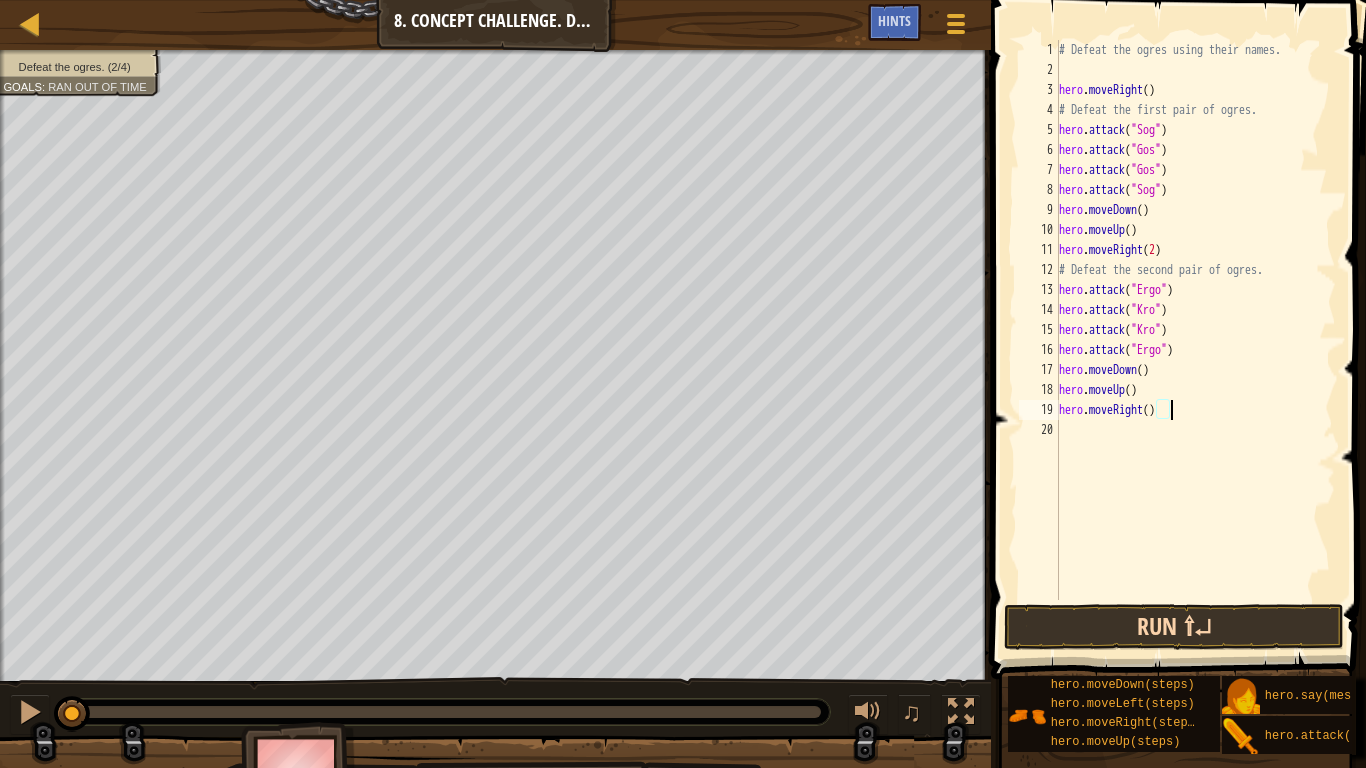 type on "hero.moveRight()" 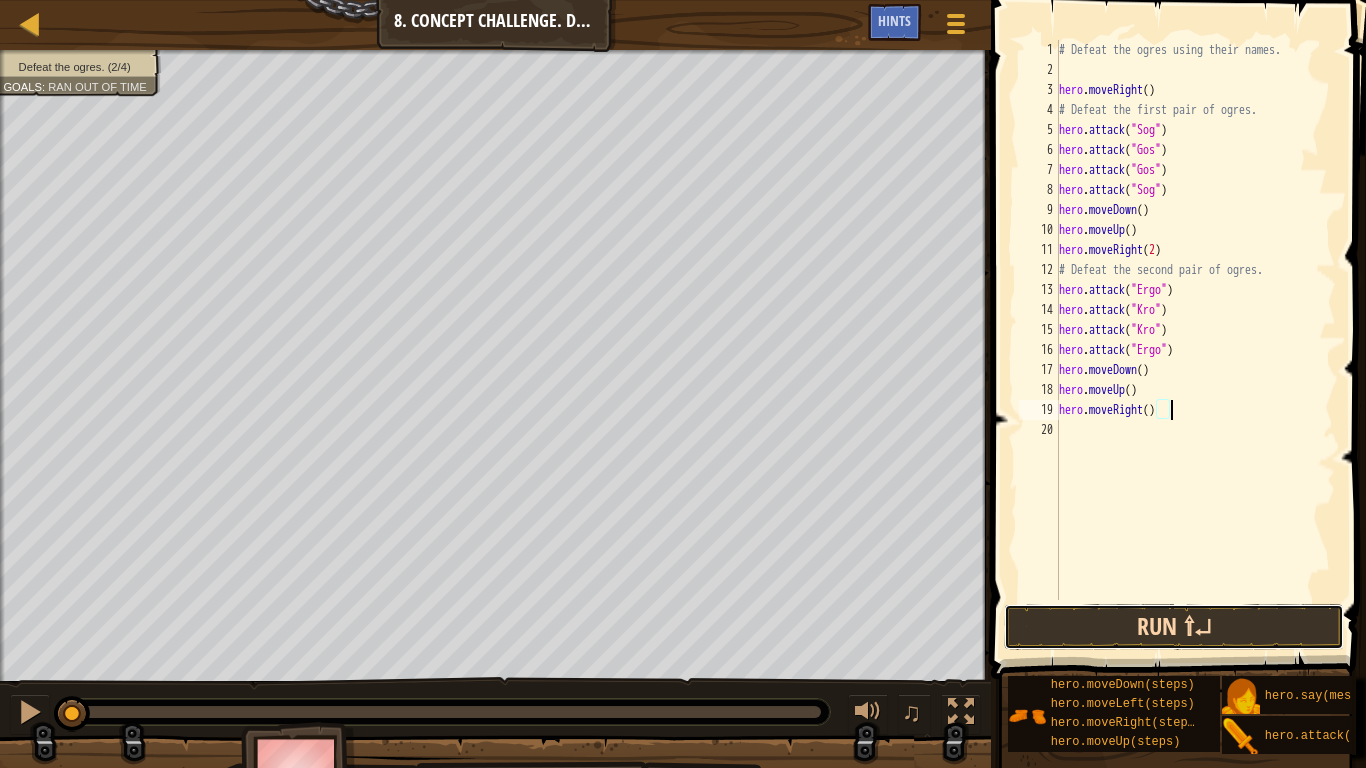 click on "Run ⇧↵" at bounding box center [1174, 627] 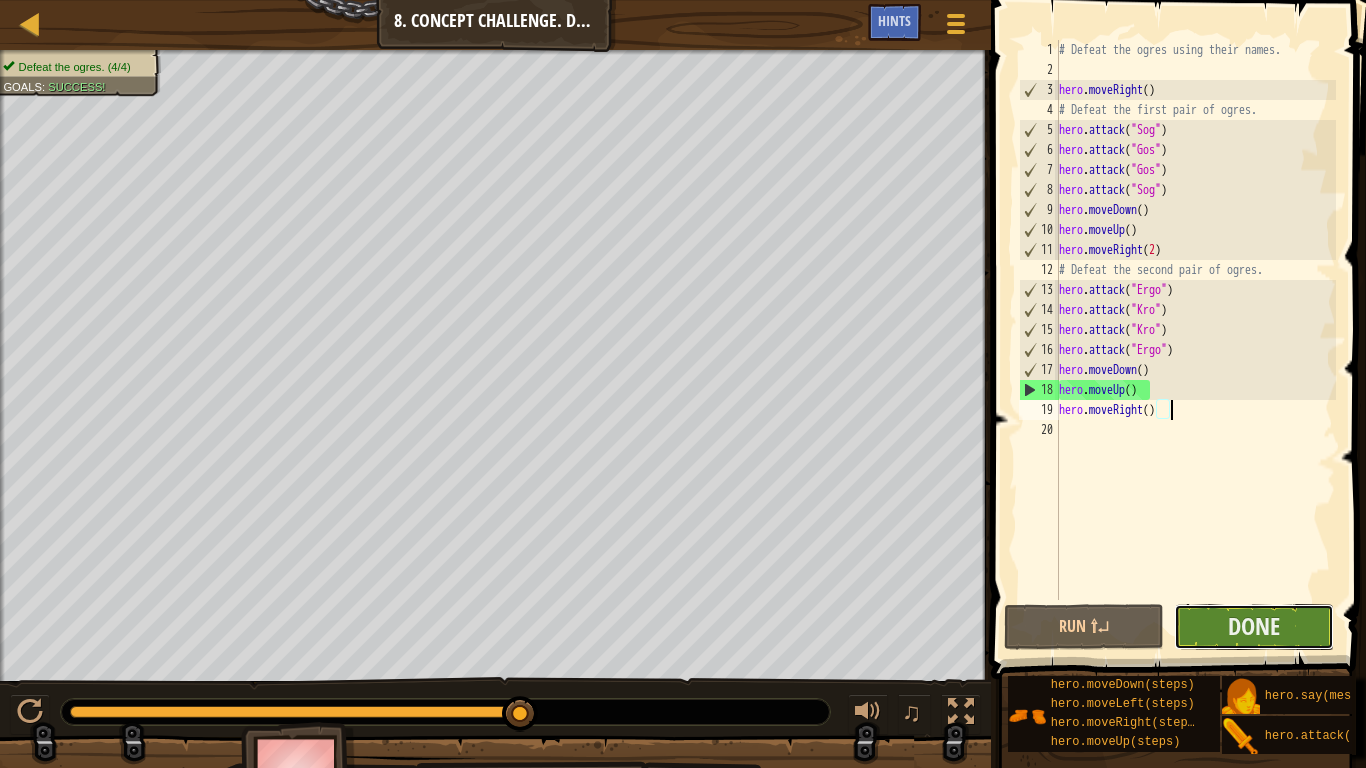 click on "Done" at bounding box center [1254, 627] 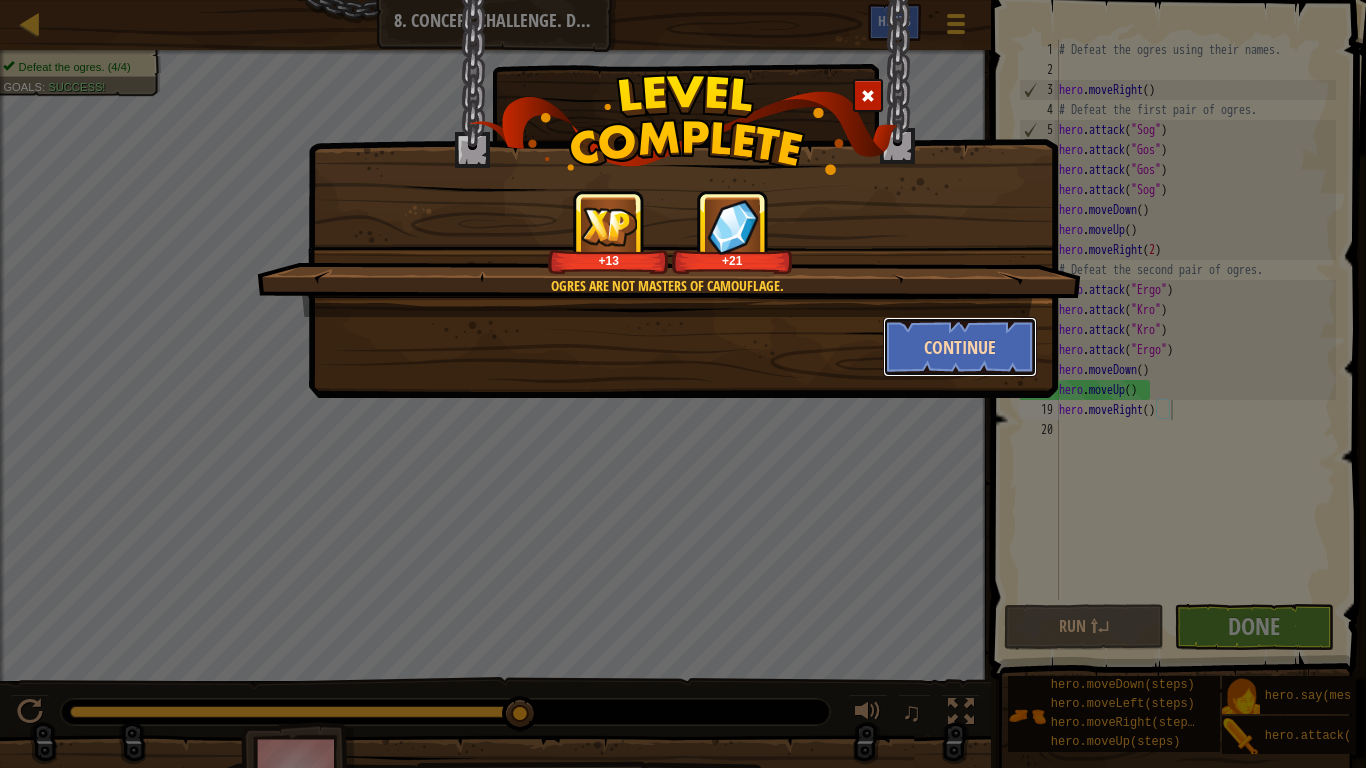 click on "Continue" at bounding box center [960, 347] 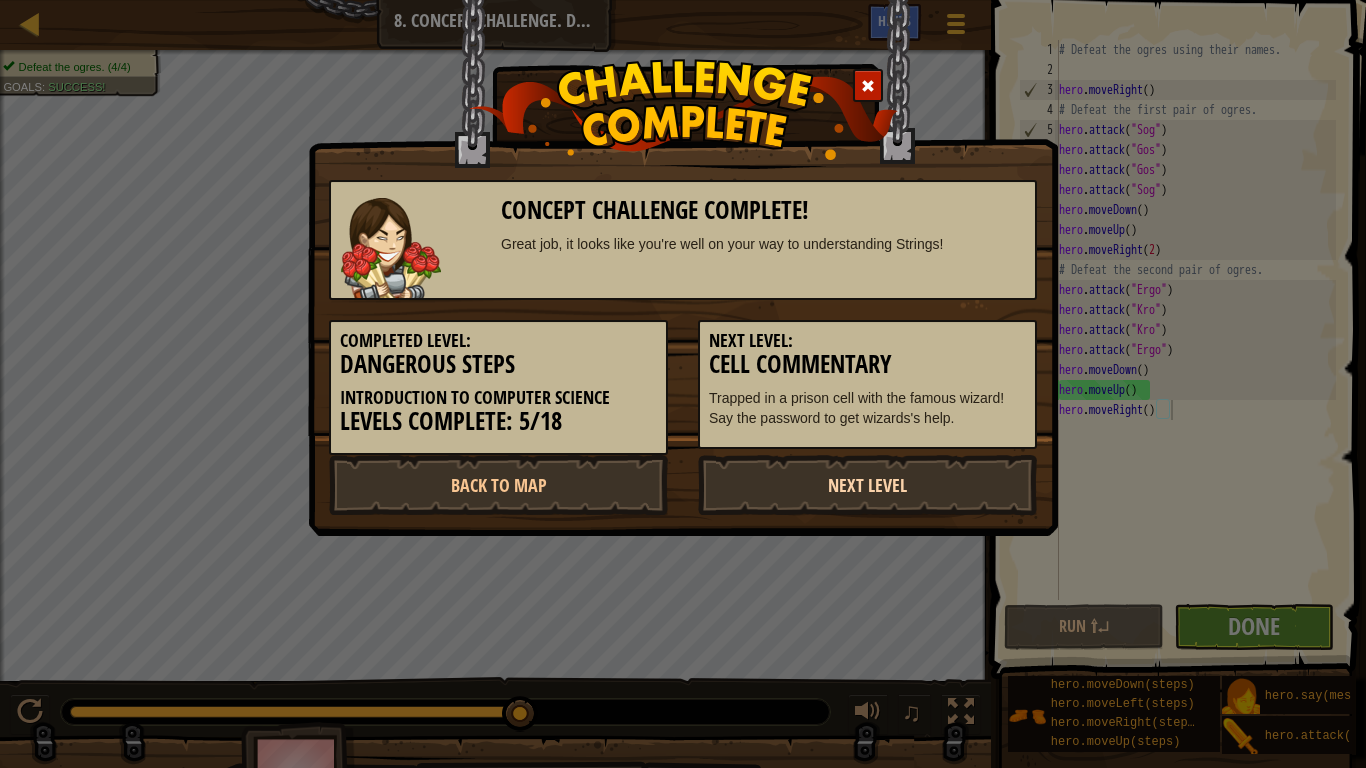 click on "Next Level" at bounding box center (867, 485) 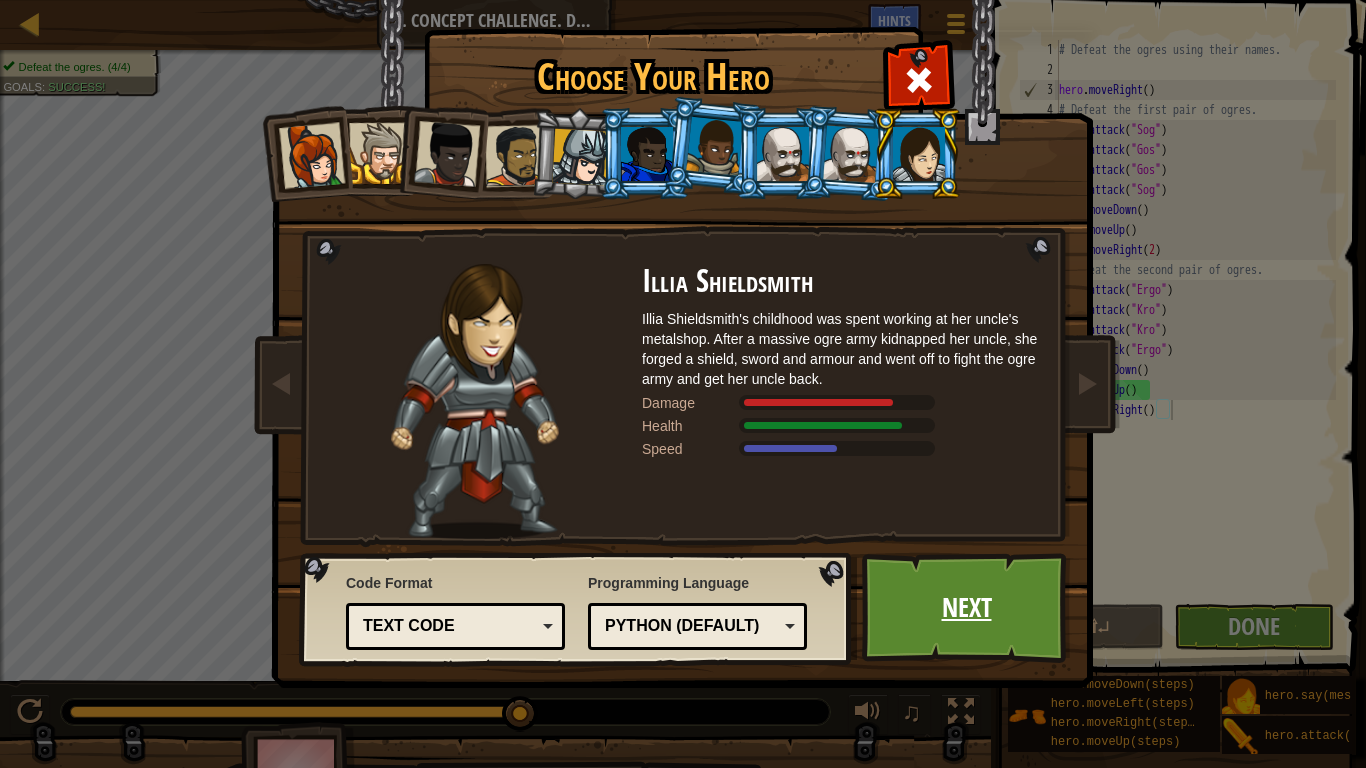 click on "Next" at bounding box center (966, 608) 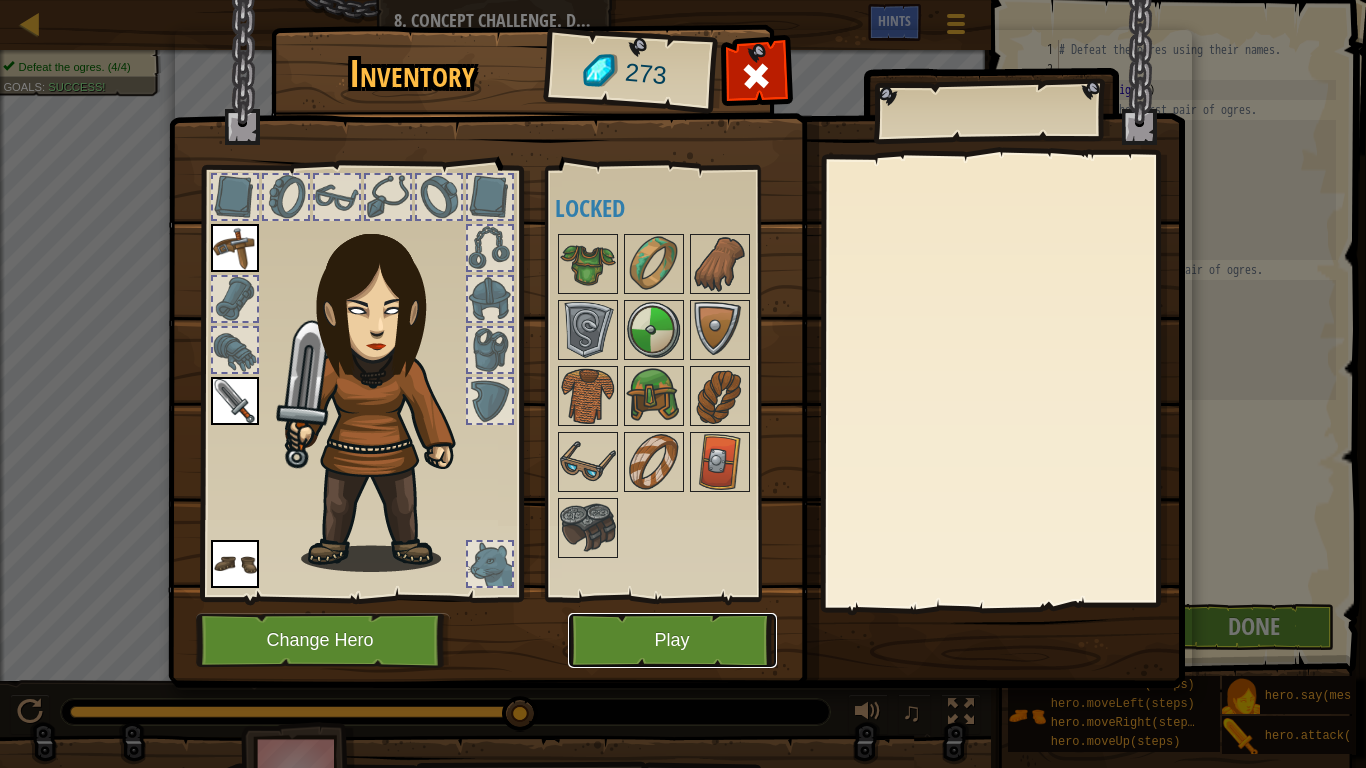 click on "Play" at bounding box center (672, 640) 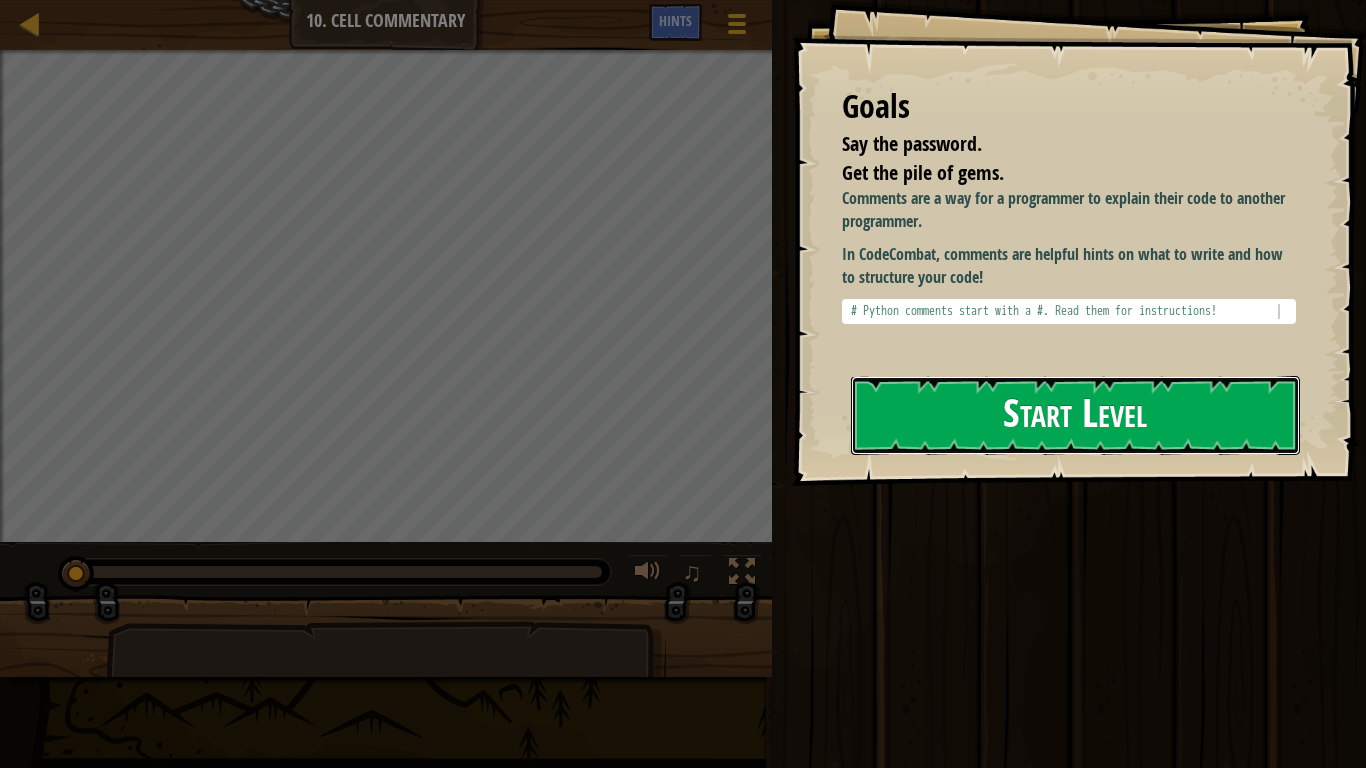 click on "Start Level" at bounding box center (1075, 415) 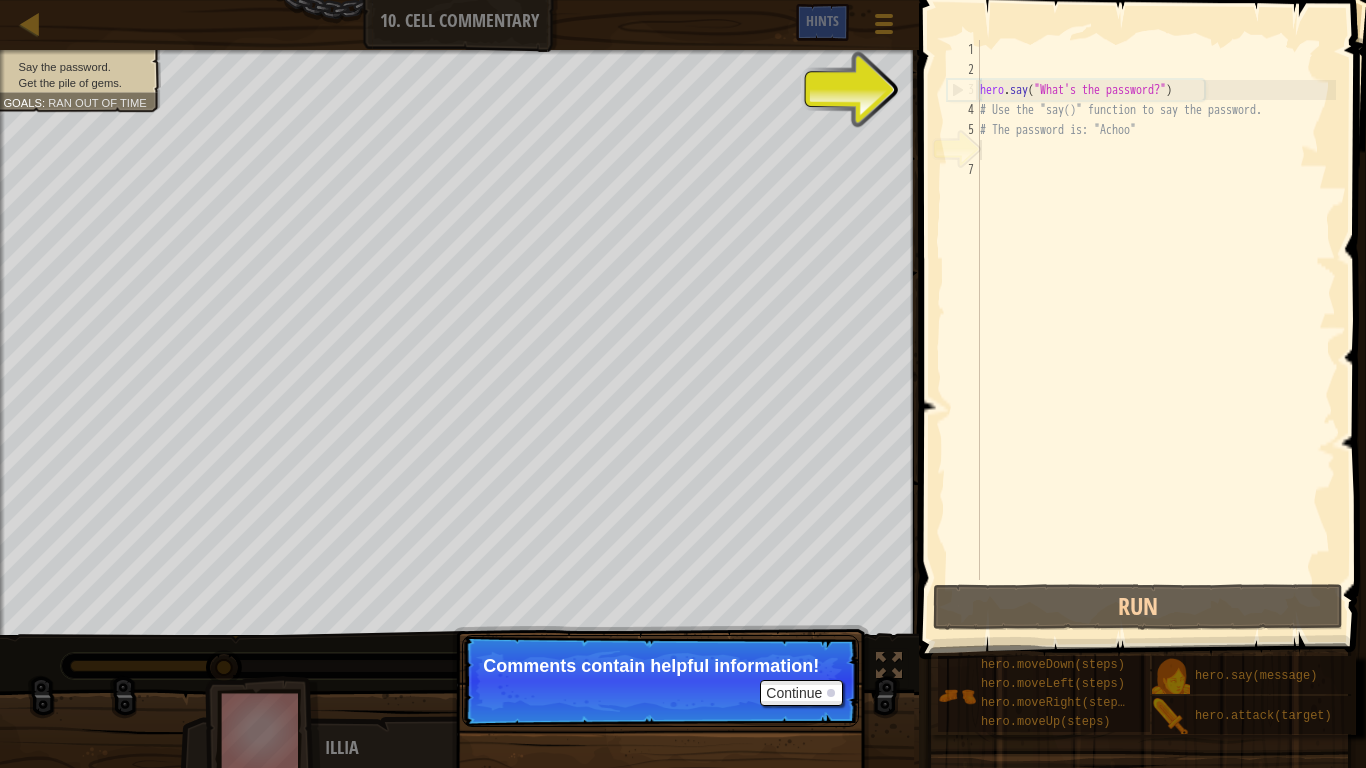 click on "hero . say ( "What's the password?" ) # Use the "say()" function to say the password. # The password is: "Achoo"" at bounding box center (1156, 330) 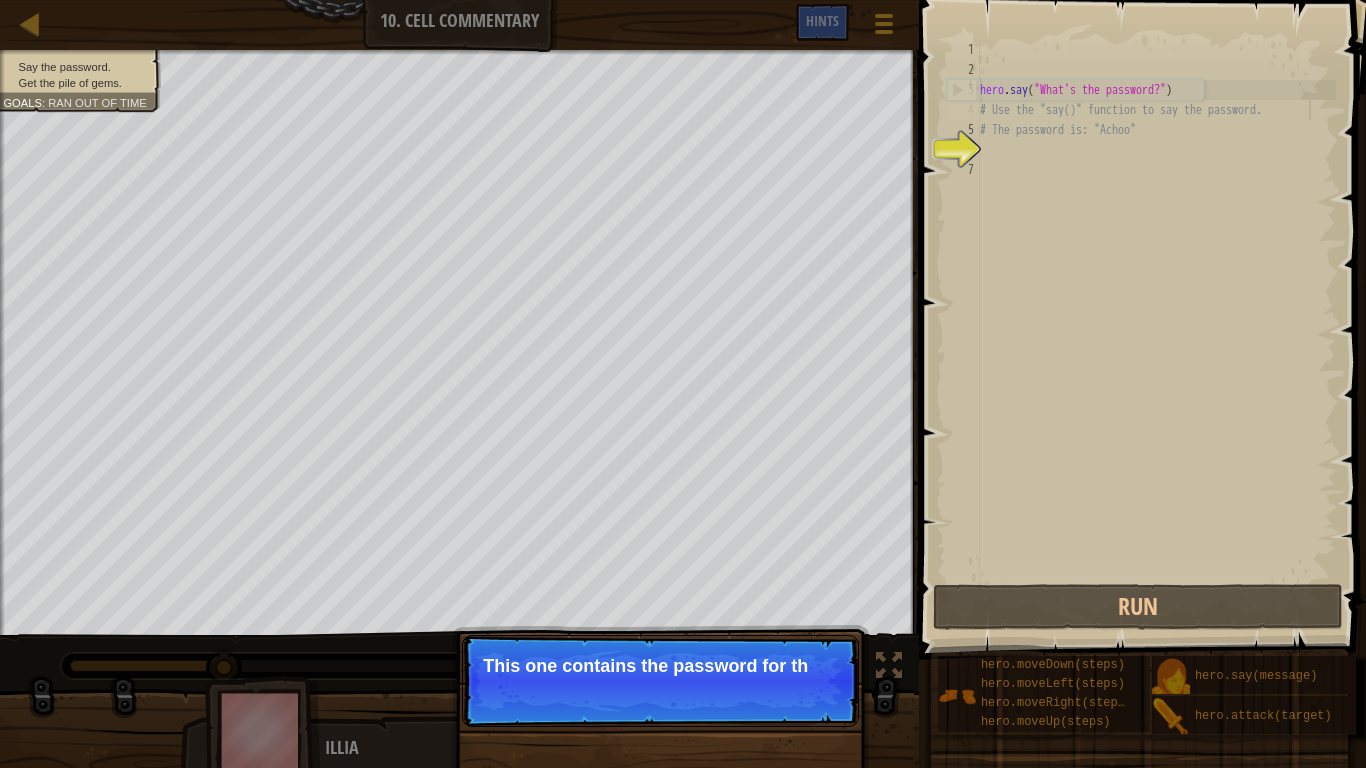 click on "This one contains the password for th" at bounding box center (660, 666) 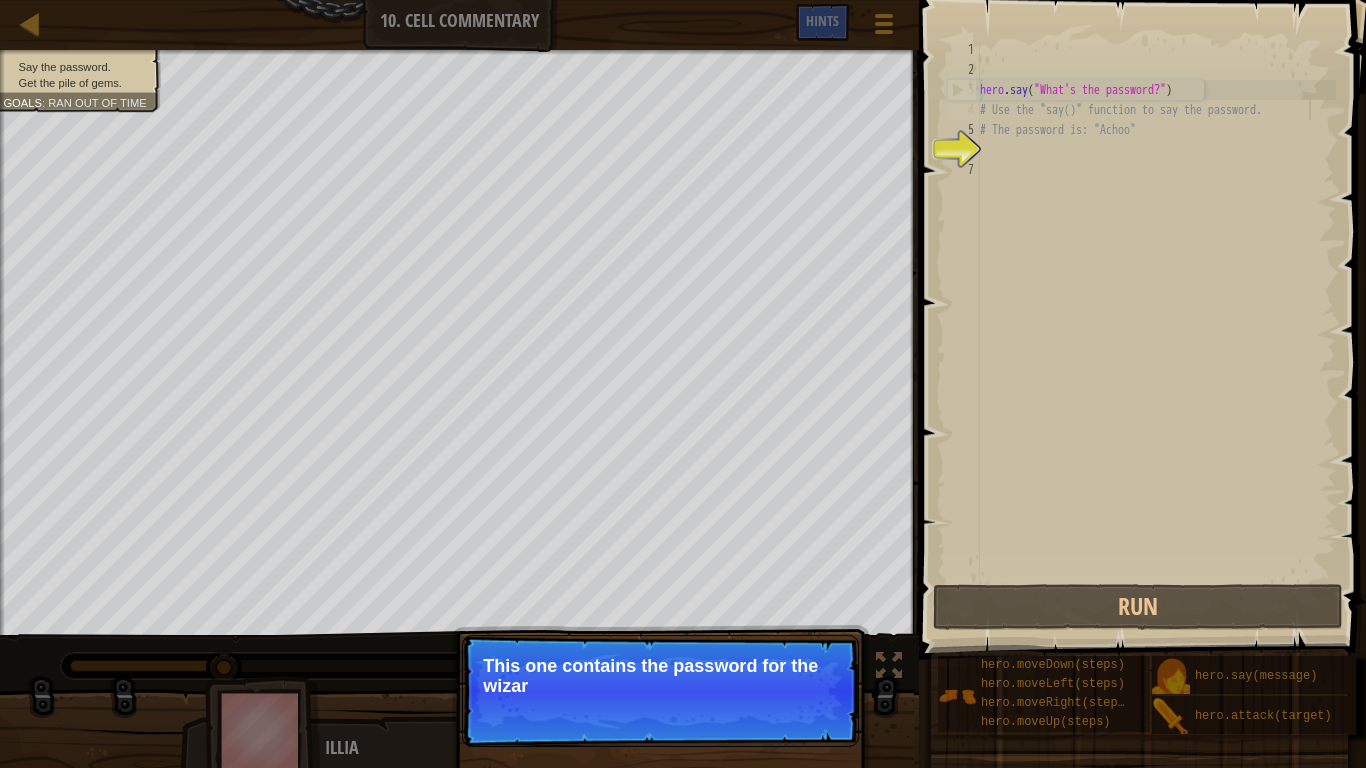 click on "This one contains the password for the wizar" at bounding box center (660, 676) 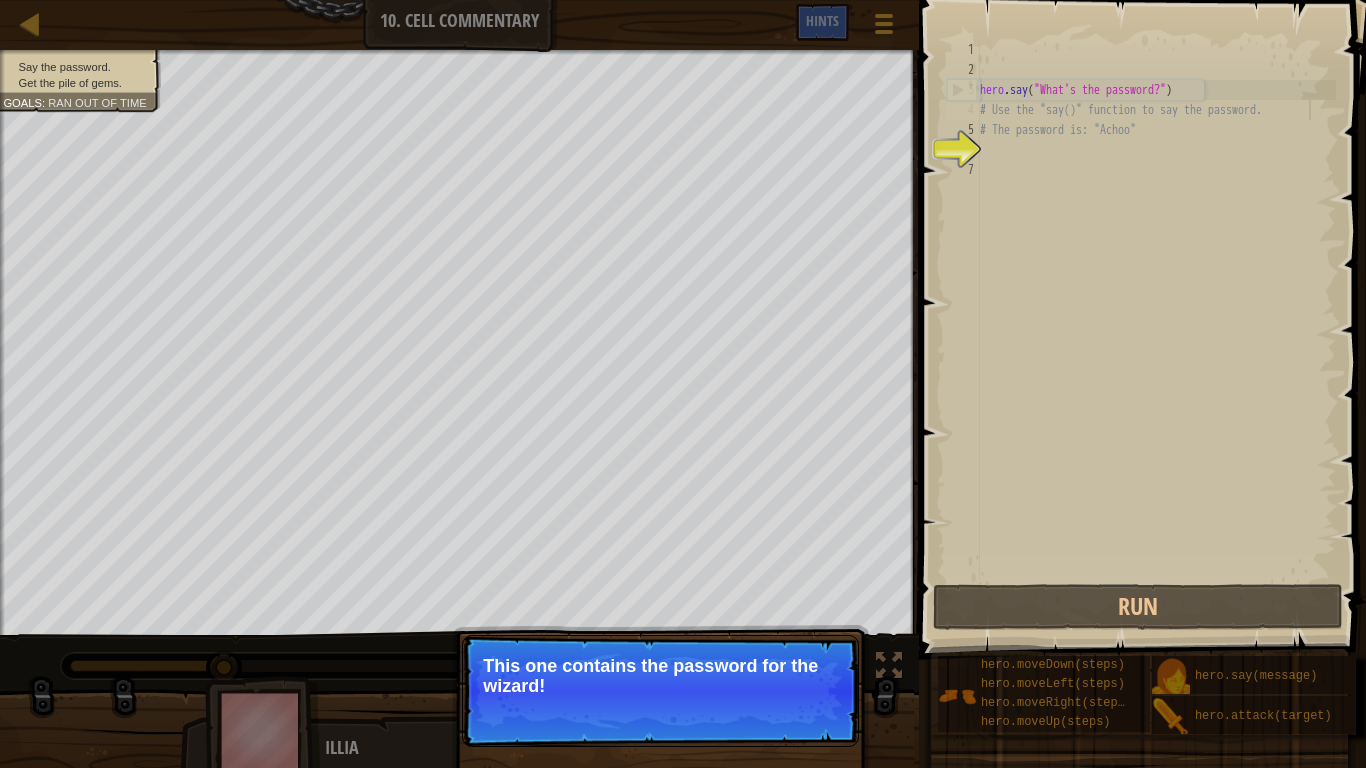 click on "This one contains the password for the wizard!" at bounding box center (660, 676) 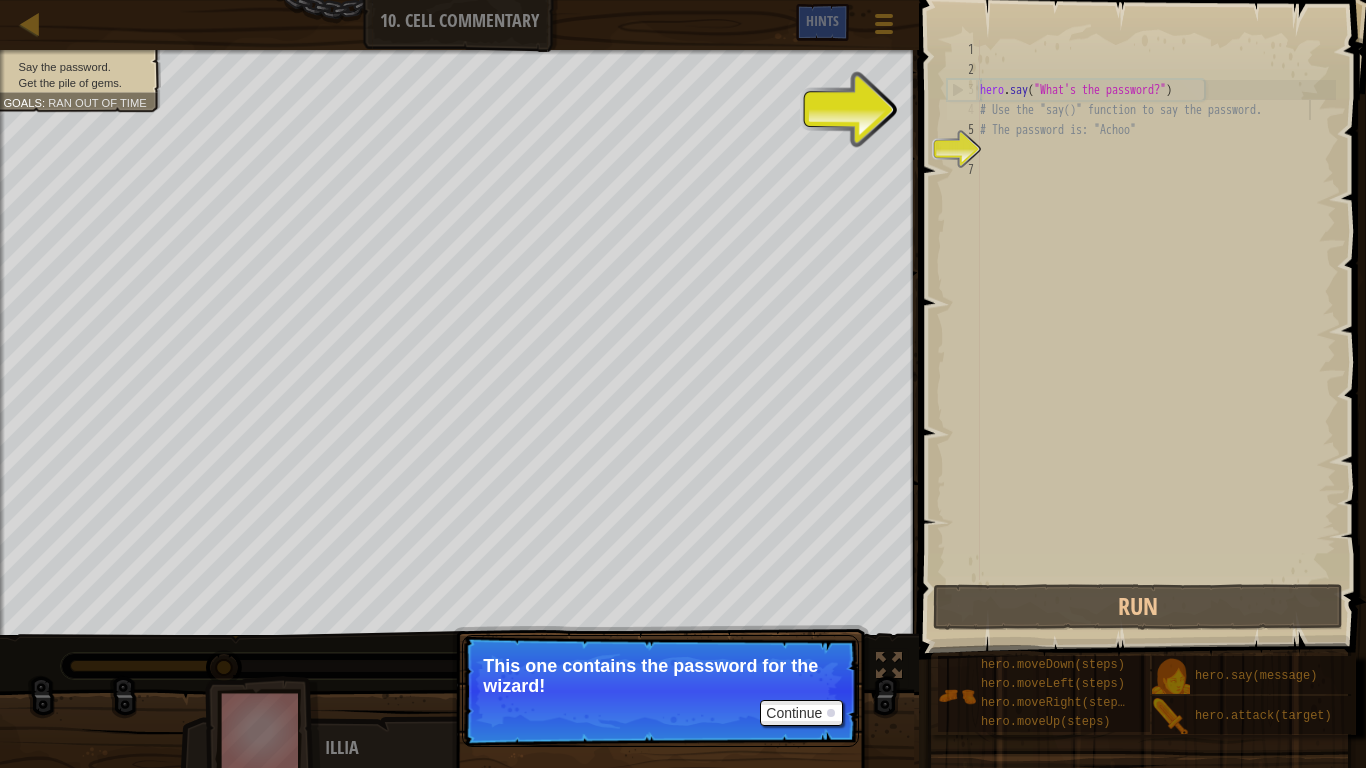 scroll, scrollTop: 9, scrollLeft: 46, axis: both 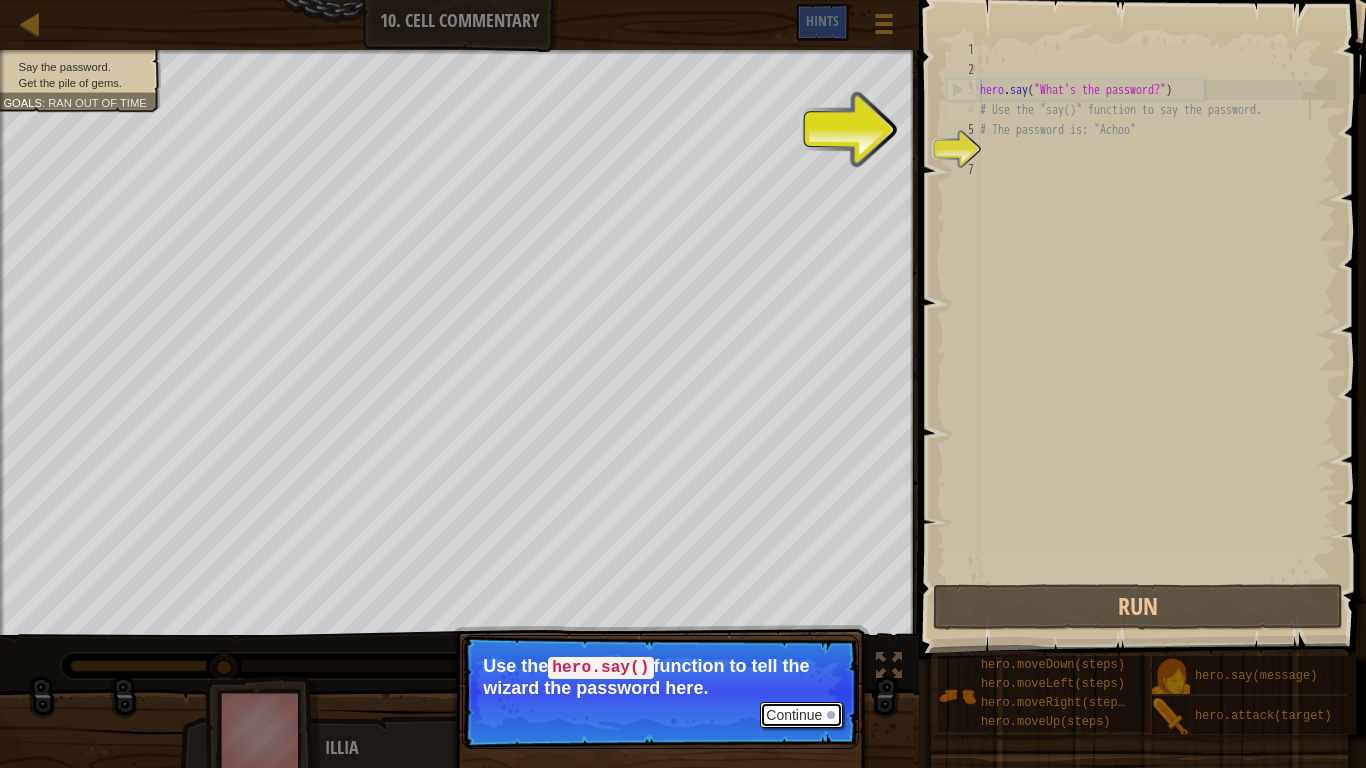 click on "Continue" at bounding box center [801, 715] 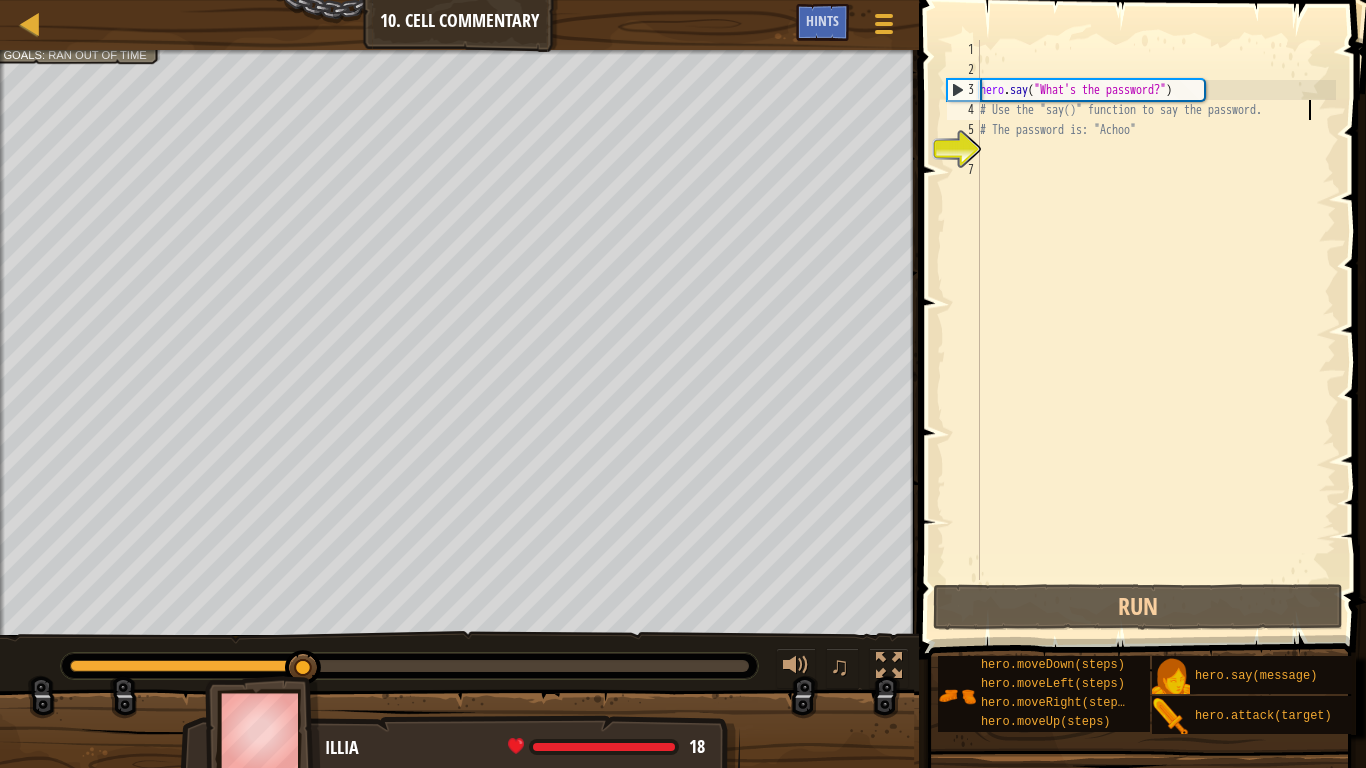 click on "hero . say ( "What's the password?" ) # Use the "say()" function to say the password. # The password is: "Achoo"" at bounding box center (1156, 330) 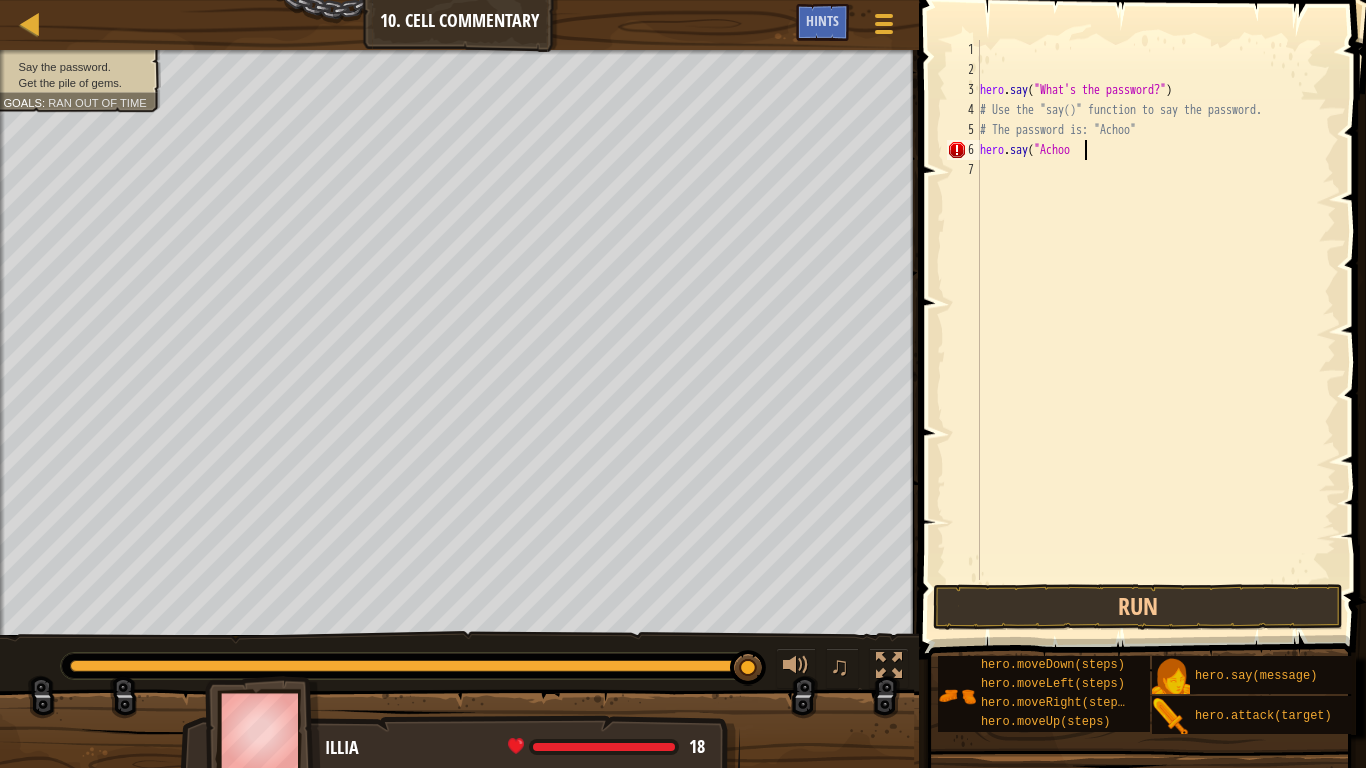 scroll, scrollTop: 9, scrollLeft: 15, axis: both 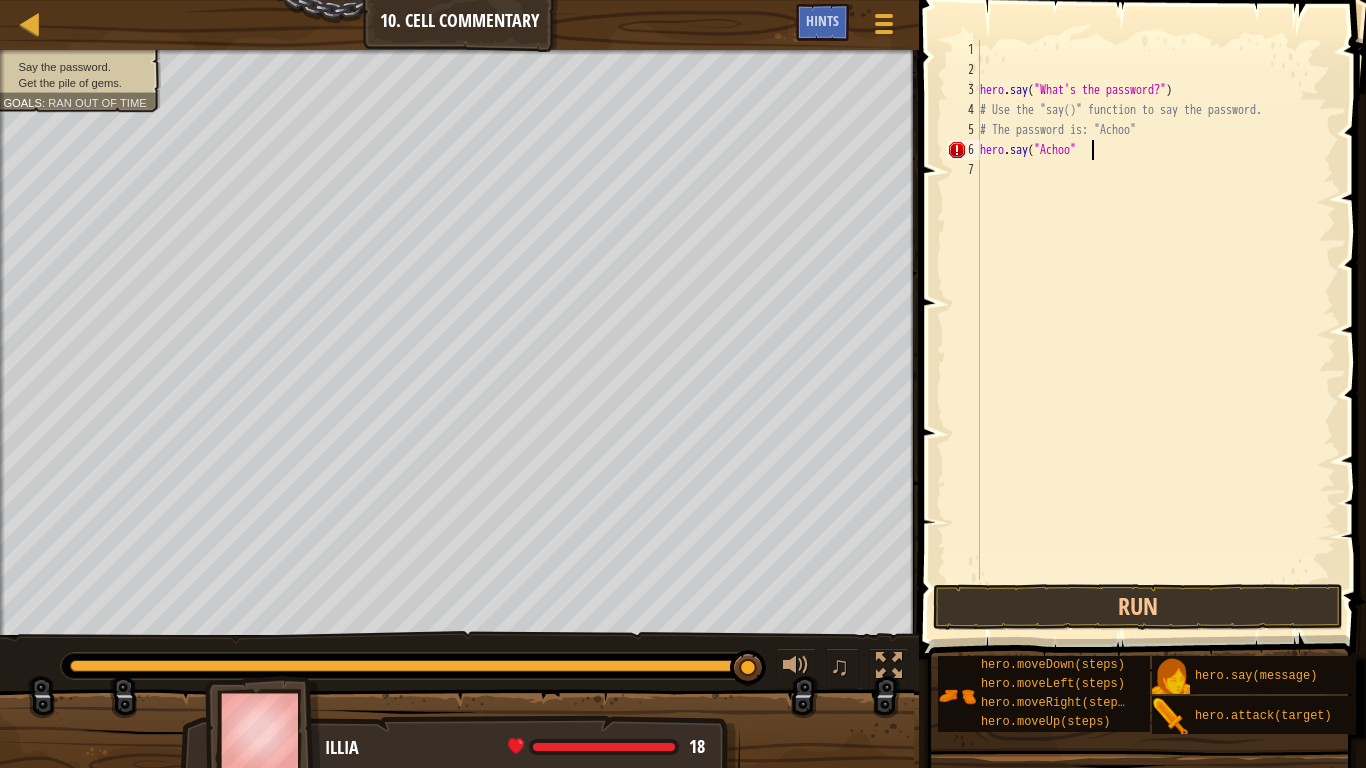 type on "hero.say("Achoo")" 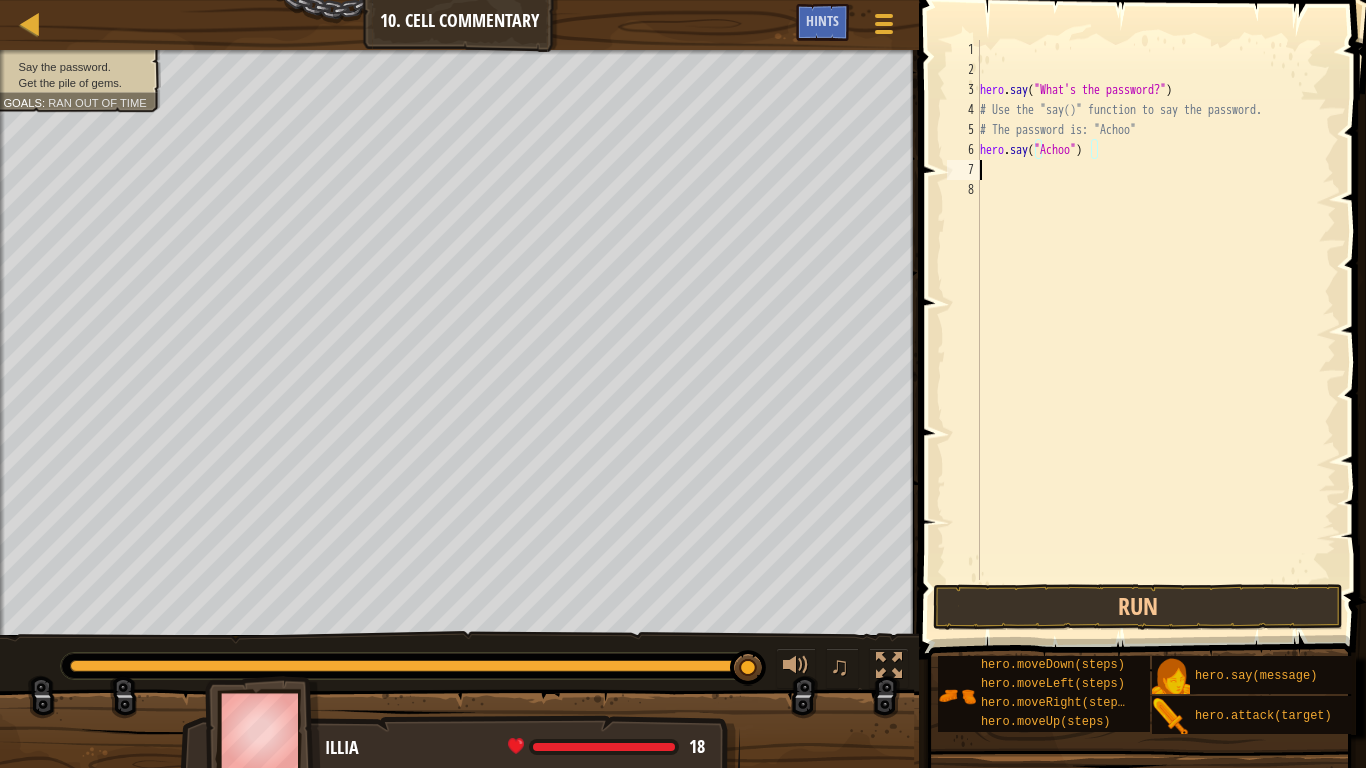 scroll, scrollTop: 9, scrollLeft: 0, axis: vertical 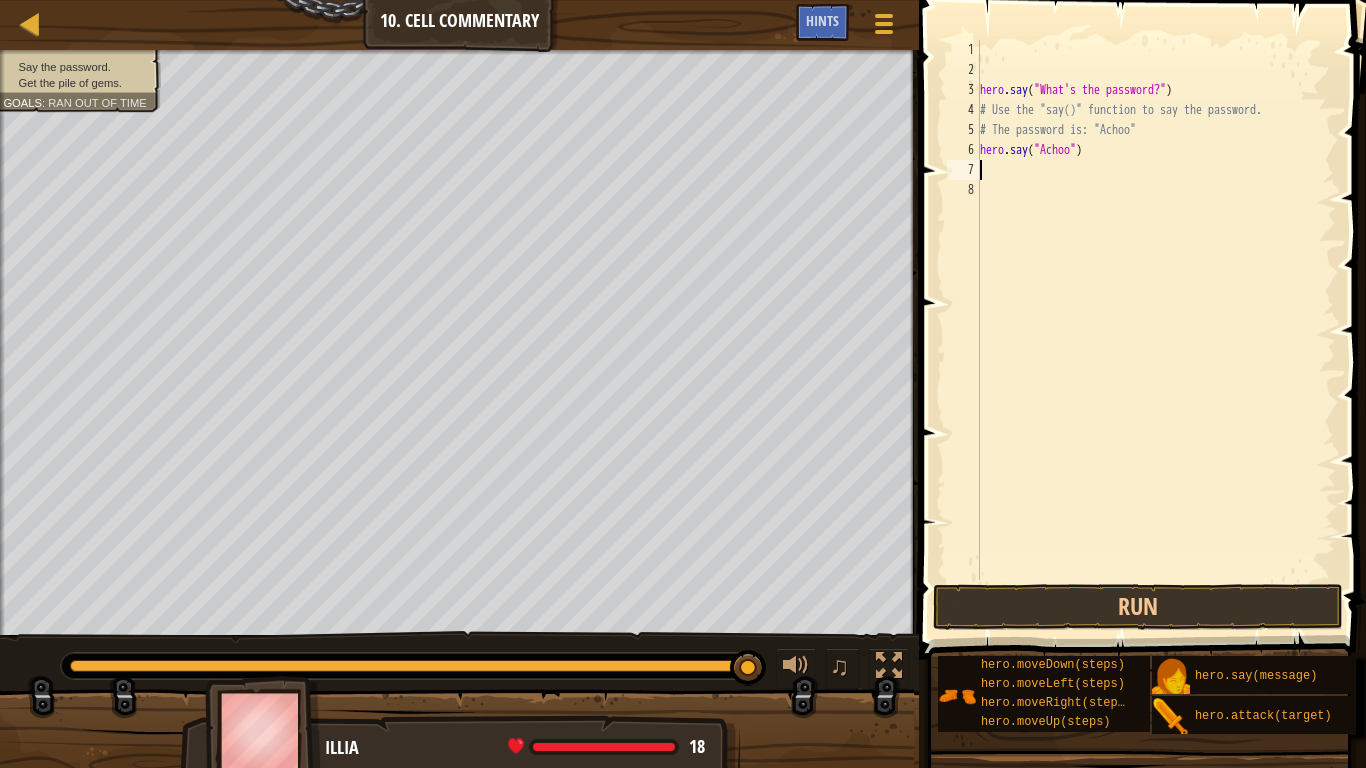 click on "hero . say ( "What's the password?" ) # Use the "say()" function to say the password. # The password is: "Achoo" hero . say ( "Achoo" )" at bounding box center [1156, 330] 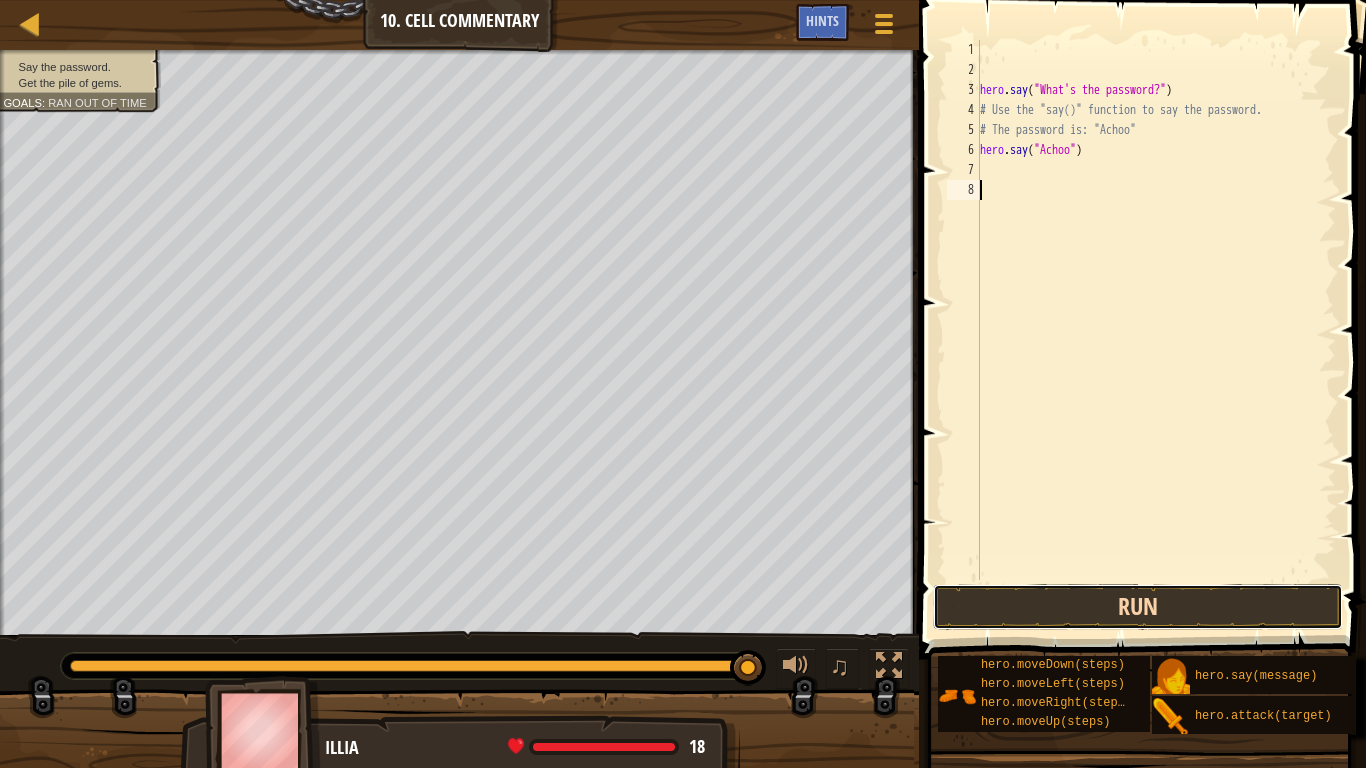 click on "Run" at bounding box center (1138, 607) 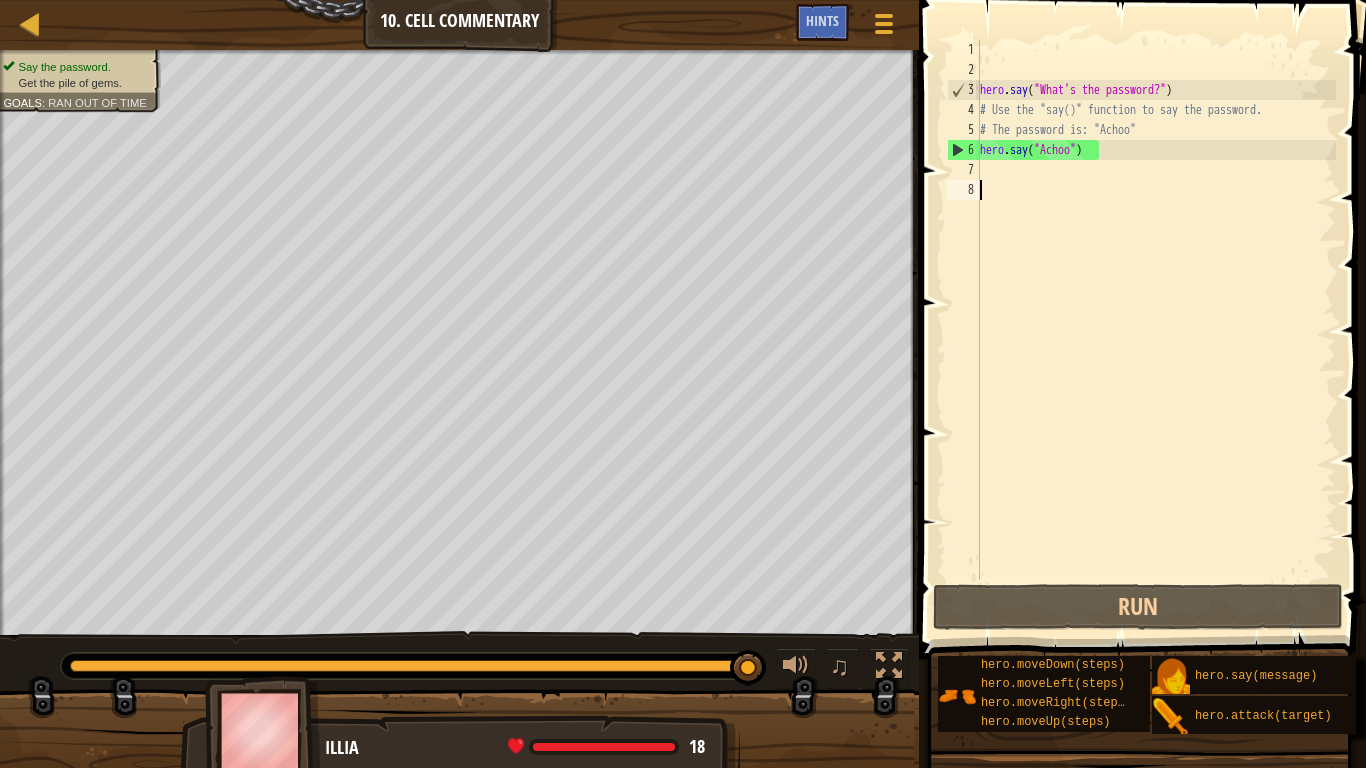 click on "hero . say ( "What's the password?" ) # Use the "say()" function to say the password. # The password is: "Achoo" hero . say ( "Achoo" )" at bounding box center (1156, 330) 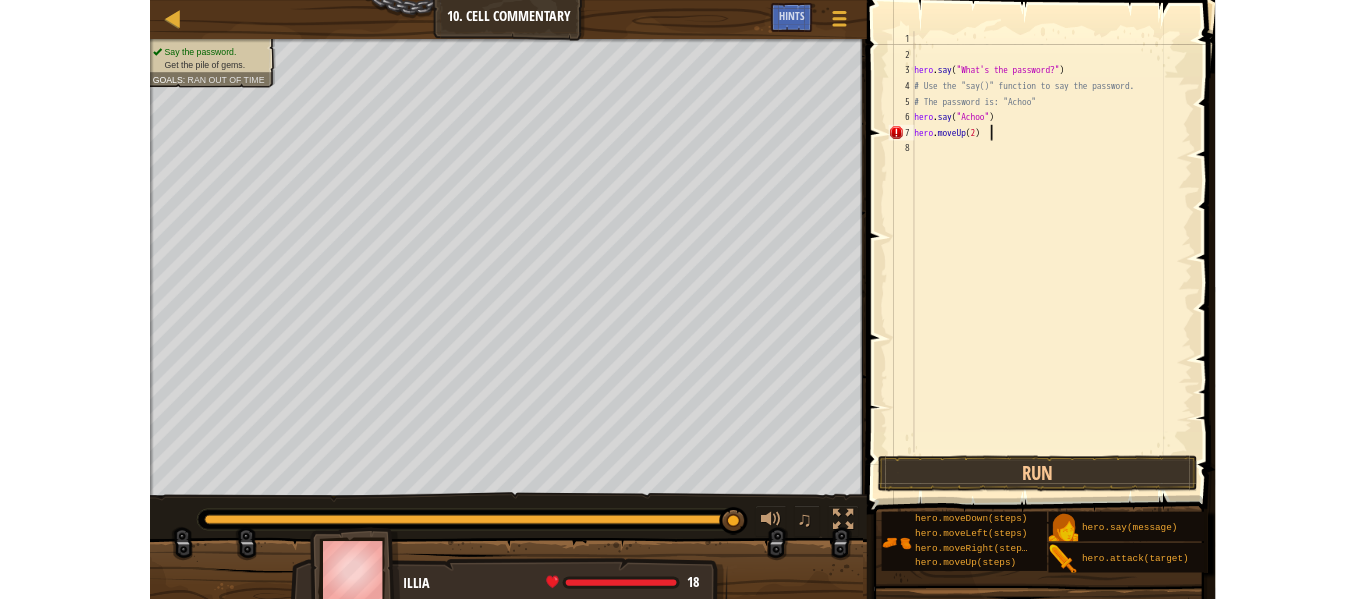 scroll, scrollTop: 9, scrollLeft: 13, axis: both 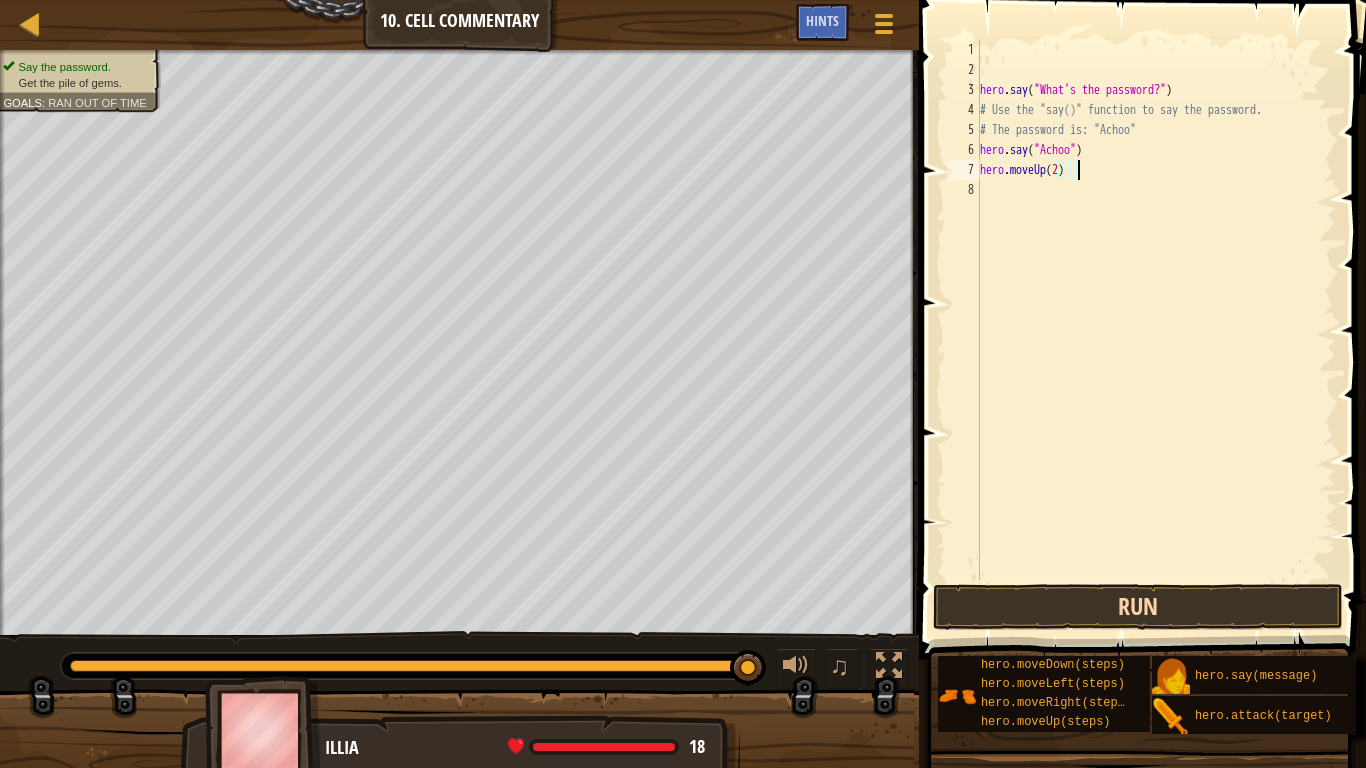 type on "hero.moveUp(2)" 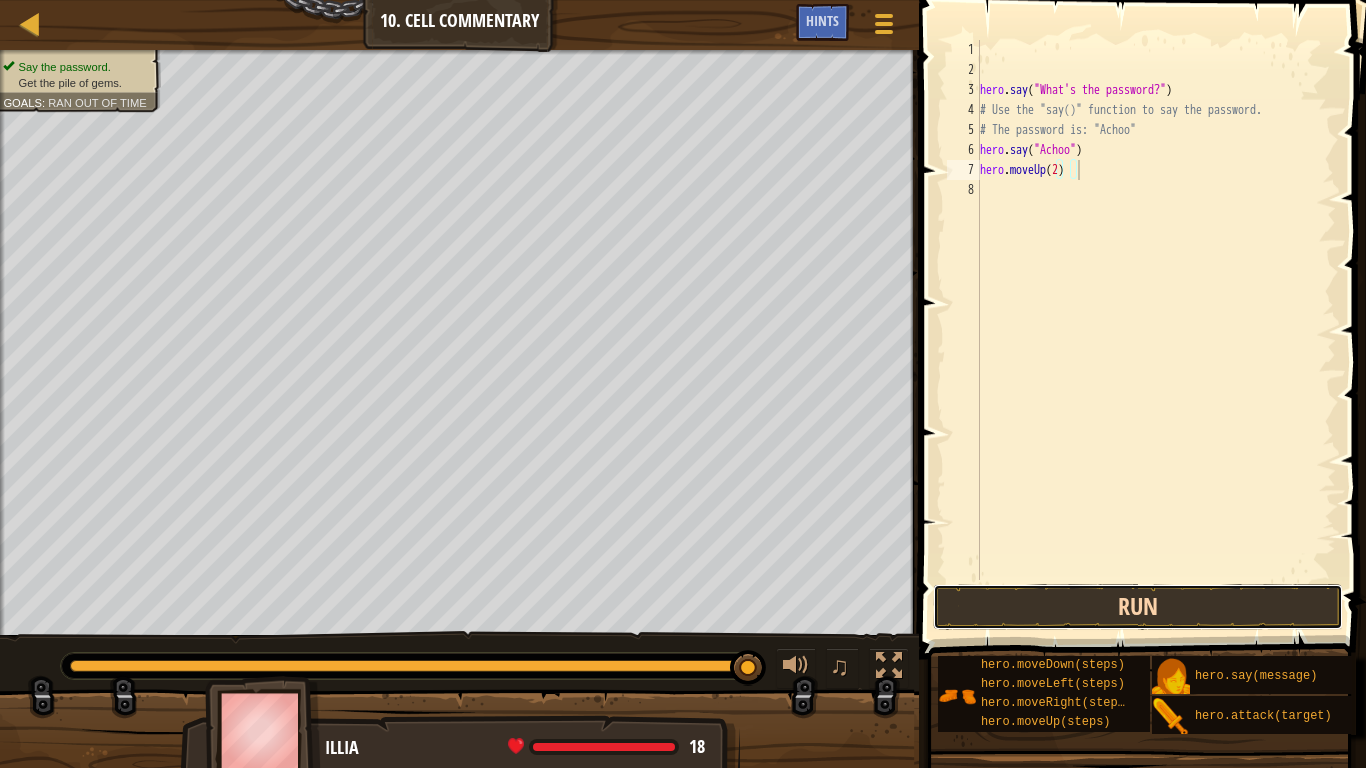 click on "Run" at bounding box center (1138, 607) 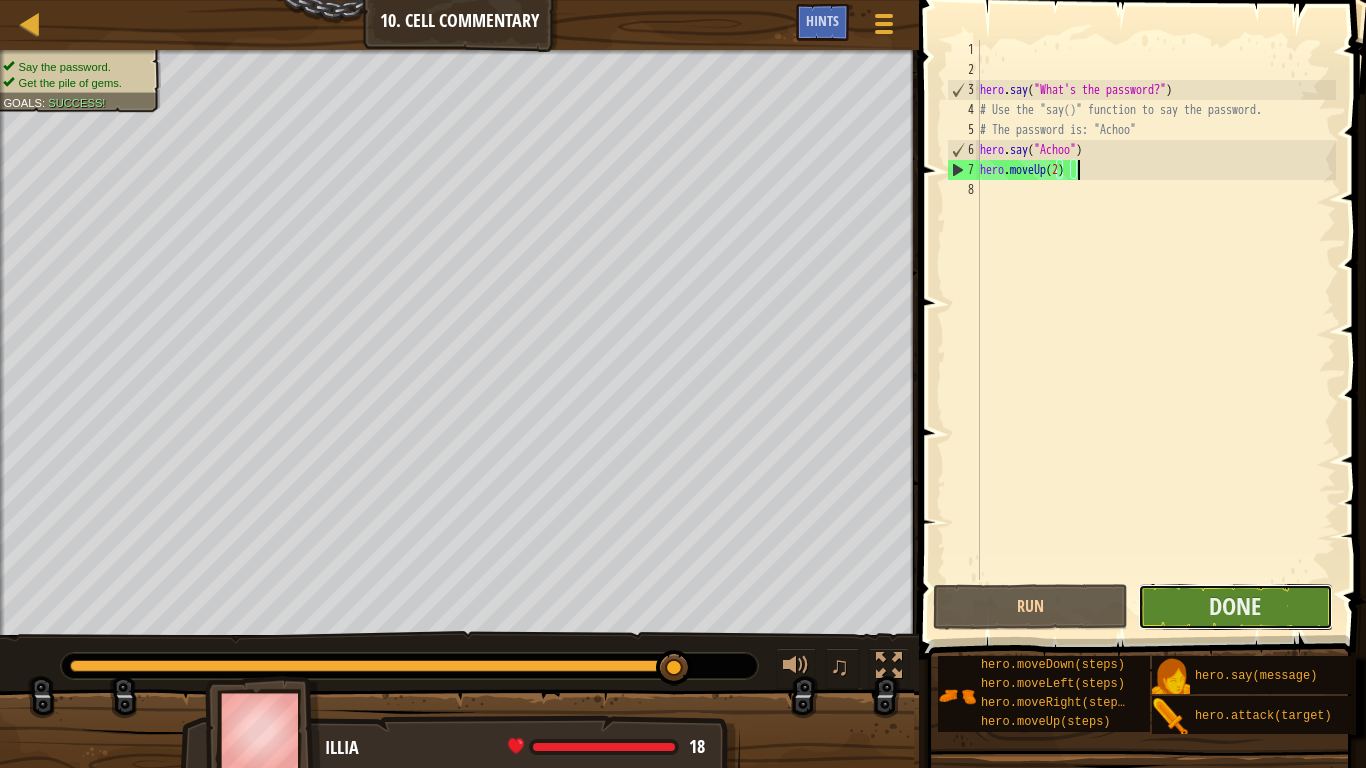 click on "Done" at bounding box center [1235, 607] 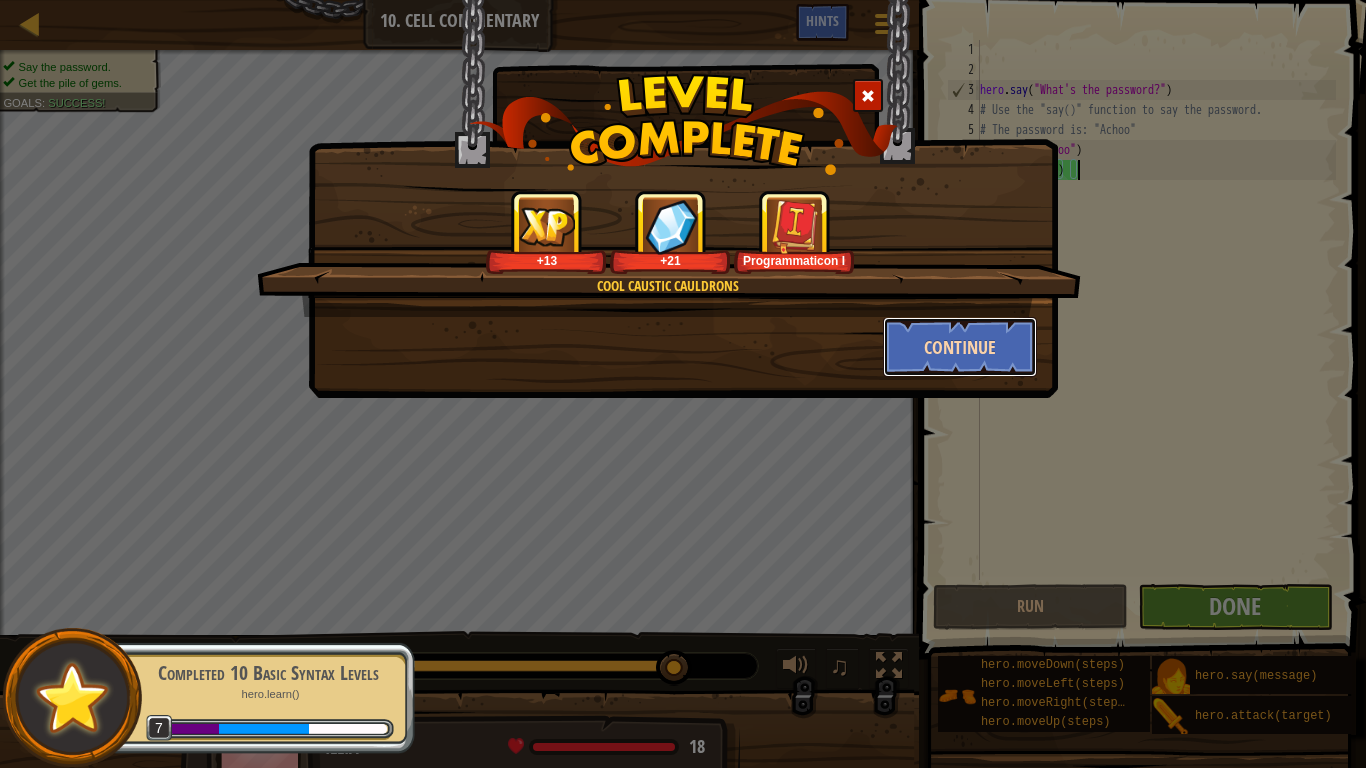 click on "Continue" at bounding box center [960, 347] 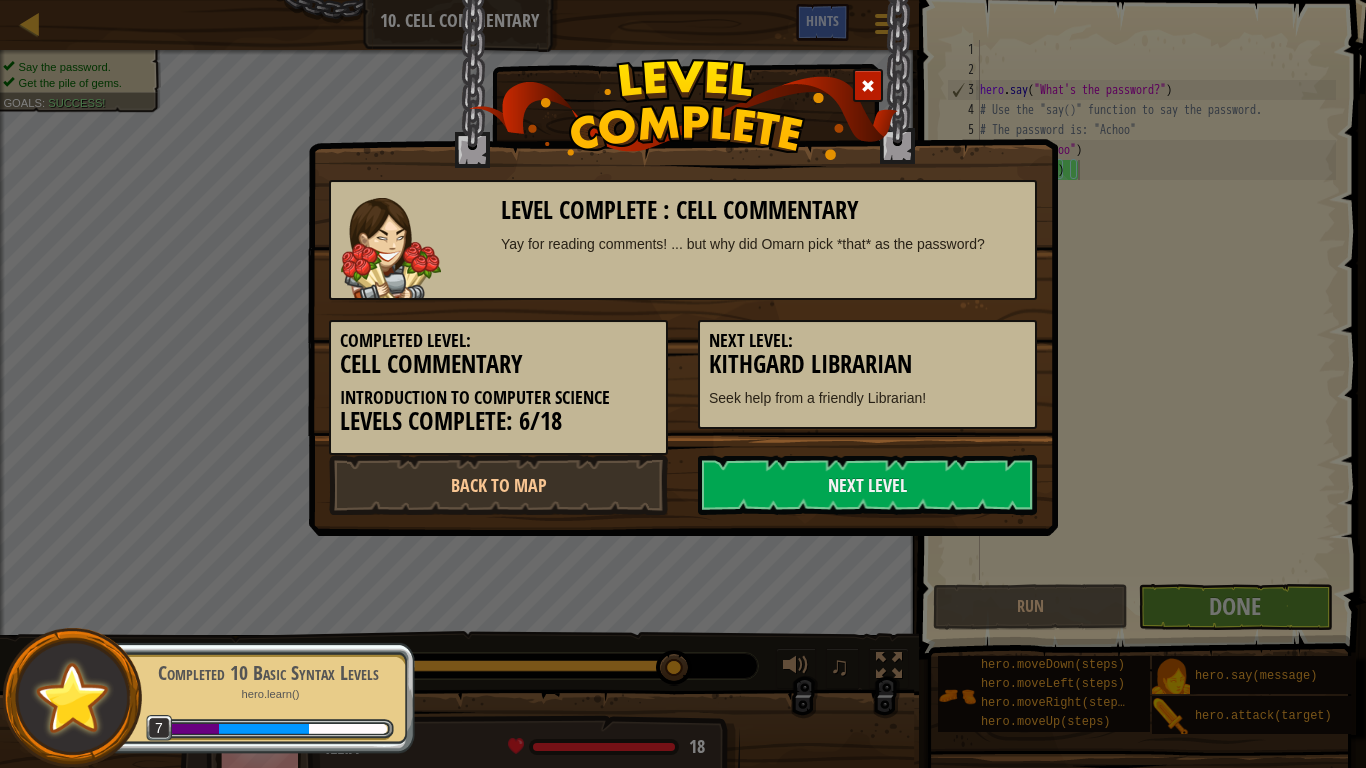 click on "Completed Level: Cell Commentary Introduction to Computer Science Levels Complete: 6/18 Next Level: Kithgard Librarian Seek help from a friendly Librarian!
Back to Map Next Level" at bounding box center [683, 268] 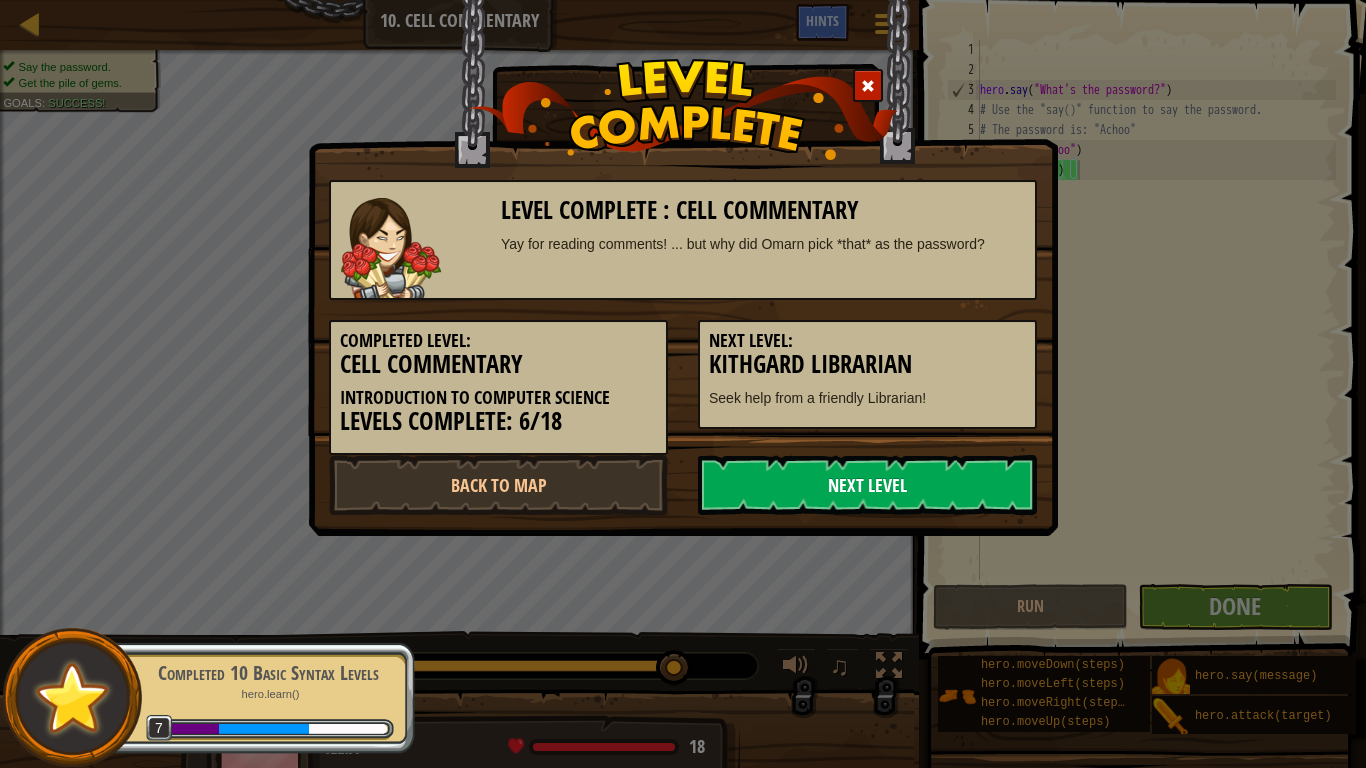 click on "Next Level" at bounding box center [867, 485] 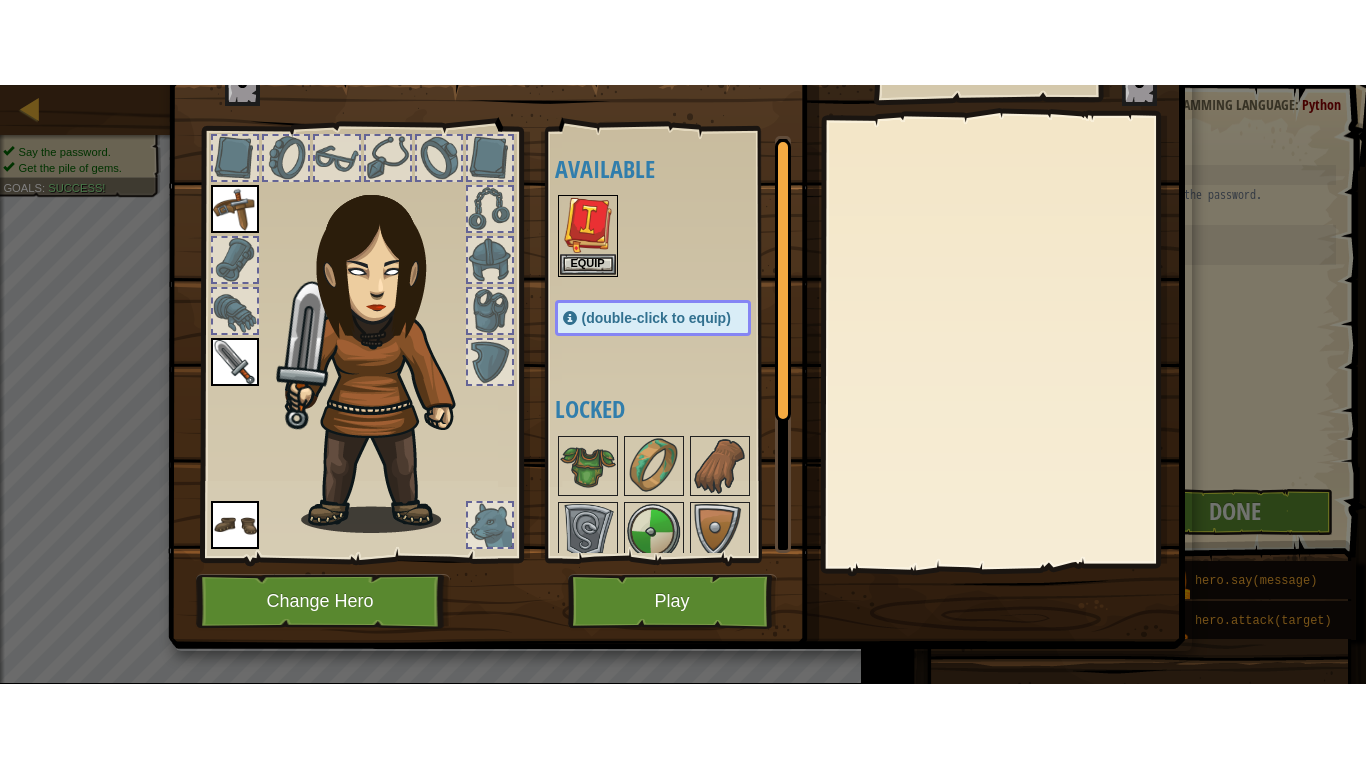scroll, scrollTop: 0, scrollLeft: 0, axis: both 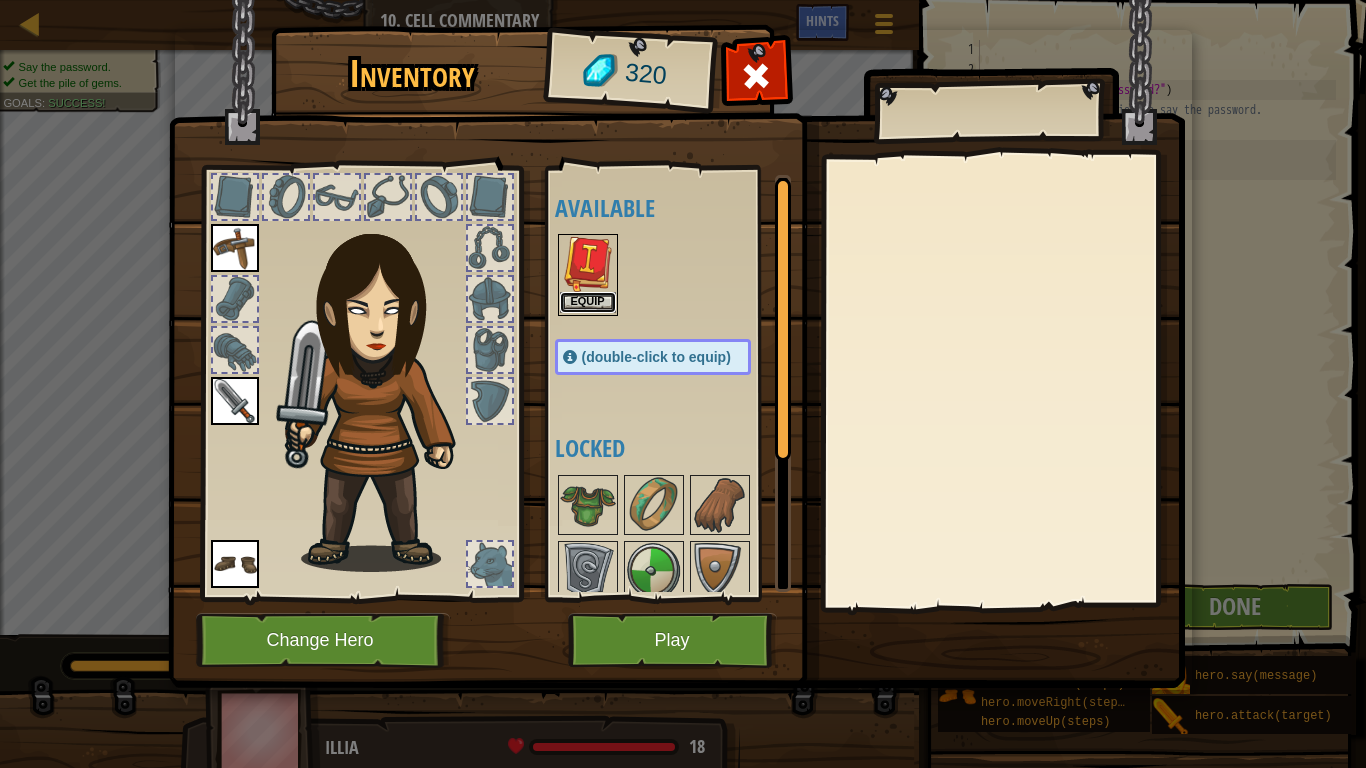 click on "Equip" at bounding box center (588, 302) 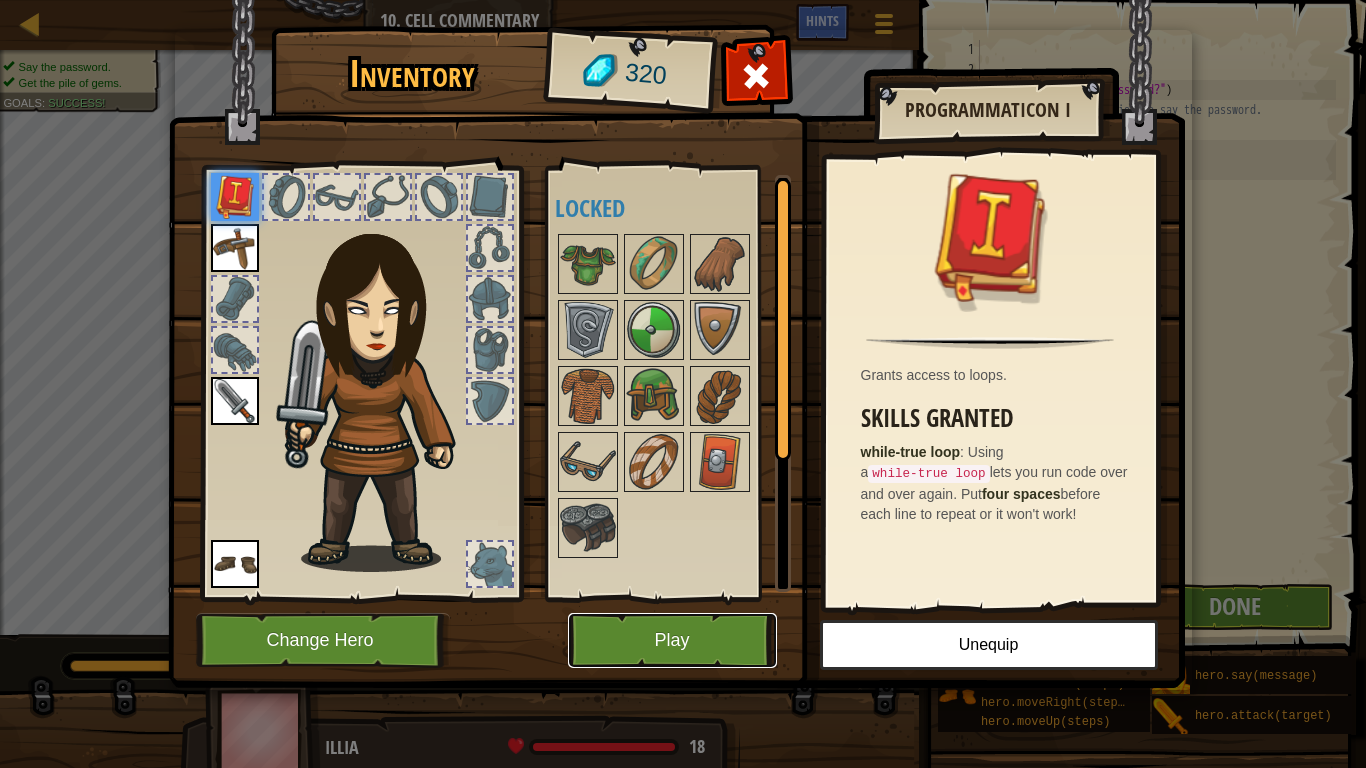 click on "Play" at bounding box center (672, 640) 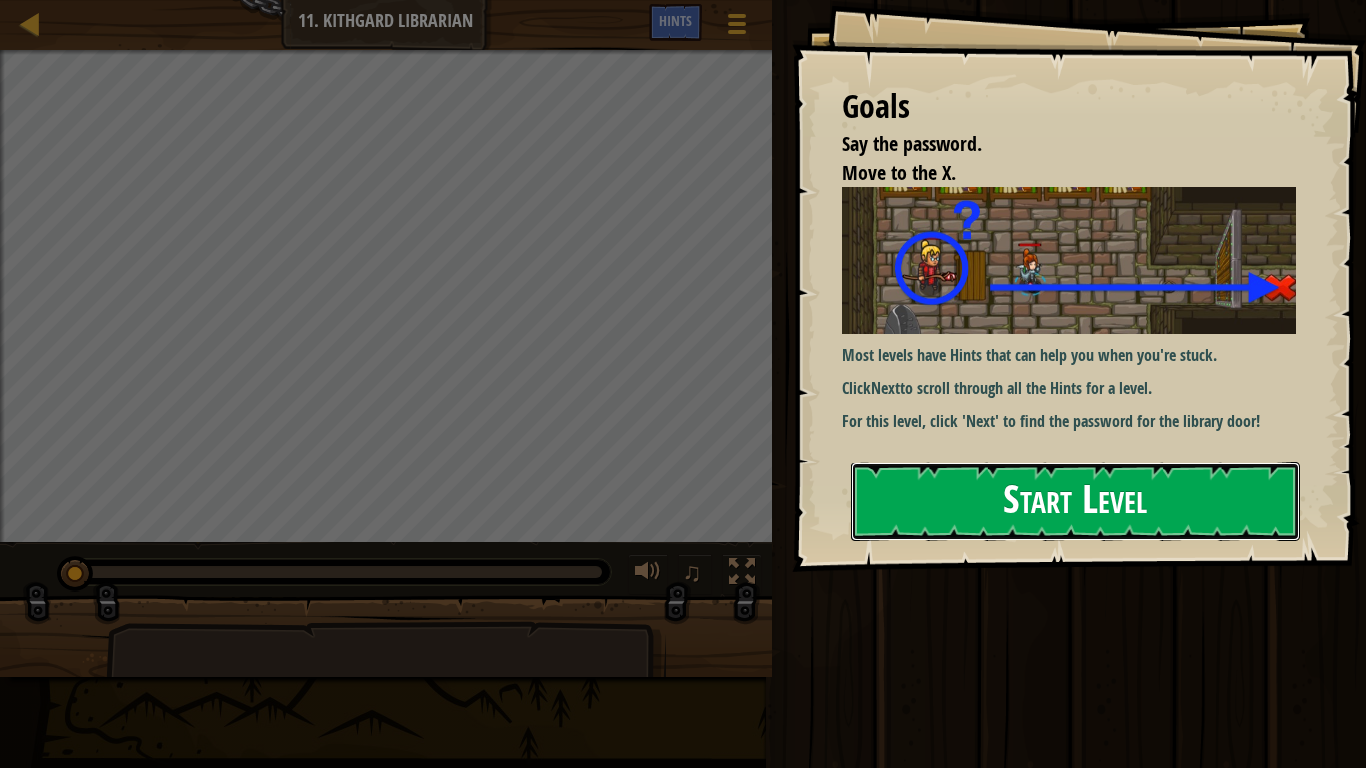 click on "Start Level" at bounding box center [1075, 501] 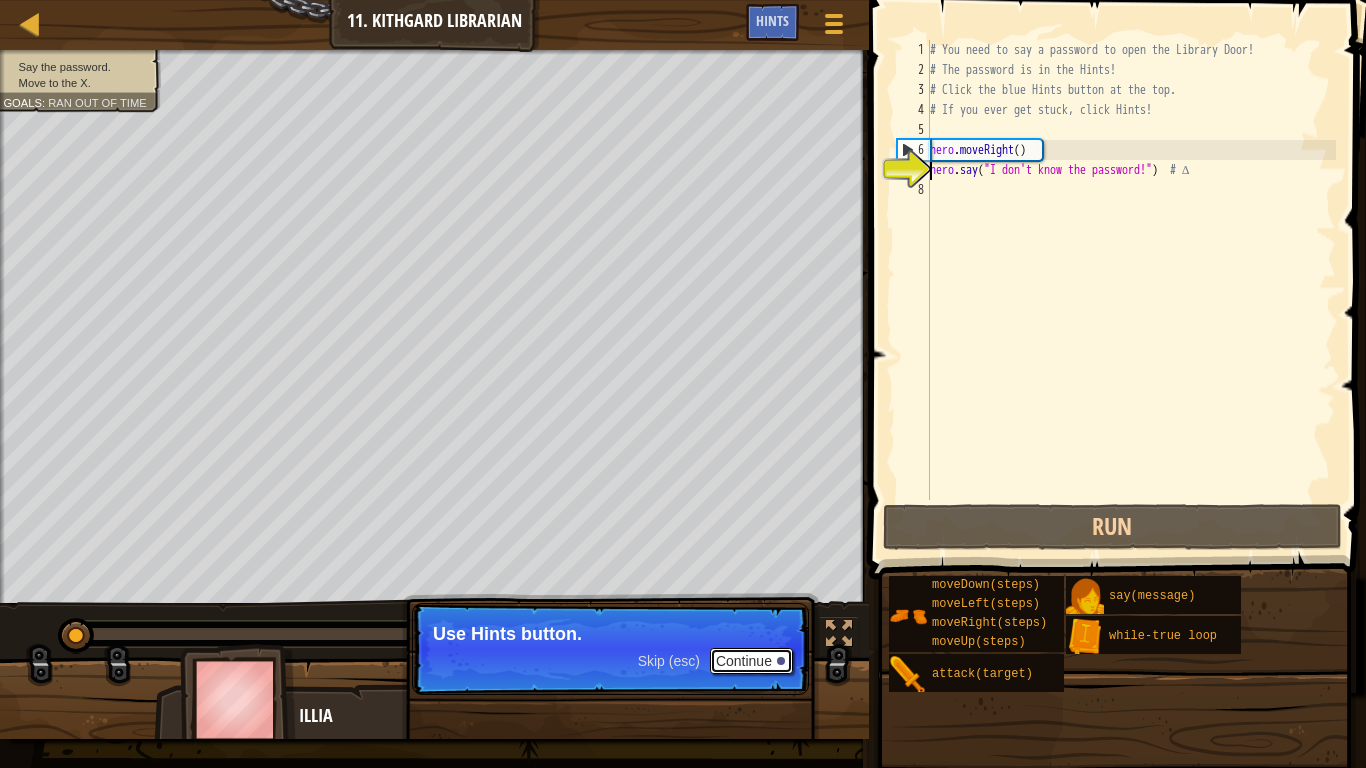 click on "Continue" at bounding box center [751, 661] 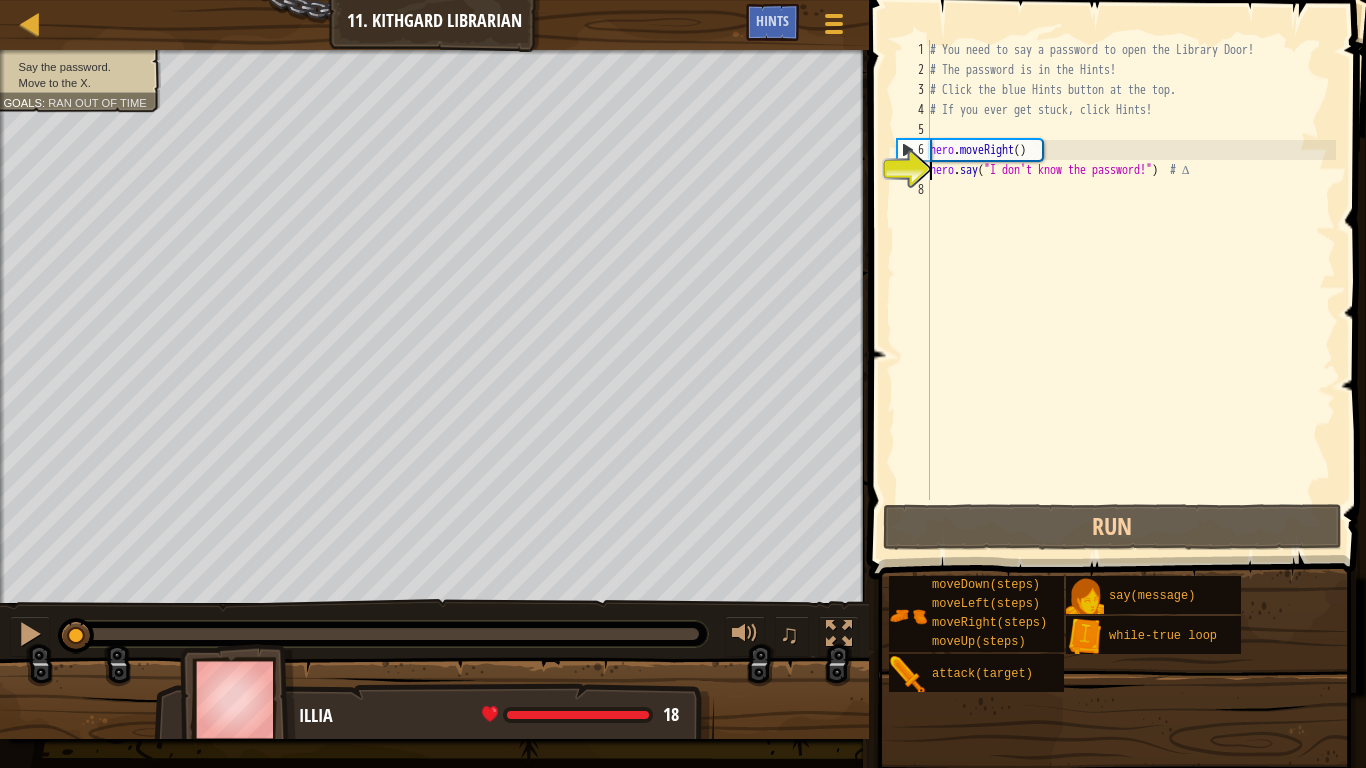 click on "hero . moveRight ( ) hero . say ( "I don't know the password!" )    # ∆" at bounding box center (1131, 290) 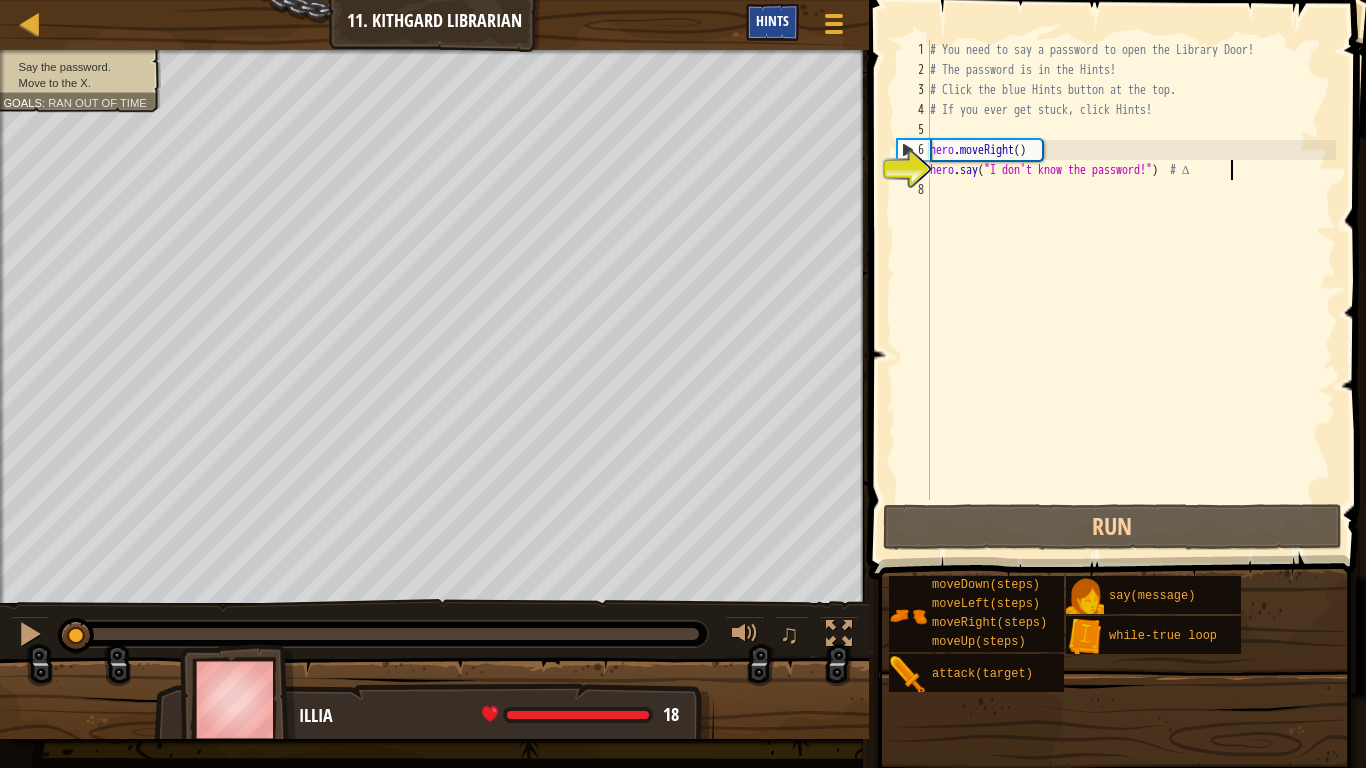 click on "Hints" at bounding box center [772, 20] 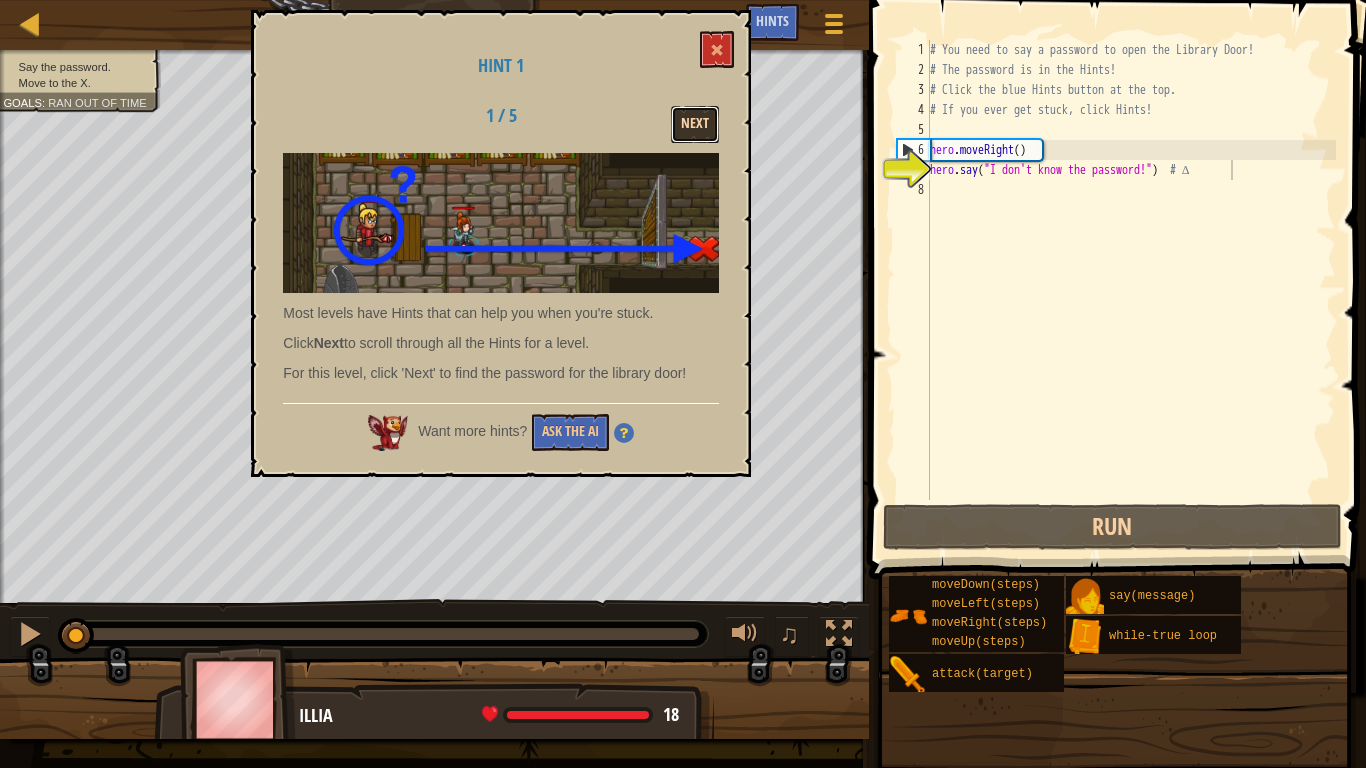 click on "Next" at bounding box center [695, 124] 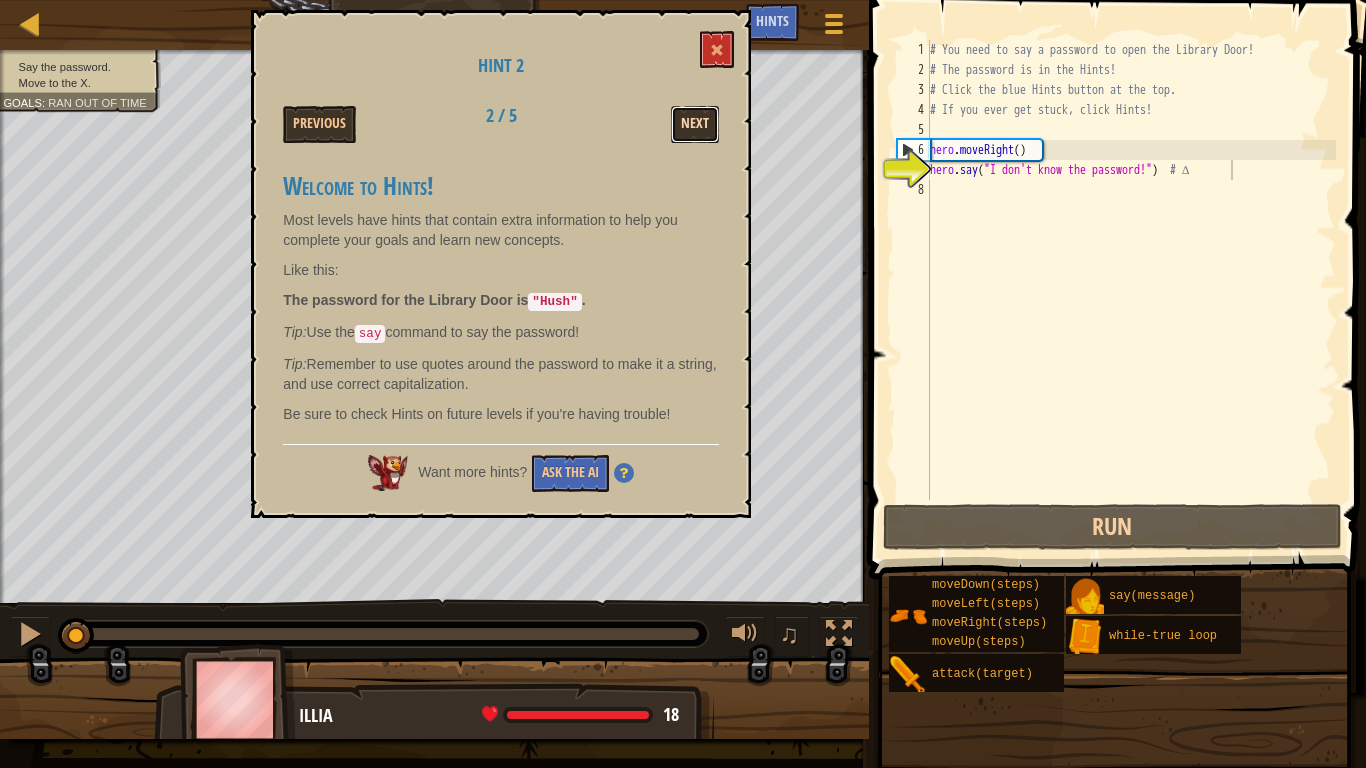 click on "Next" at bounding box center (695, 124) 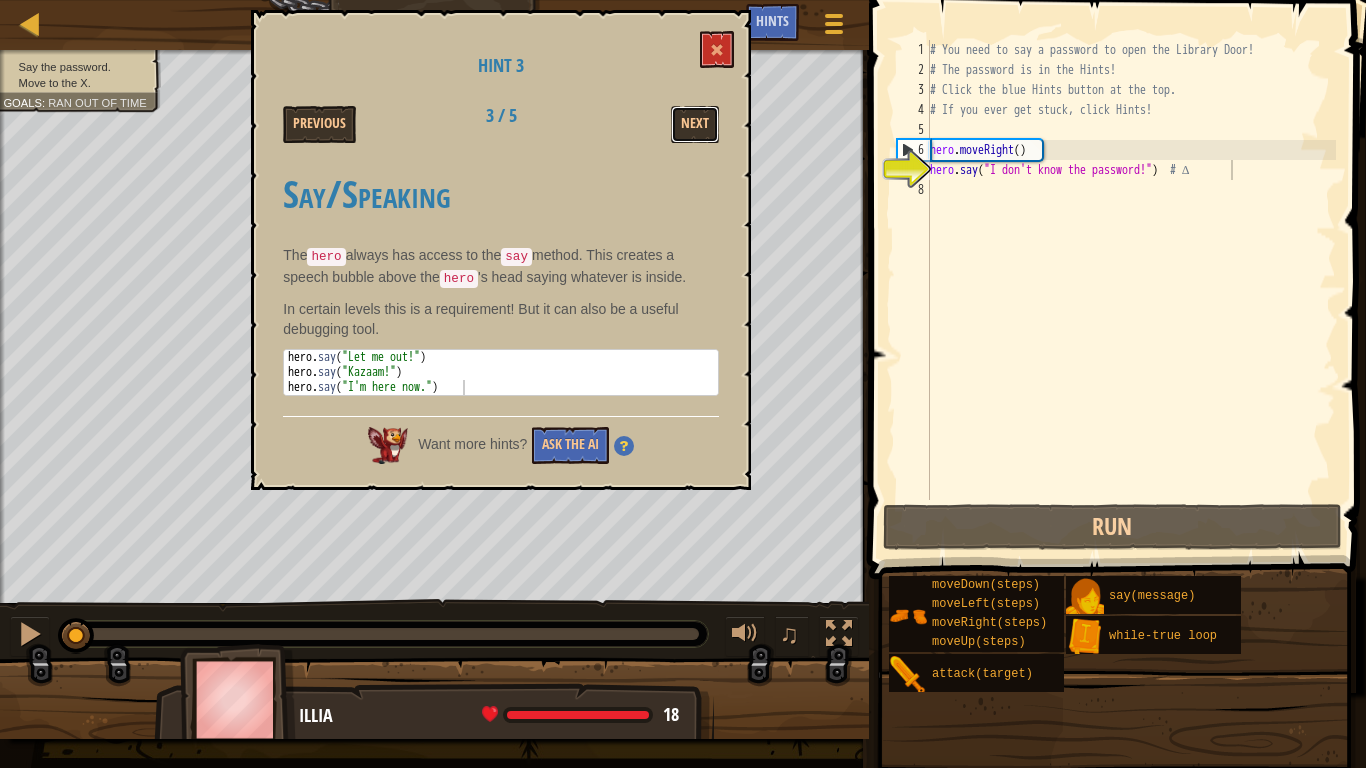 click on "Next" at bounding box center [695, 124] 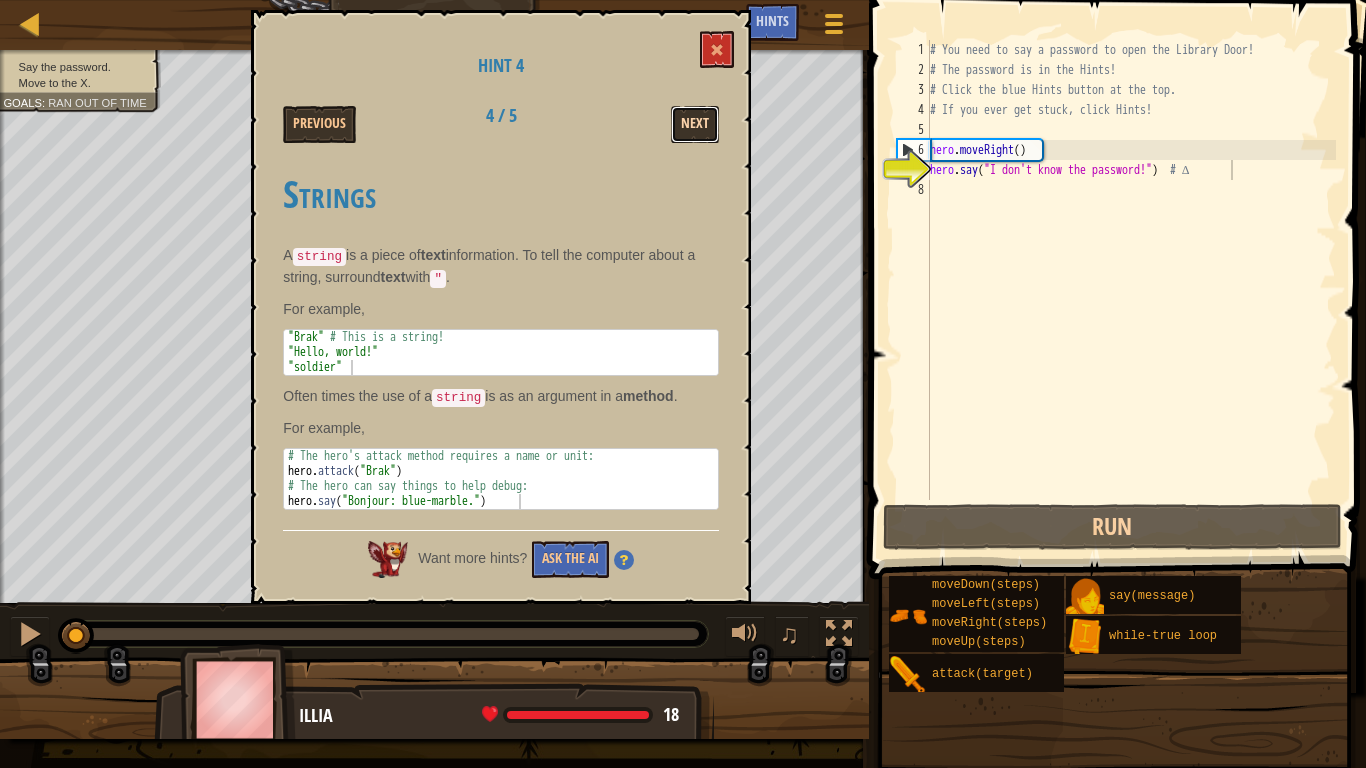 click on "Next" at bounding box center (695, 124) 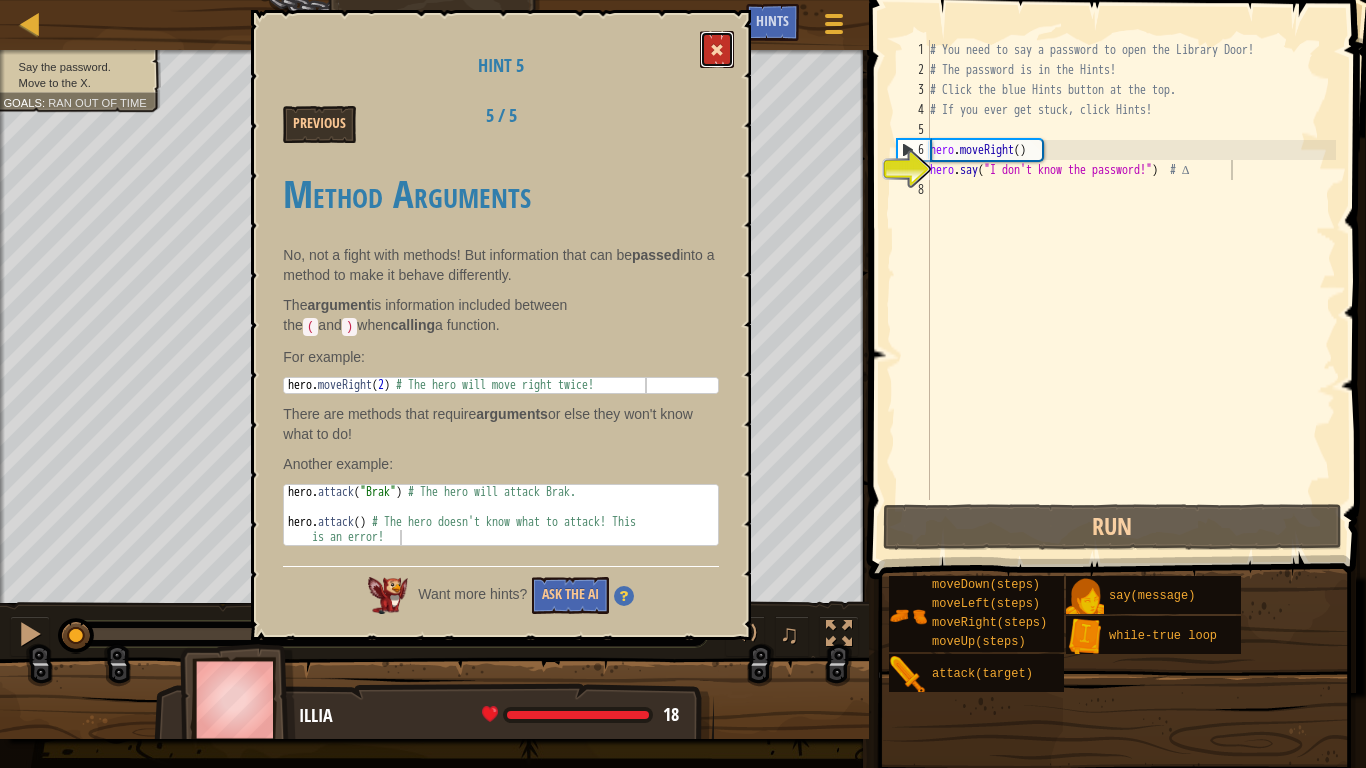 click at bounding box center [717, 50] 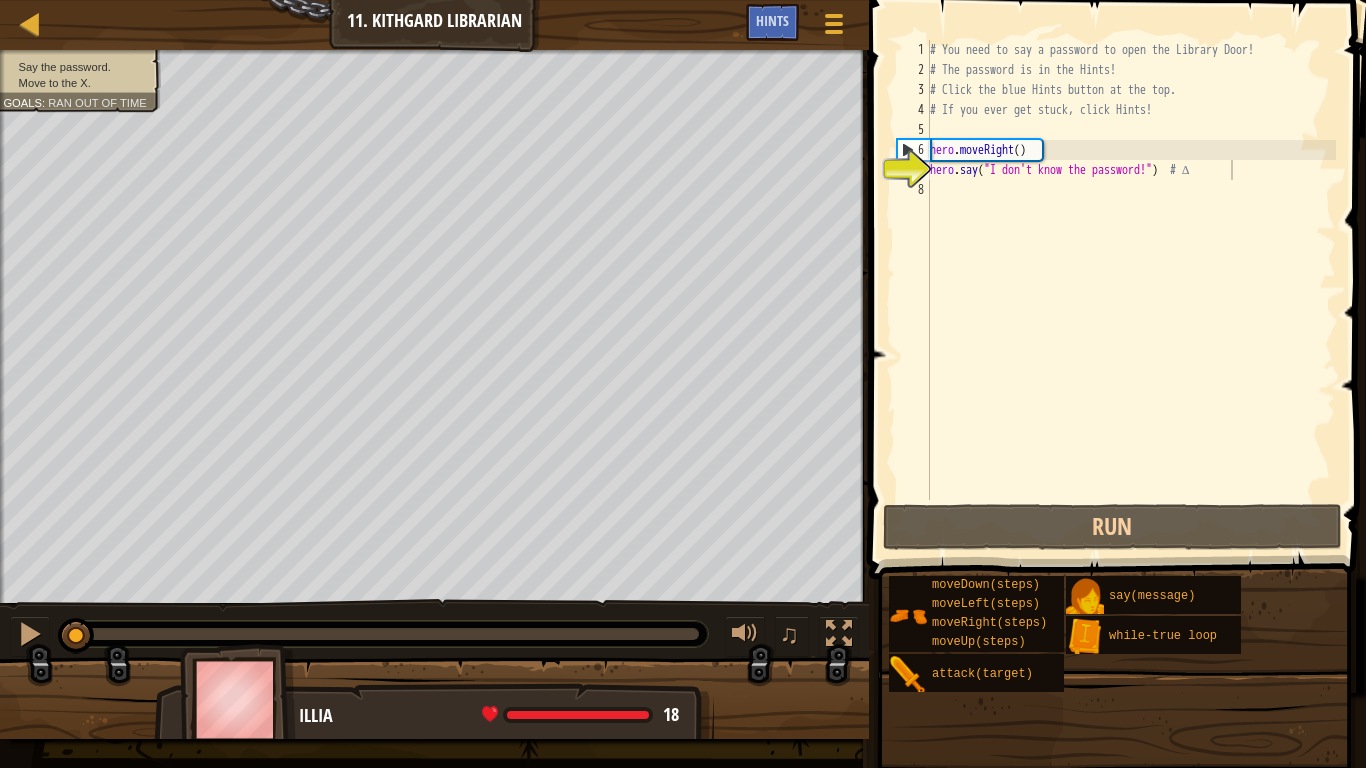 click on "hero . moveRight ( ) hero . say ( "I don't know the password!" )    # ∆" at bounding box center [1131, 290] 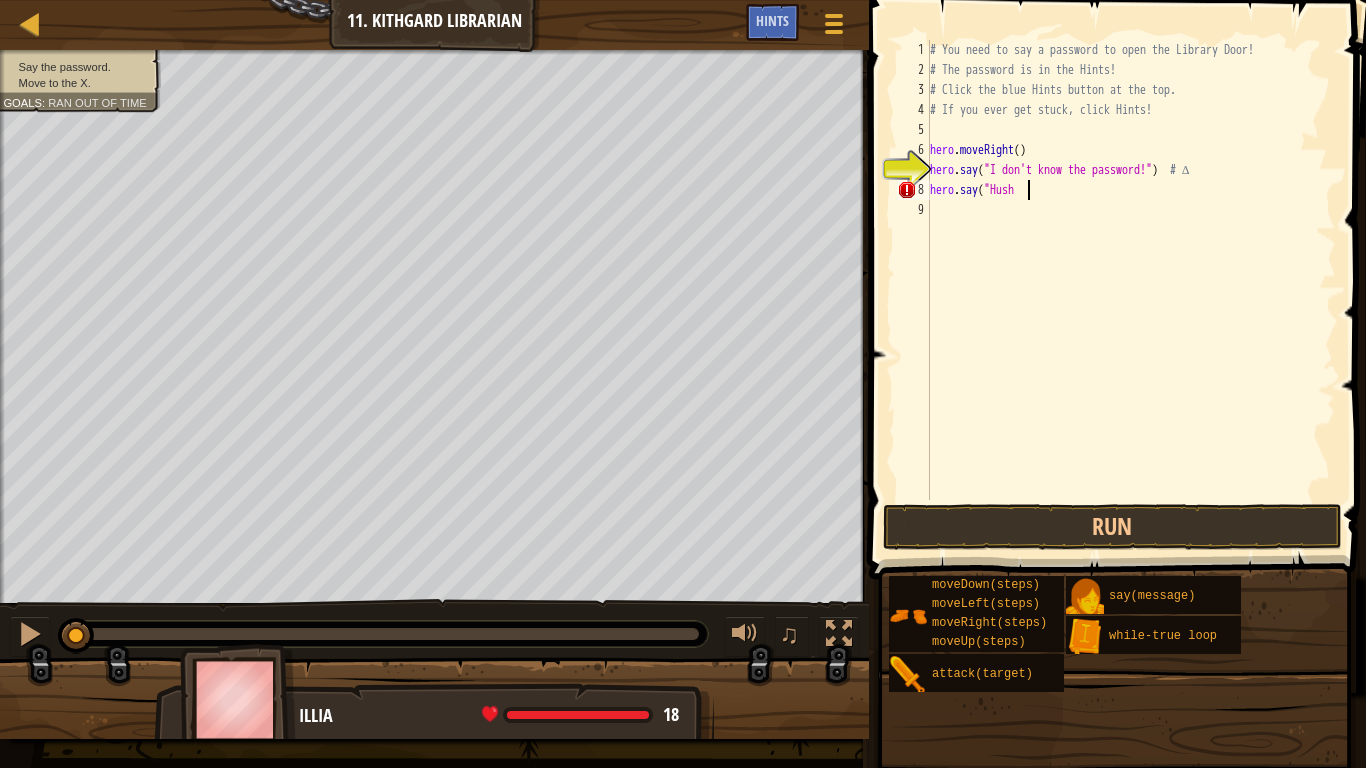 scroll, scrollTop: 9, scrollLeft: 14, axis: both 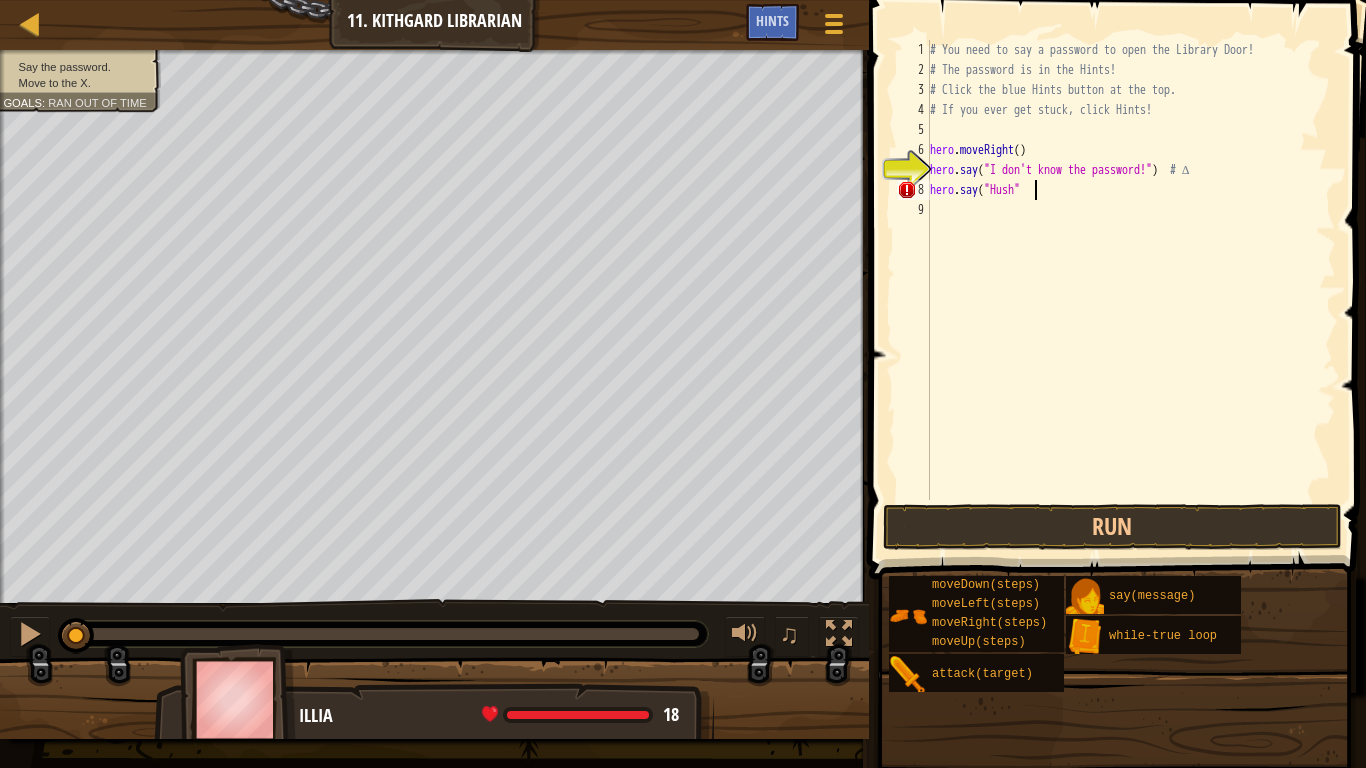 type on "hero.say("Hush")" 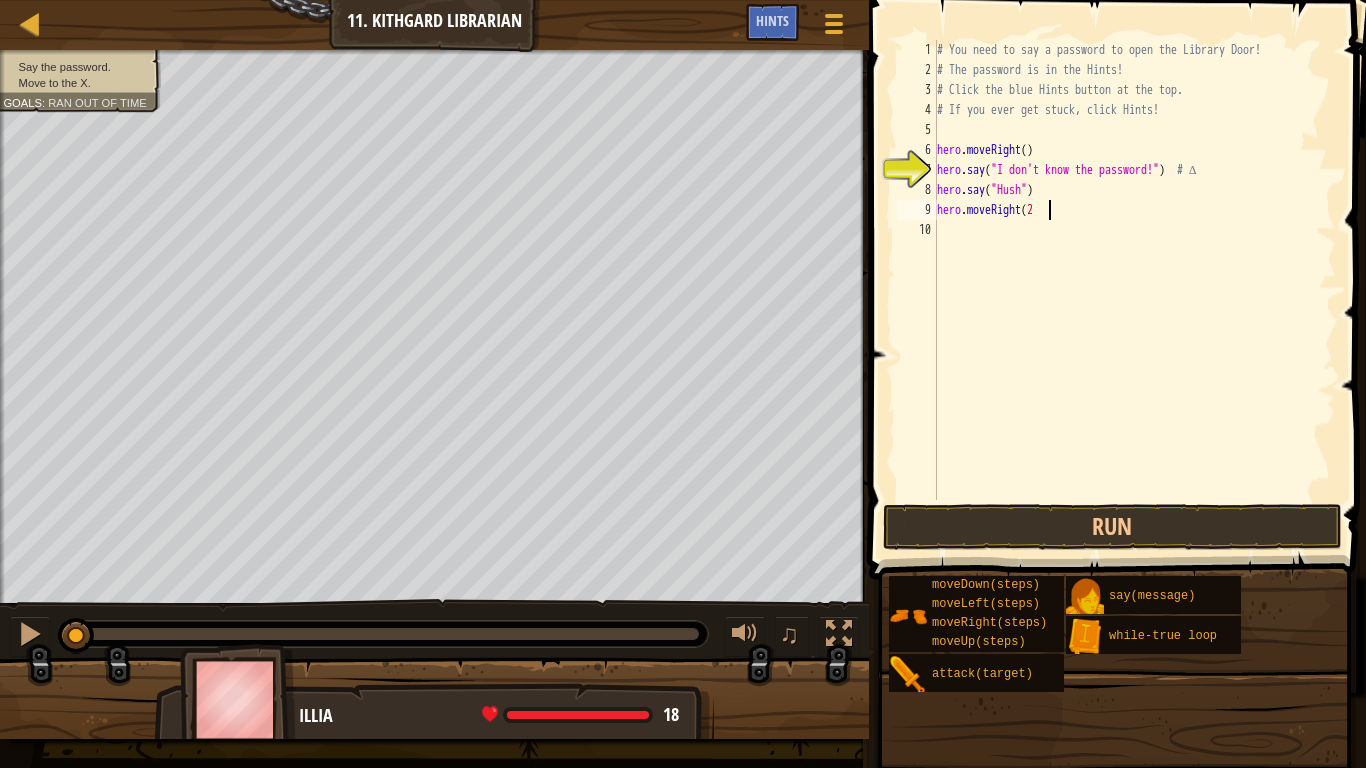 scroll, scrollTop: 9, scrollLeft: 16, axis: both 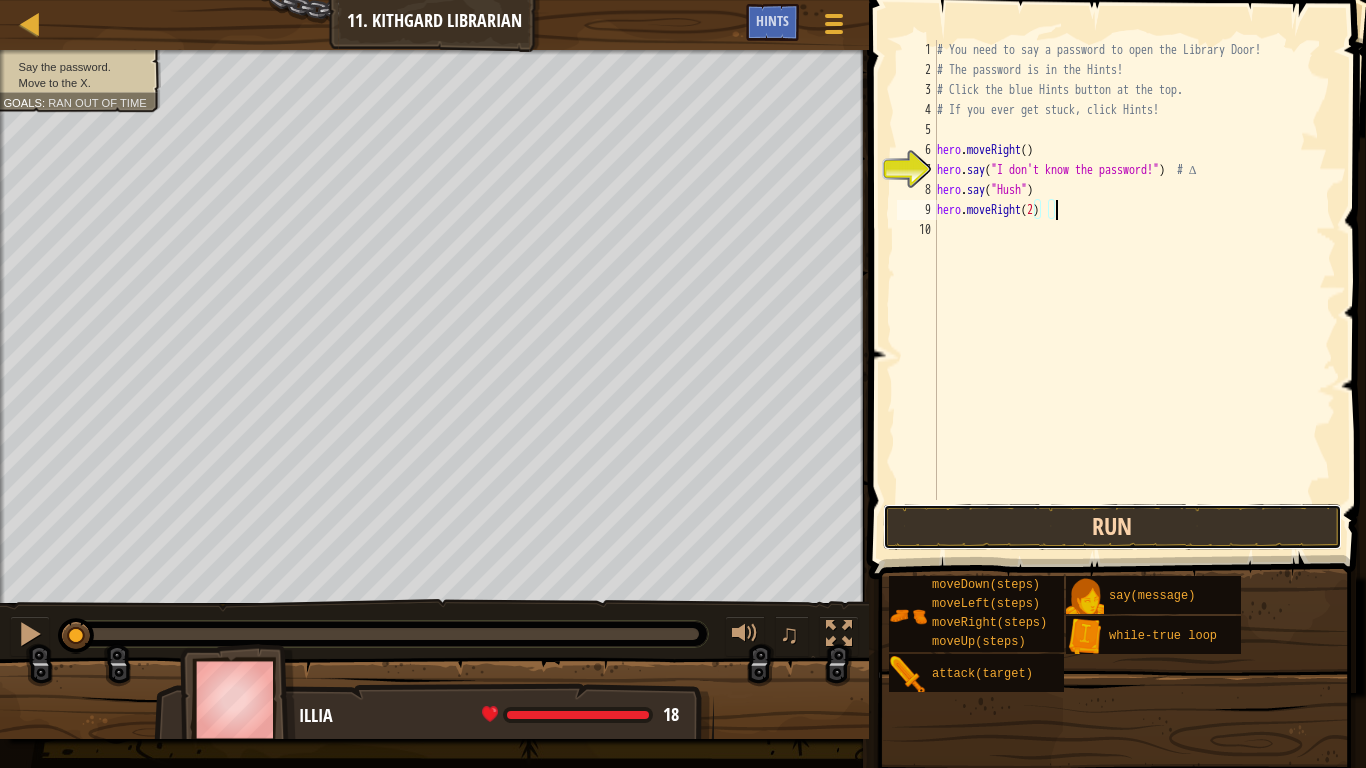 click on "Run" at bounding box center [1112, 527] 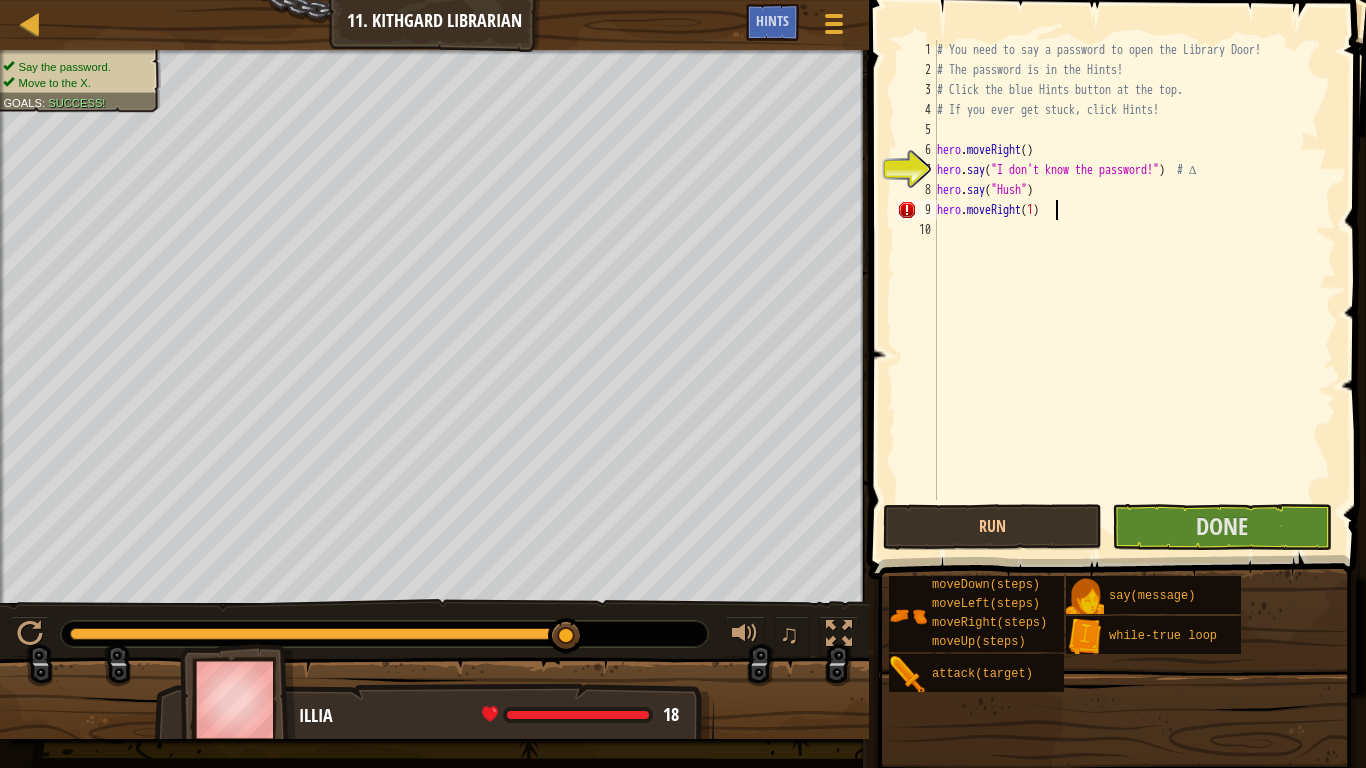 scroll, scrollTop: 9, scrollLeft: 16, axis: both 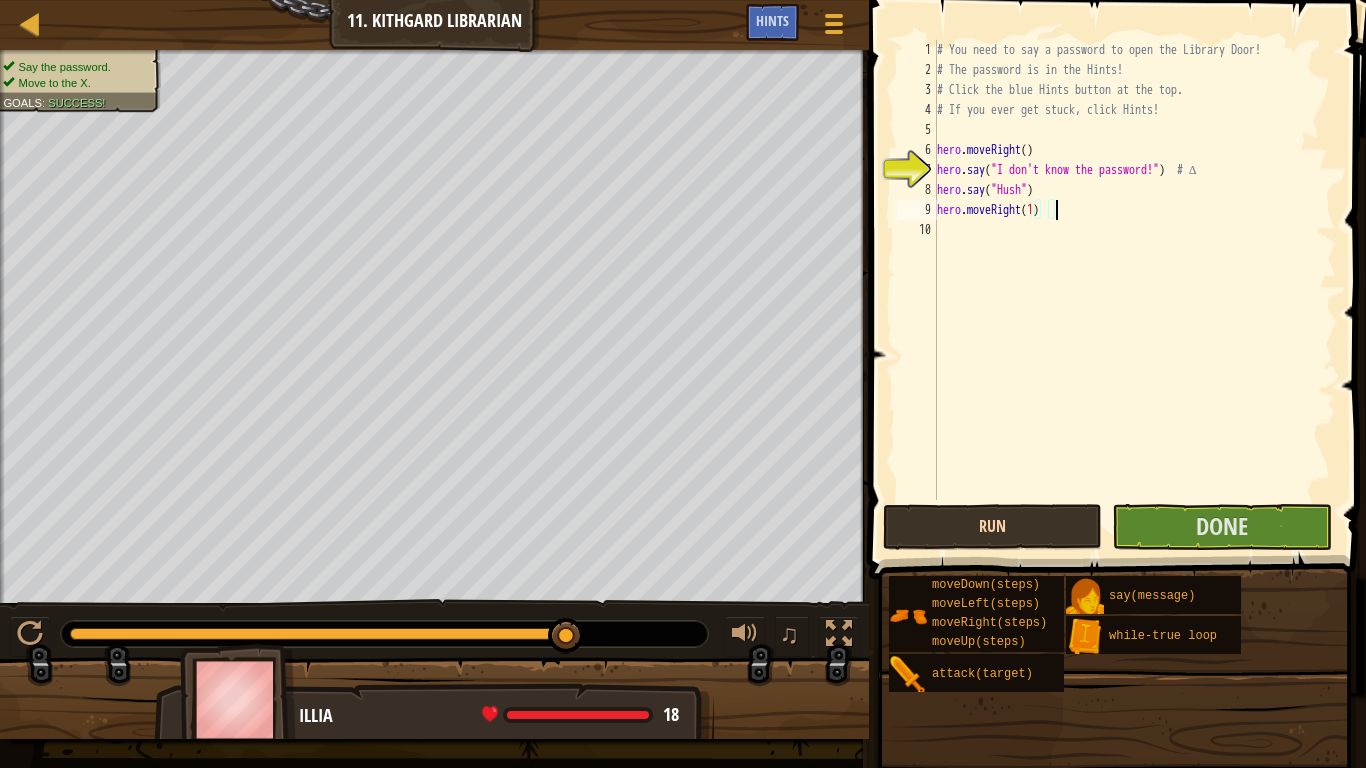 type on "hero.moveRight(1)" 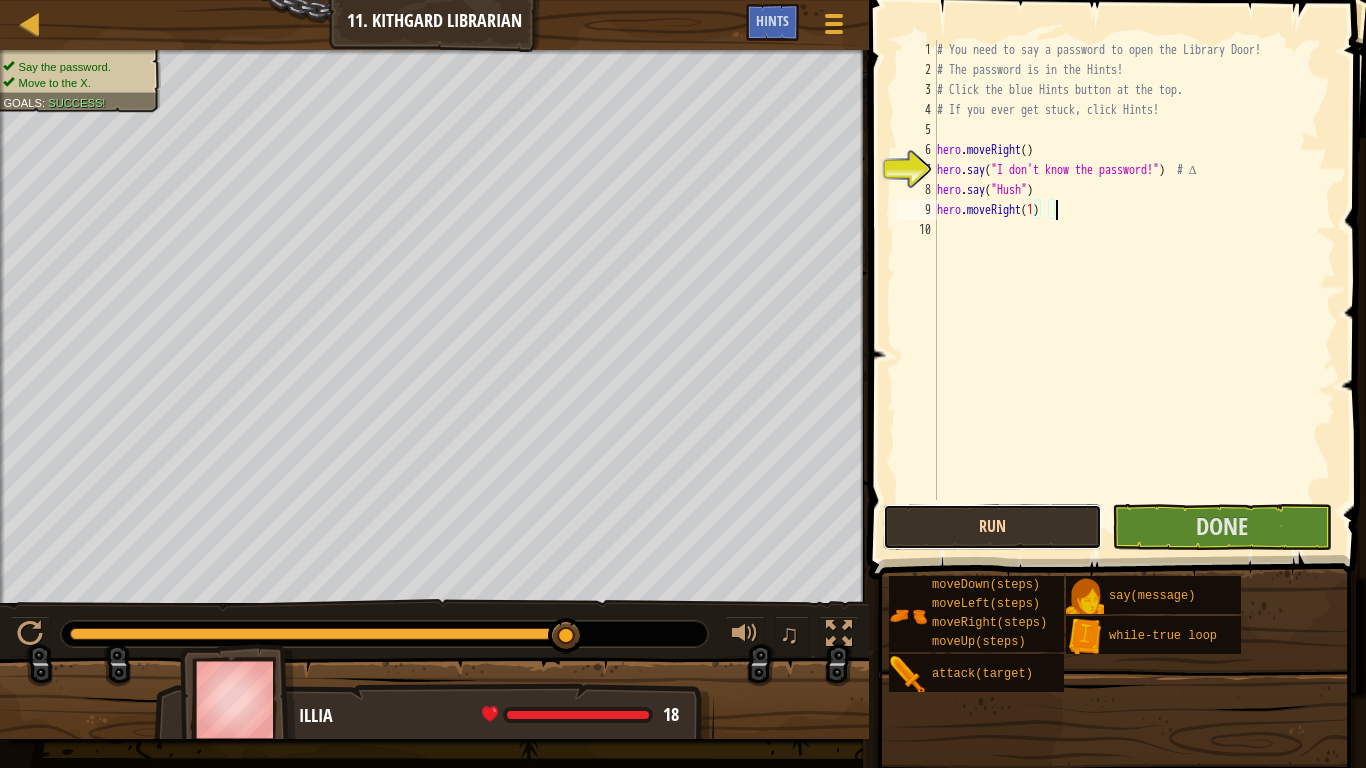 click on "Run" at bounding box center (992, 527) 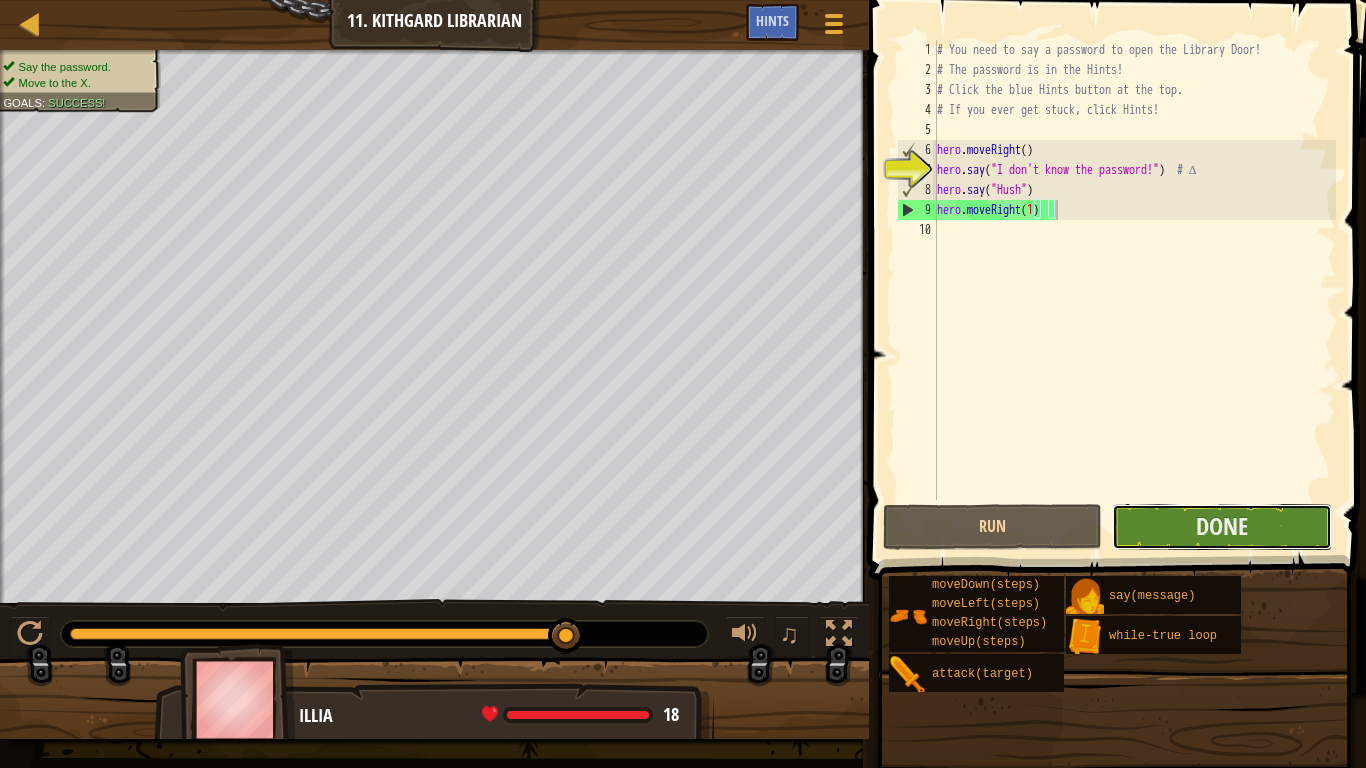 click on "Done" at bounding box center (1221, 527) 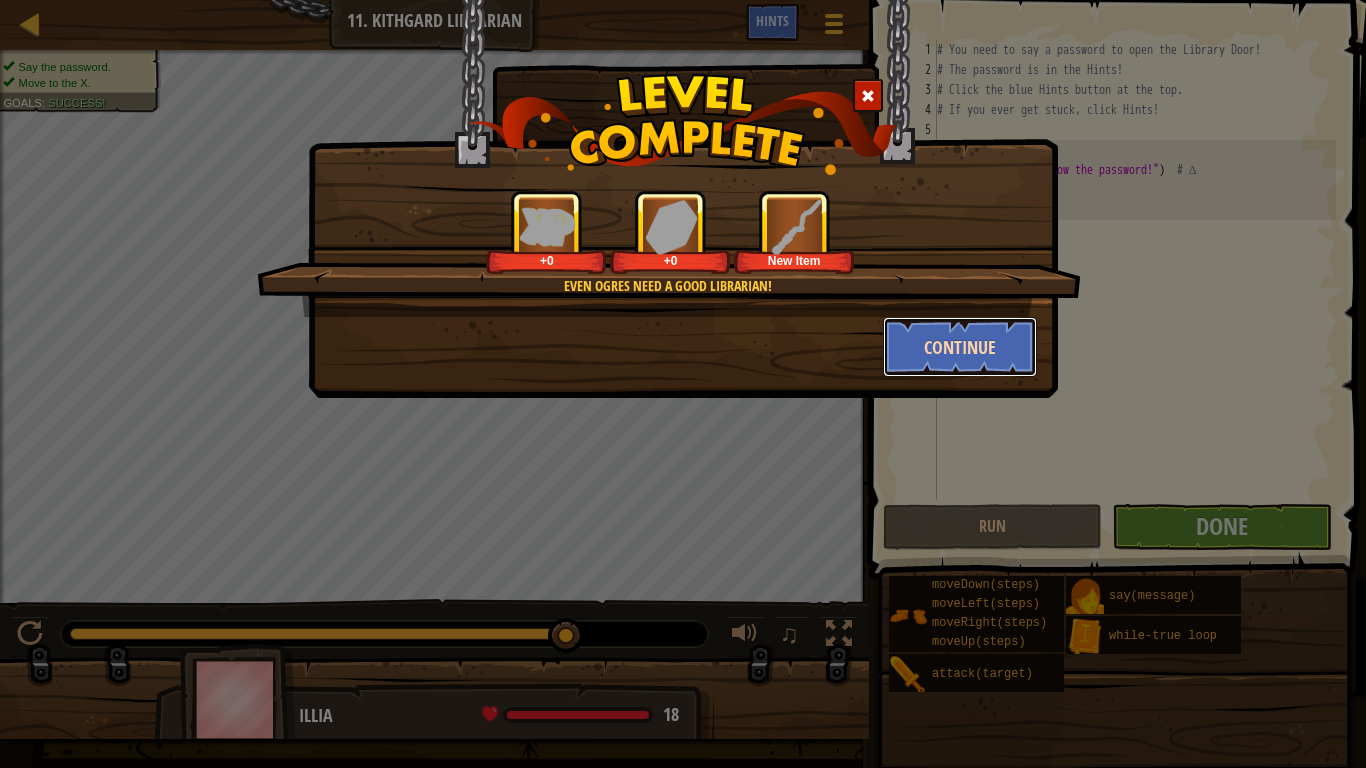 click on "Continue" at bounding box center (960, 347) 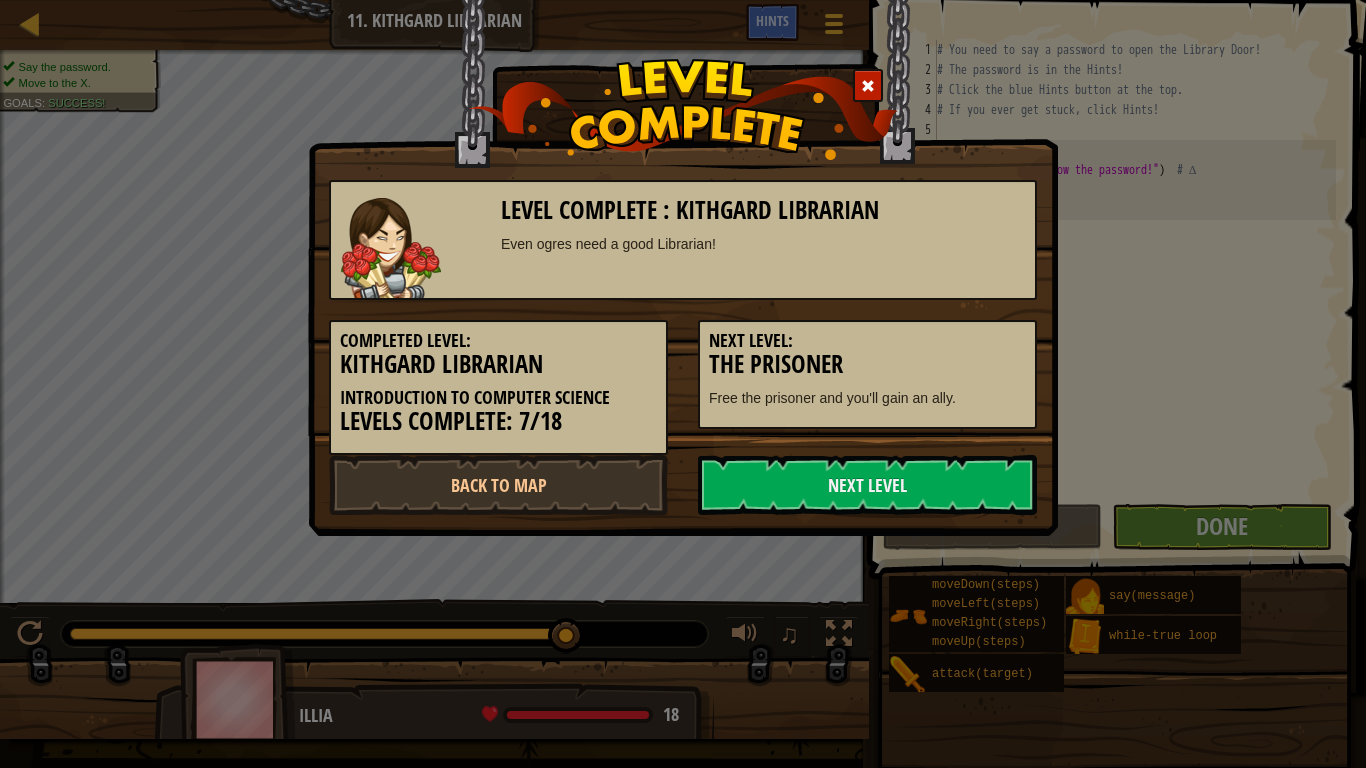 click on "Next Level:" at bounding box center (867, 341) 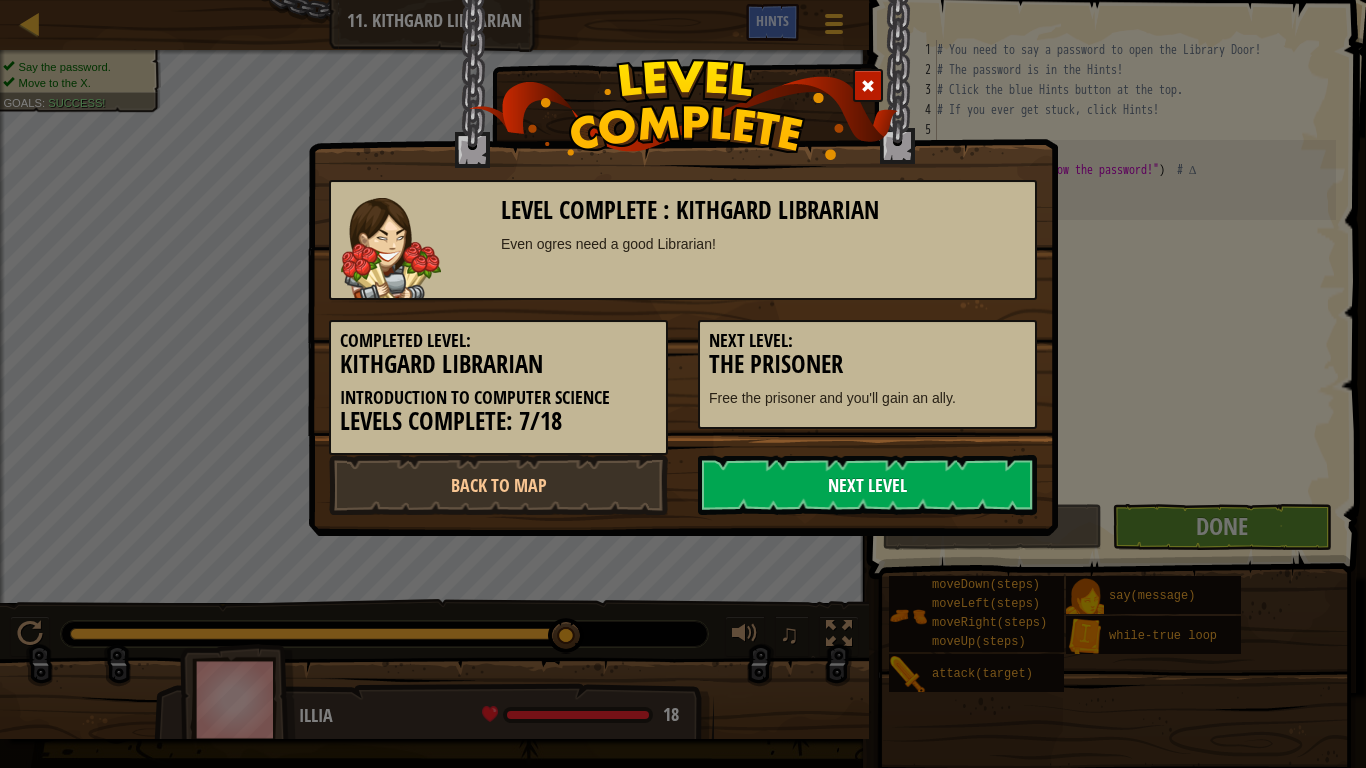 click on "Next Level" at bounding box center [867, 485] 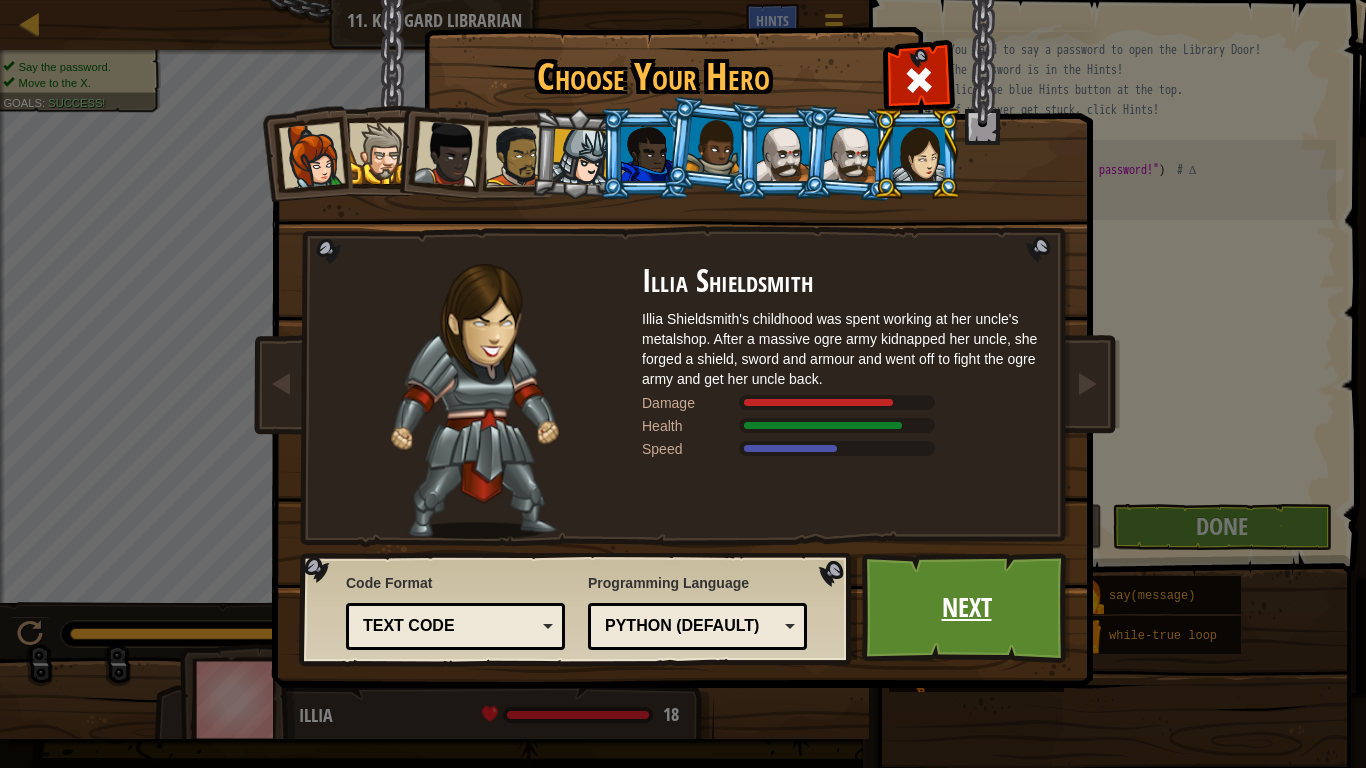 click on "Next" at bounding box center [966, 608] 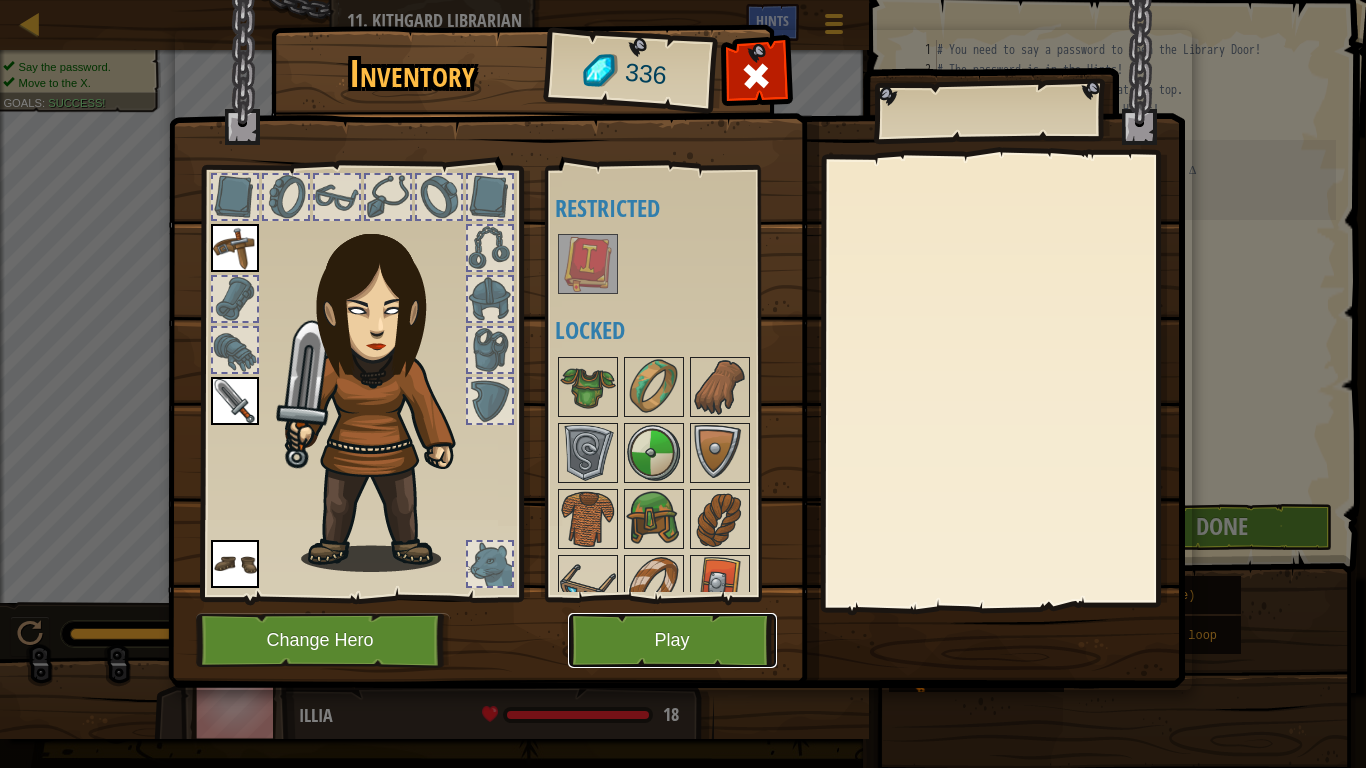 click on "Play" at bounding box center [672, 640] 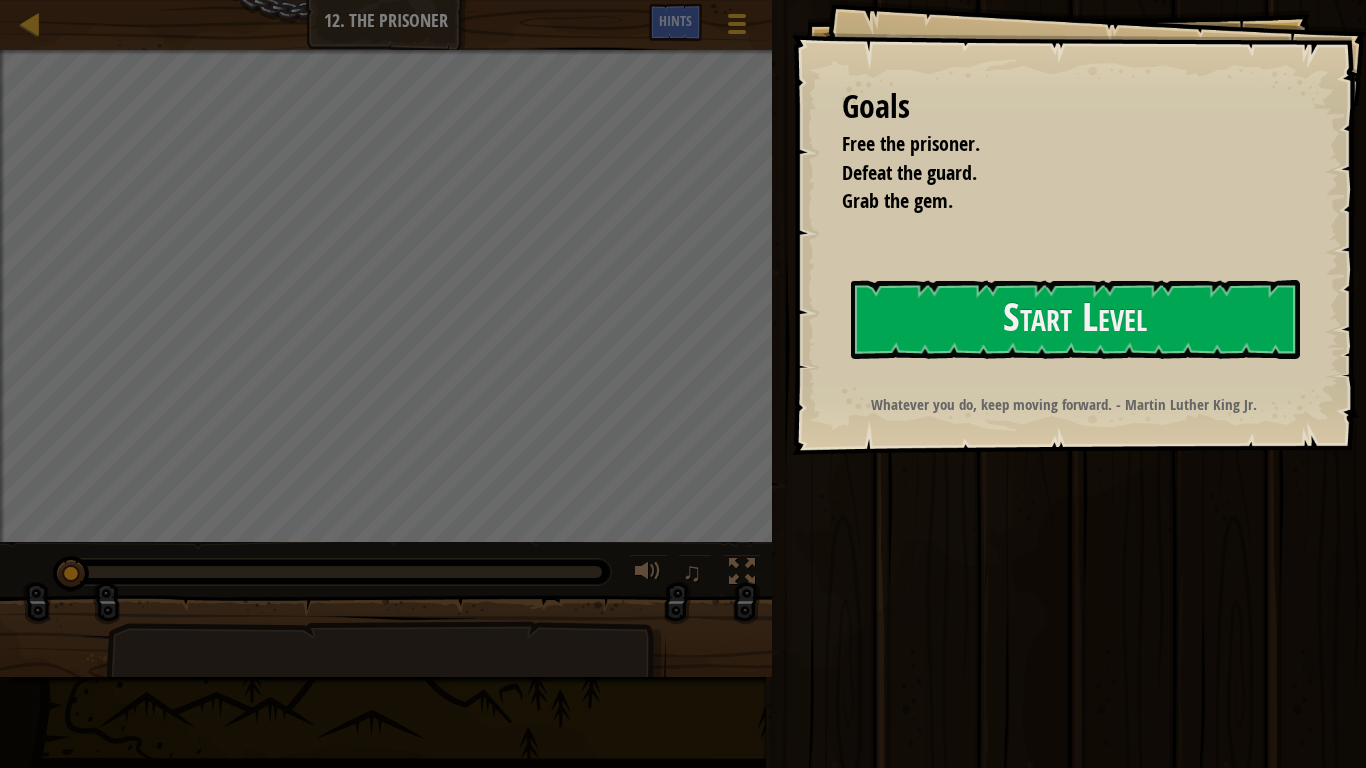 click on "Goals Free the prisoner. Defeat the guard. Grab the gem. Start Level Error loading from server. Try refreshing the page. You'll need a subscription to play this level. Subscribe You'll need to join a course to play this level. Back to my courses Ask your teacher to assign a license to you so you can continue to play CodeCombat! Back to my courses This level is locked. Back to my courses Whatever you do, keep moving forward. - Martin Luther King Jr." at bounding box center [1079, 227] 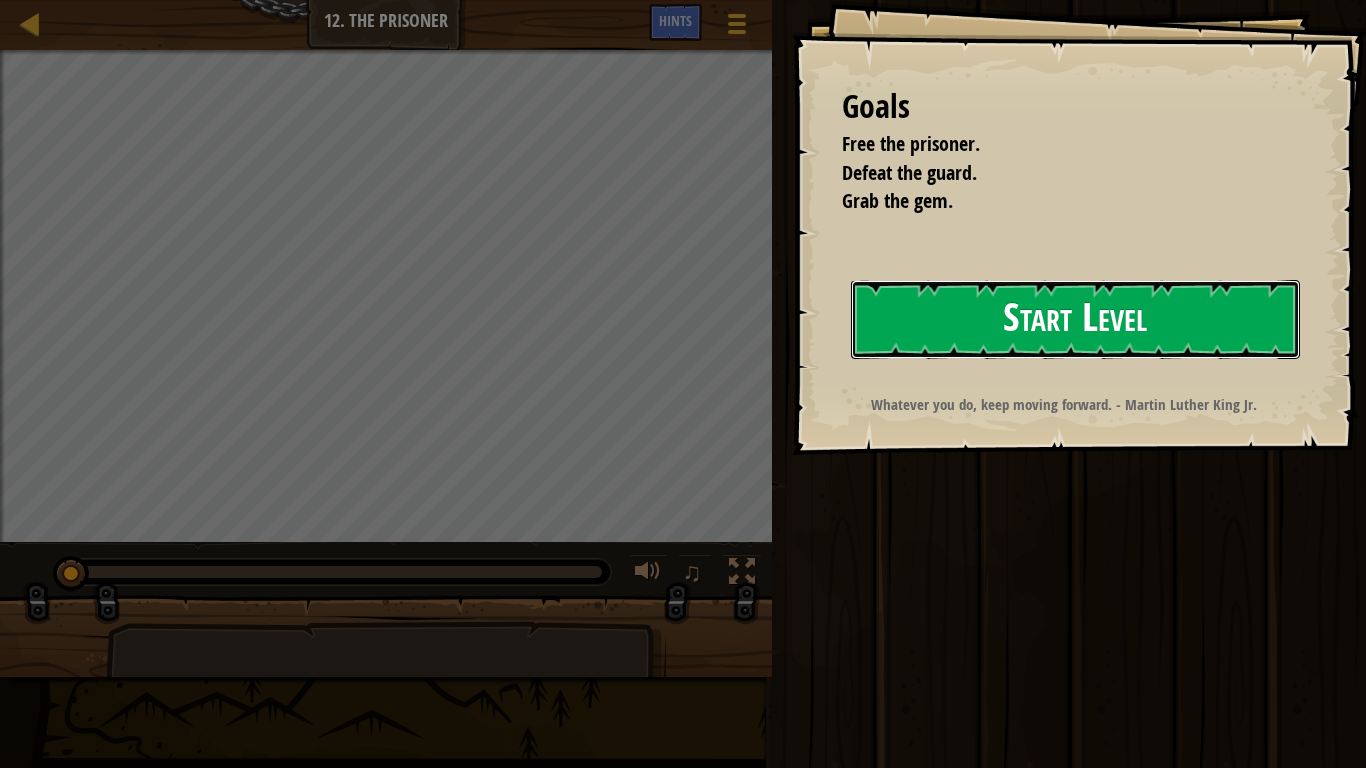 click on "Start Level" at bounding box center [1075, 319] 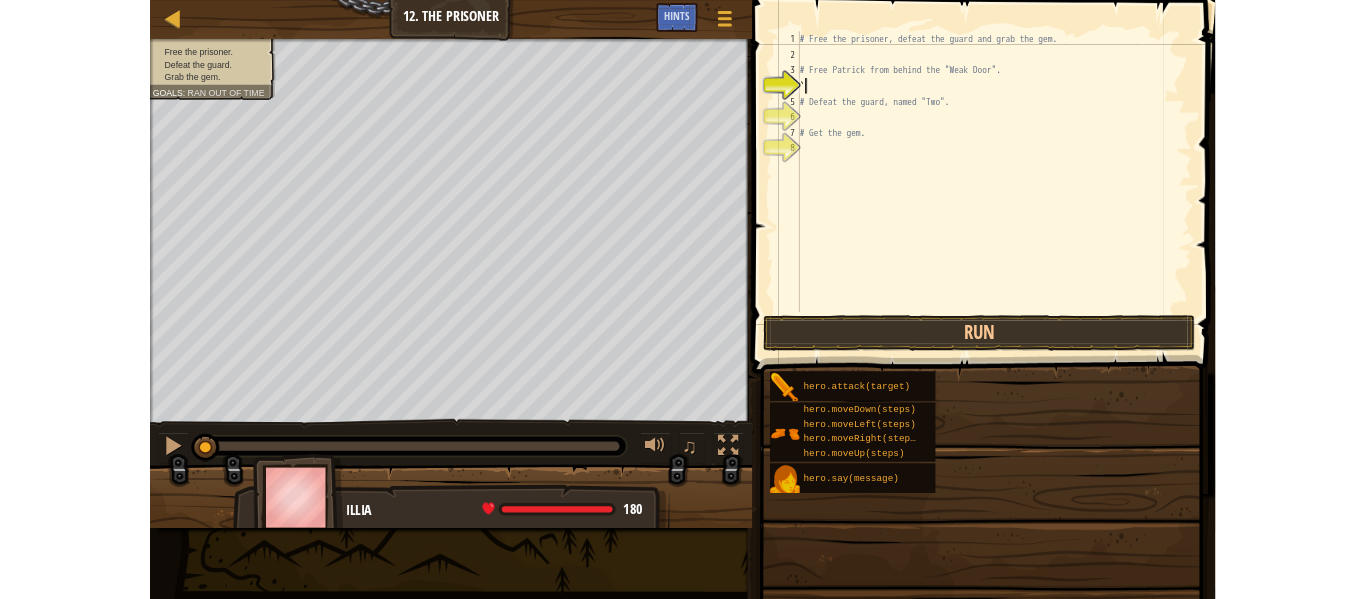 scroll, scrollTop: 9, scrollLeft: 0, axis: vertical 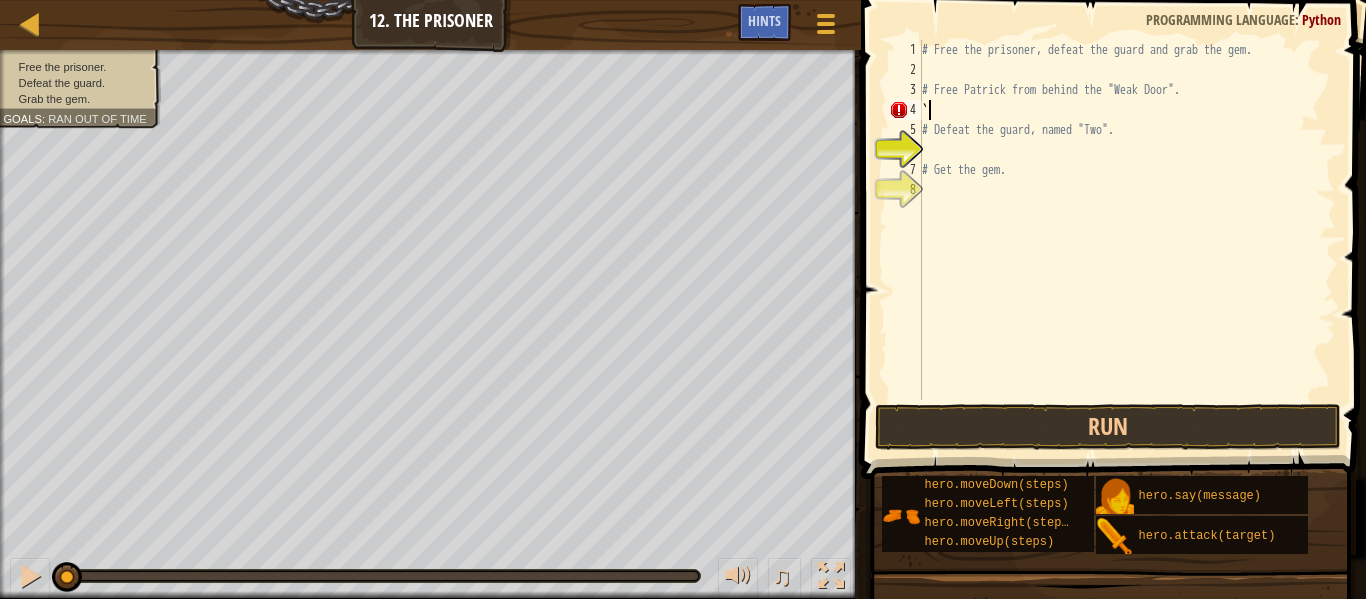 type on "`" 